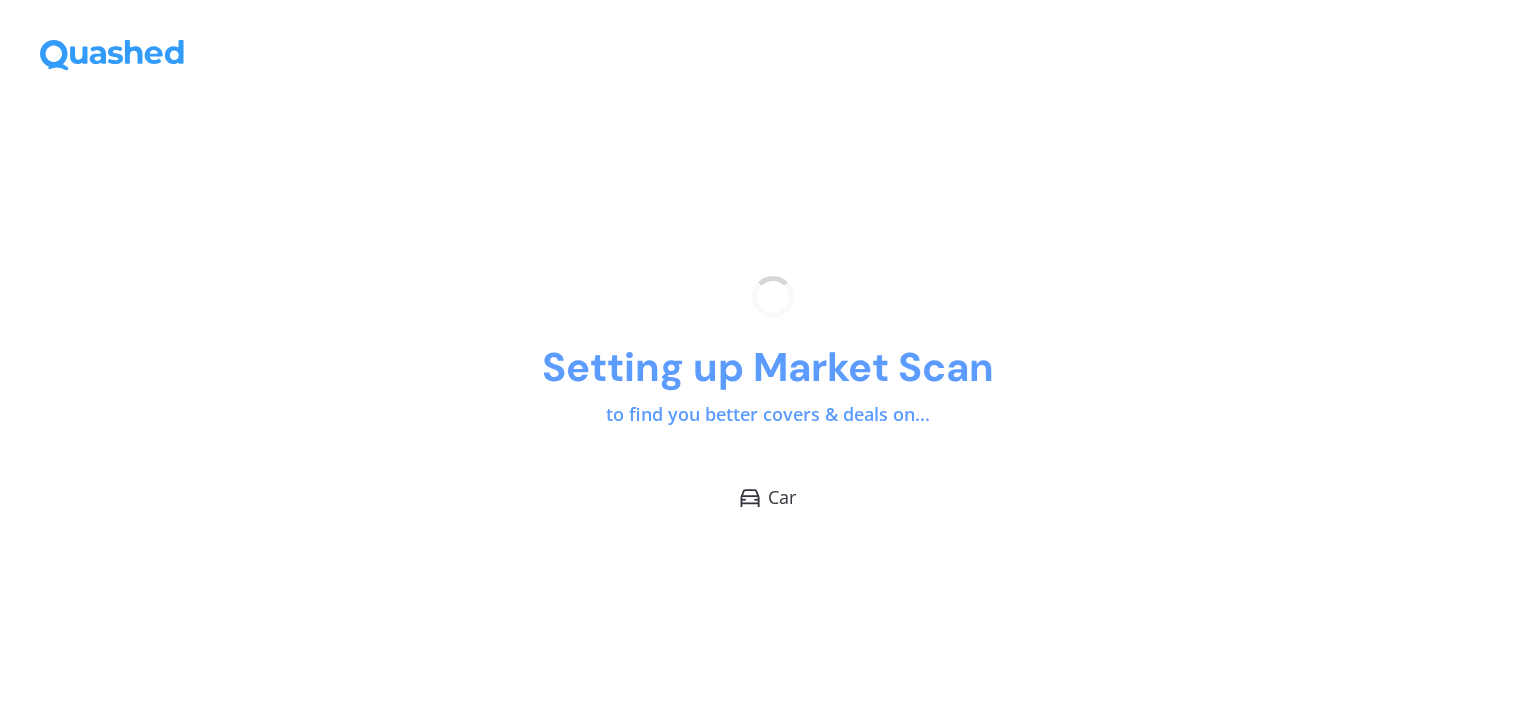 scroll, scrollTop: 0, scrollLeft: 0, axis: both 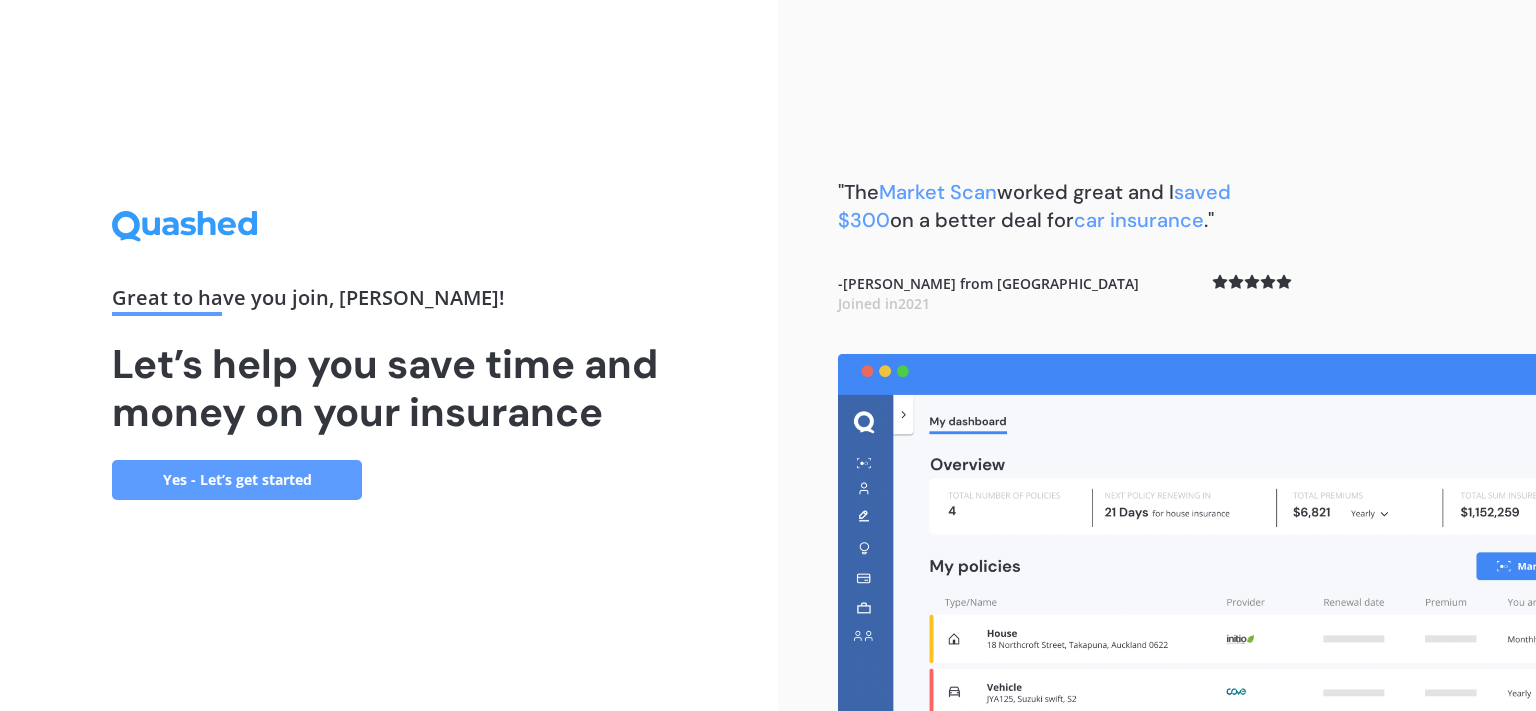 click on "Yes - Let’s get started" at bounding box center [237, 480] 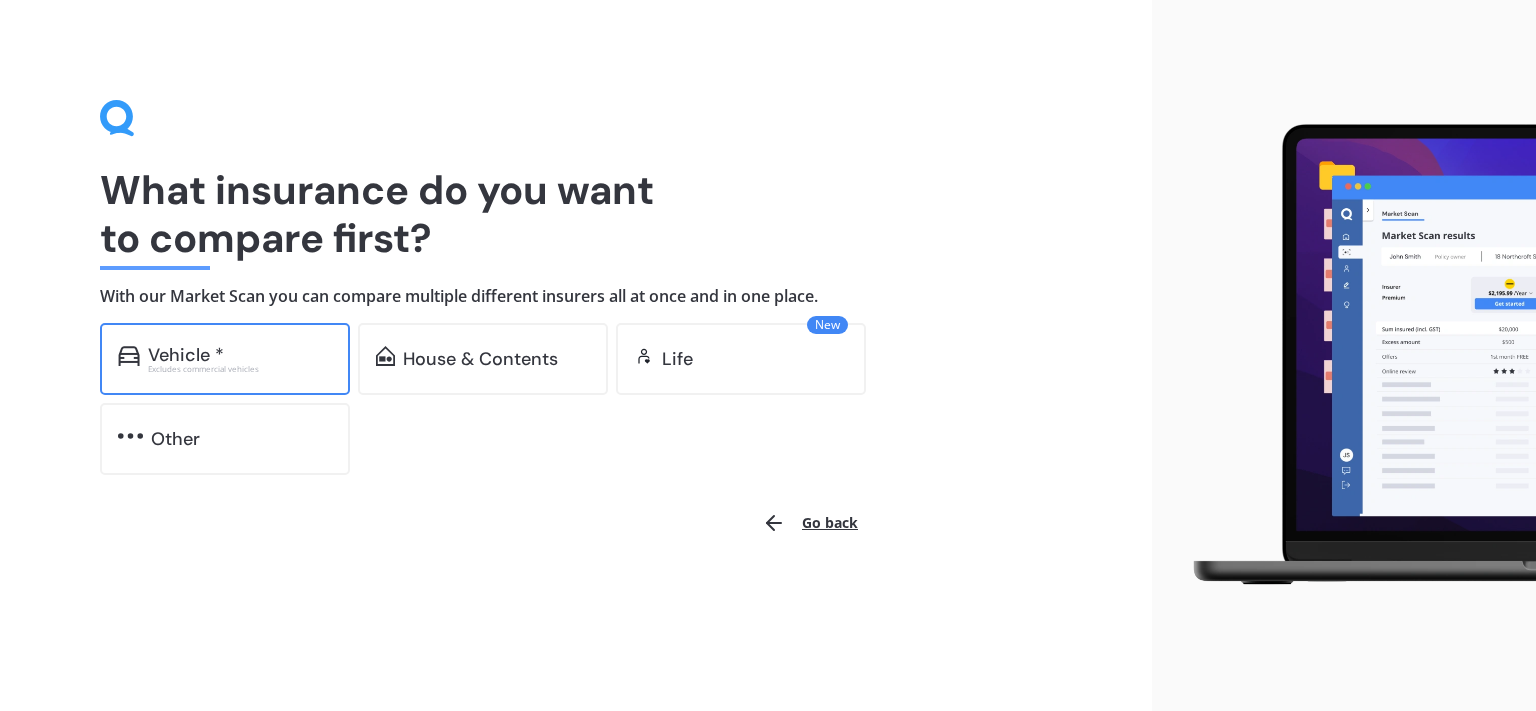 click on "Vehicle *" at bounding box center (186, 355) 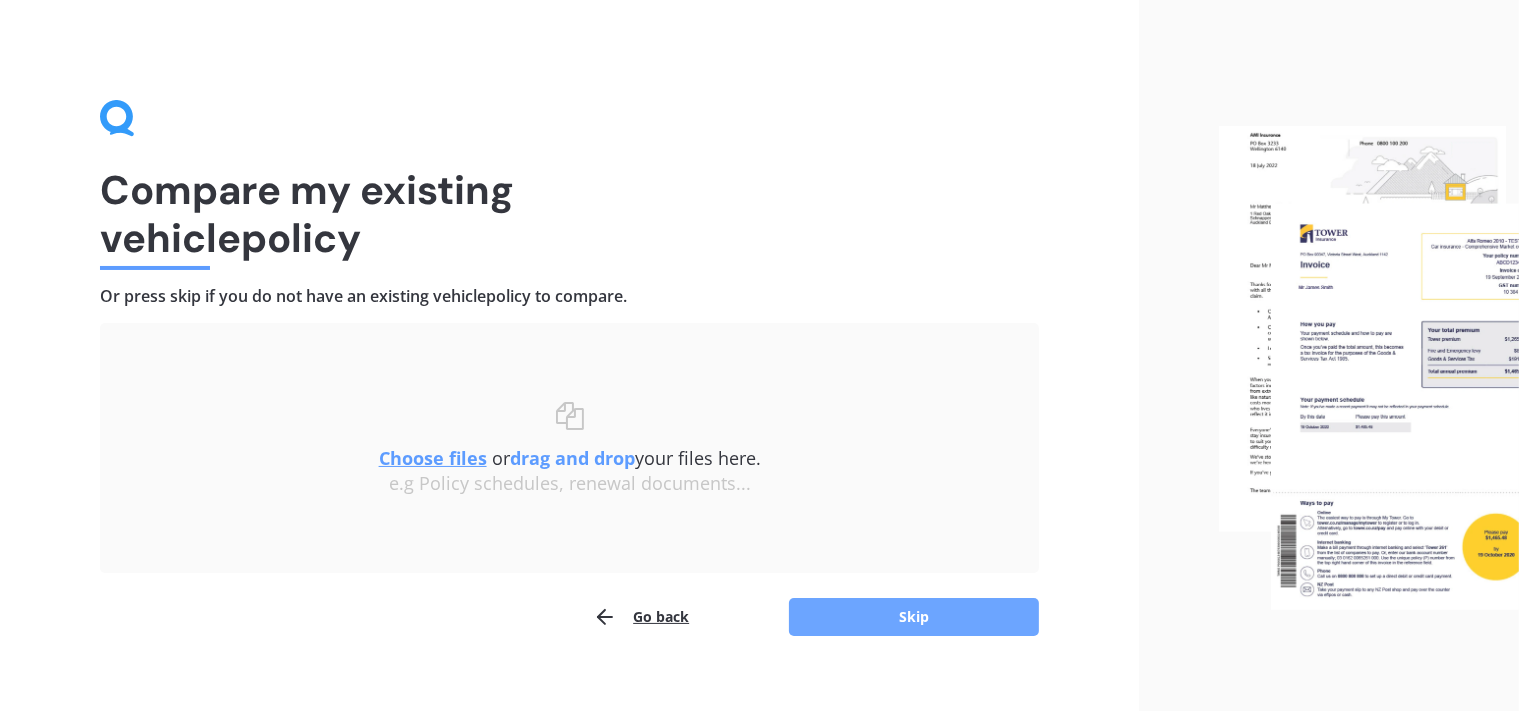 click on "Skip" at bounding box center (914, 617) 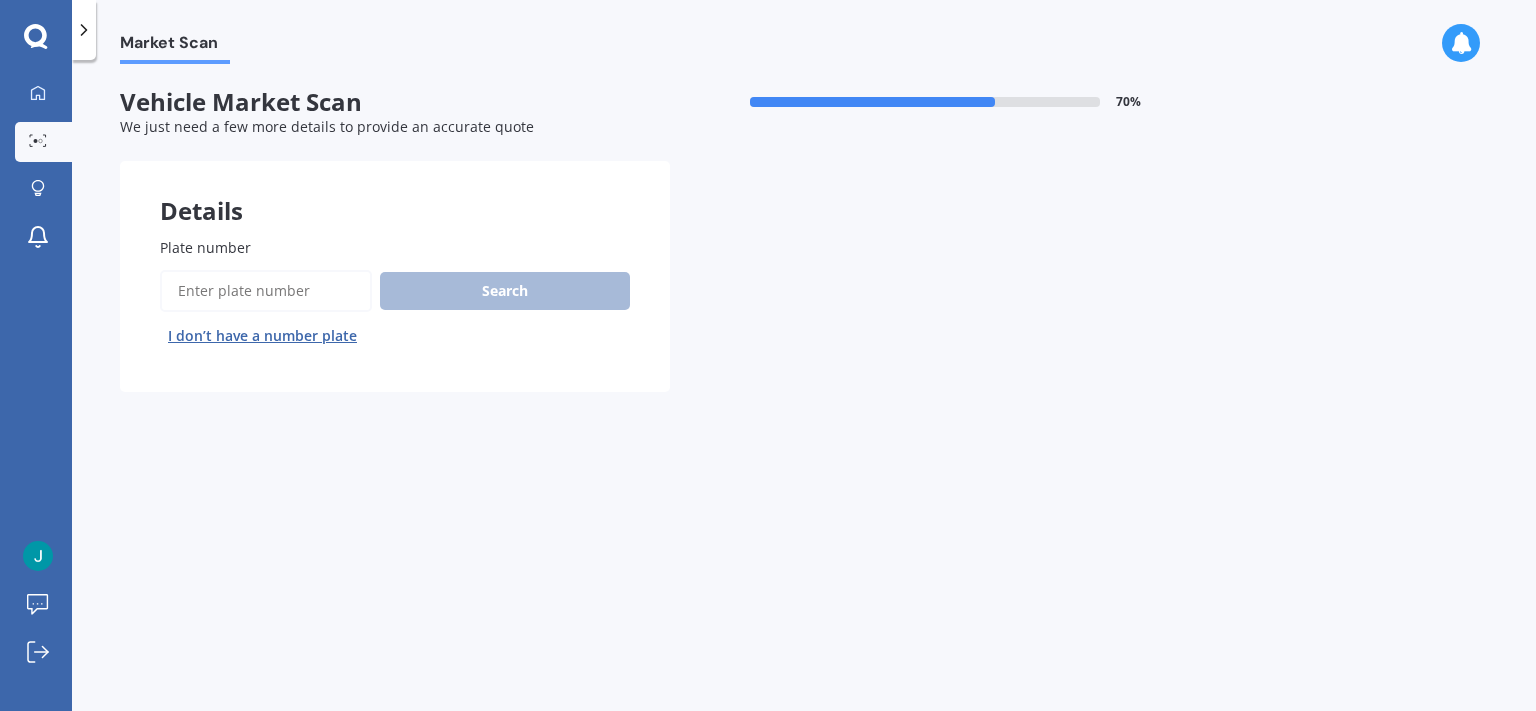 click on "Plate number" at bounding box center [391, 247] 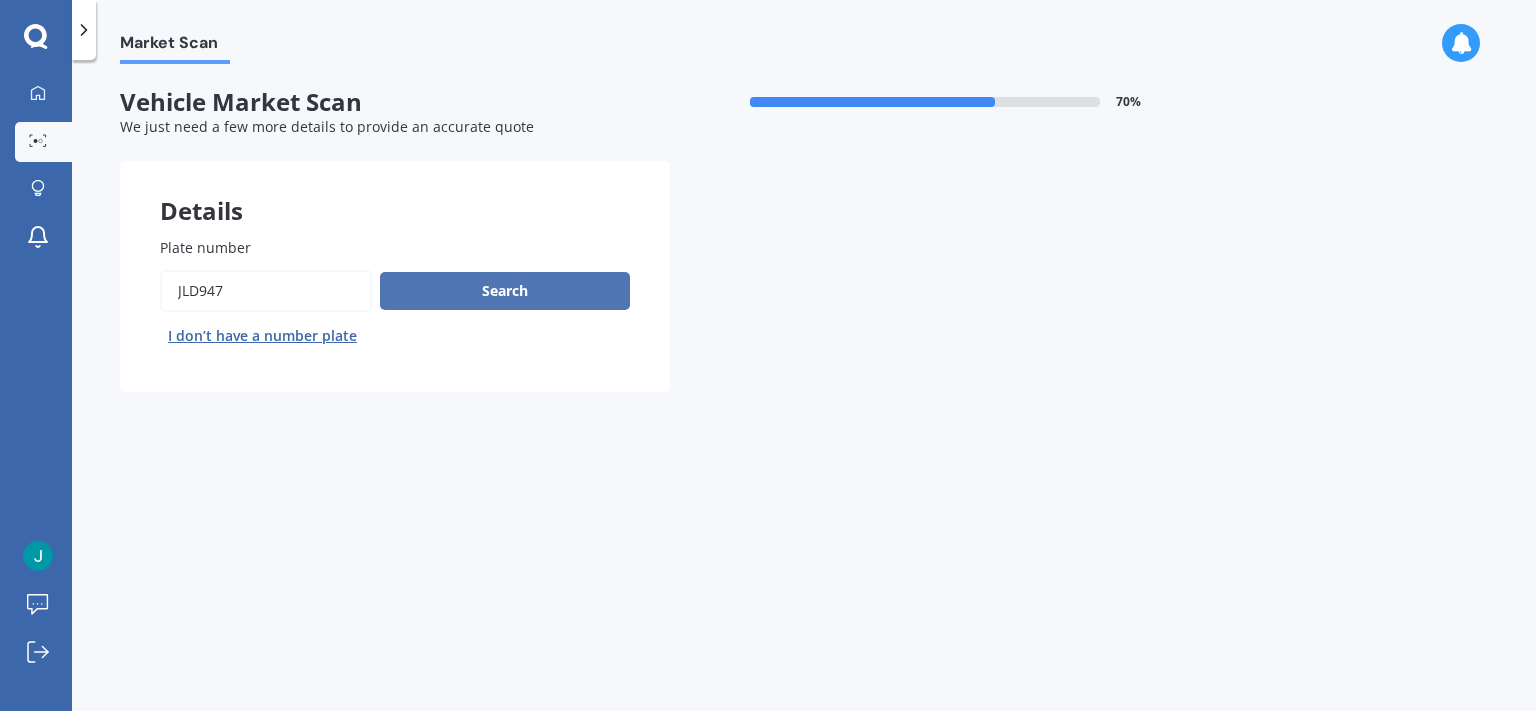 type on "jld947" 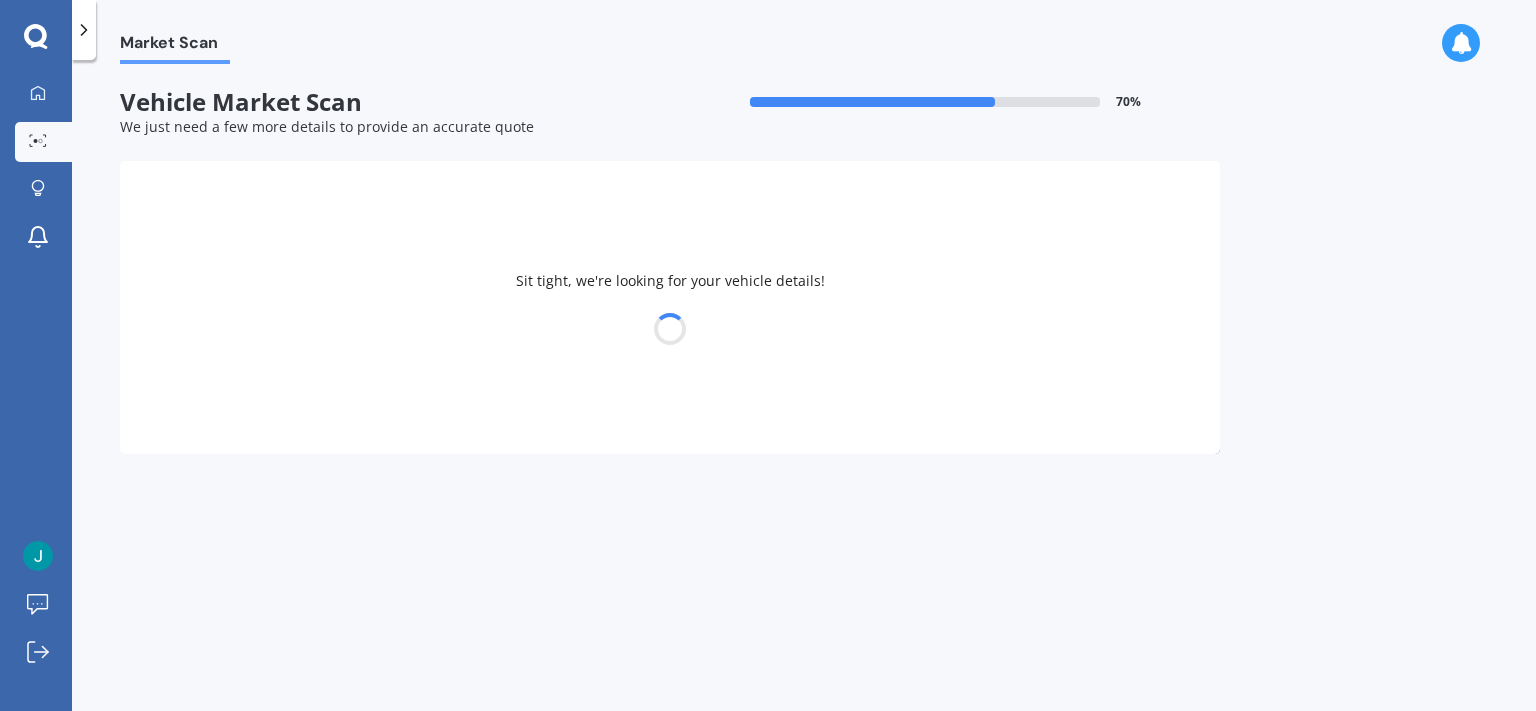 select on "MAZDA" 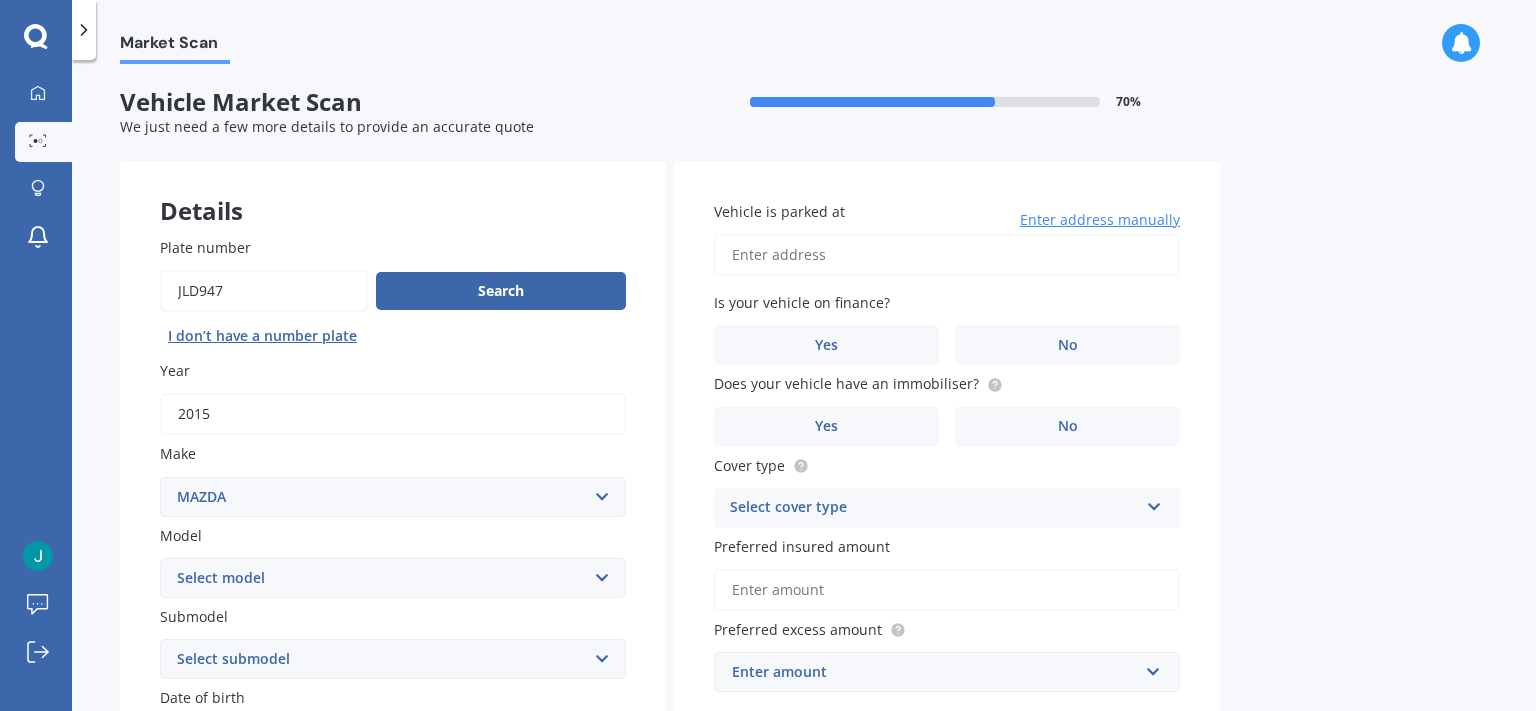 click on "Select model 121 2 3 323 323 / Familia 6 626 929 Atenza Autozam Axela AZ3 B2000 B2200 B2500 B2600 B2600i Biante Bongo Bounty BT50 Capella Cronos CX-30 CX-60 CX-8 CX-80 CX3 CX30 CX5 CX7 CX8 CX9 Demio E1800 Van E2000 E2200 Vans E2500 E2500 Van E3000 E4100 Efini Etude Eunos Familia Lantis Levante Luce Marvie Millenia MPV MS6 MS8 MS9 MX-3 MX-30 MX-5 MX-6 Neo Persona Premacy Presseo Proceed Revue Rotary RX7 RX8 Sapporo Sentia T2000 T2600 T3000 T3500 T4000 T4100 T4600 Titan 1.5/2.0 Tonnes Titan 5 Tonne Tribute Verisa" at bounding box center [393, 578] 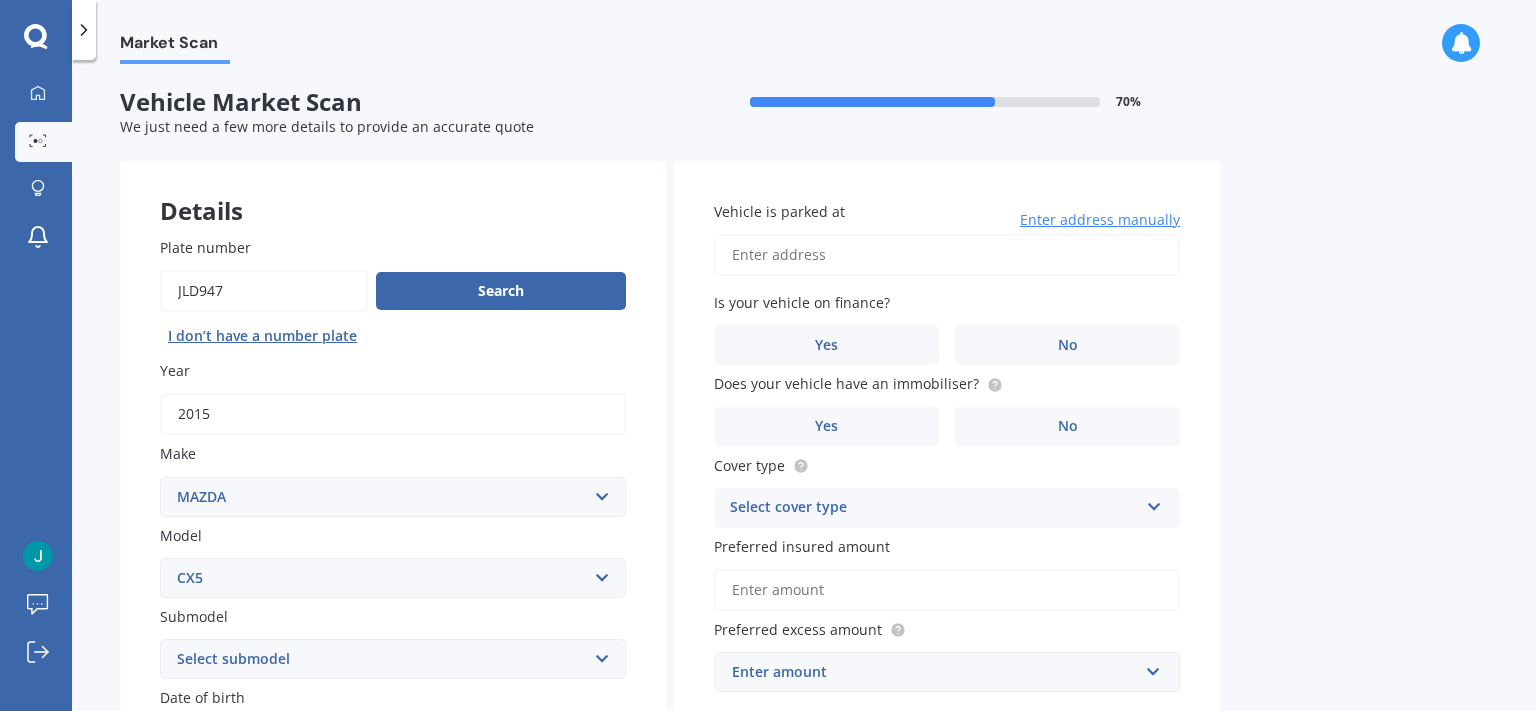 click on "CX5" at bounding box center [0, 0] 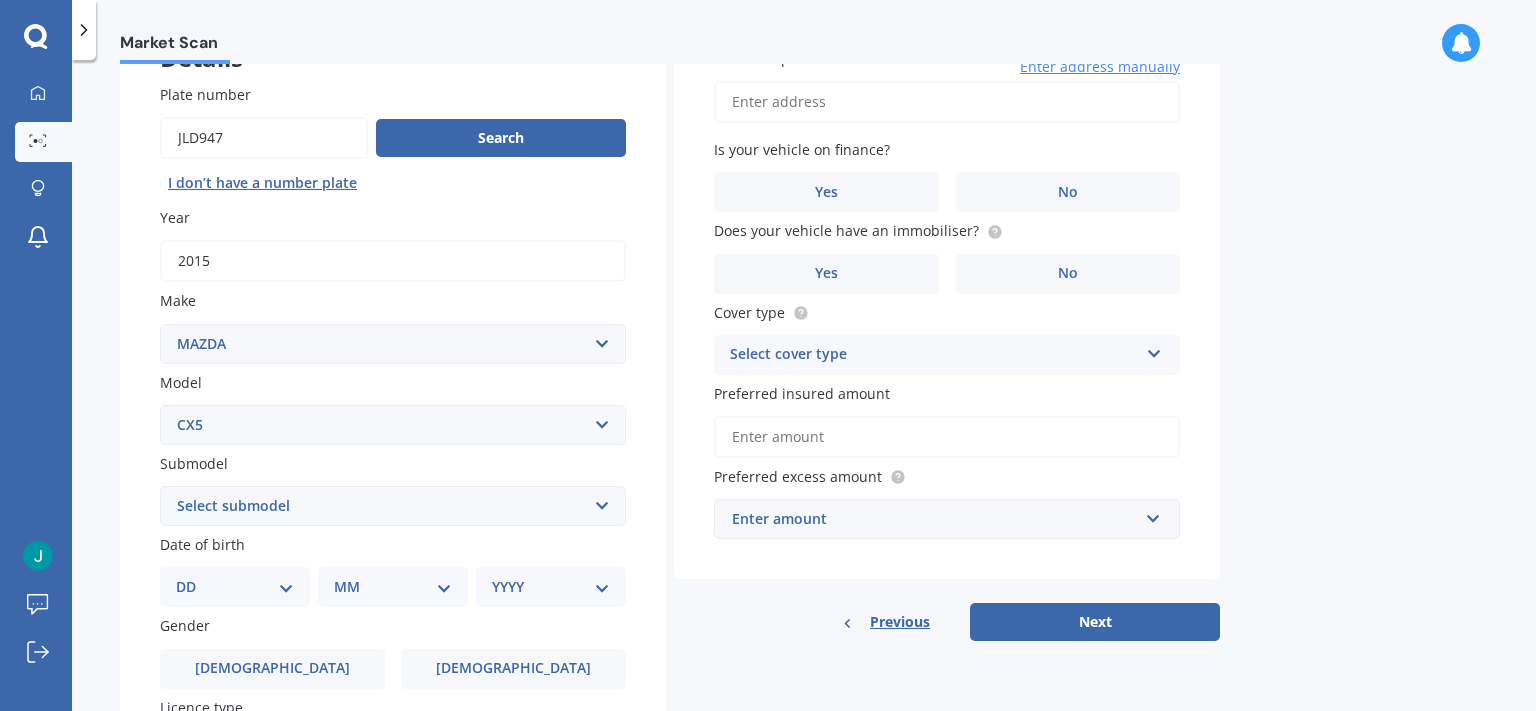 scroll, scrollTop: 154, scrollLeft: 0, axis: vertical 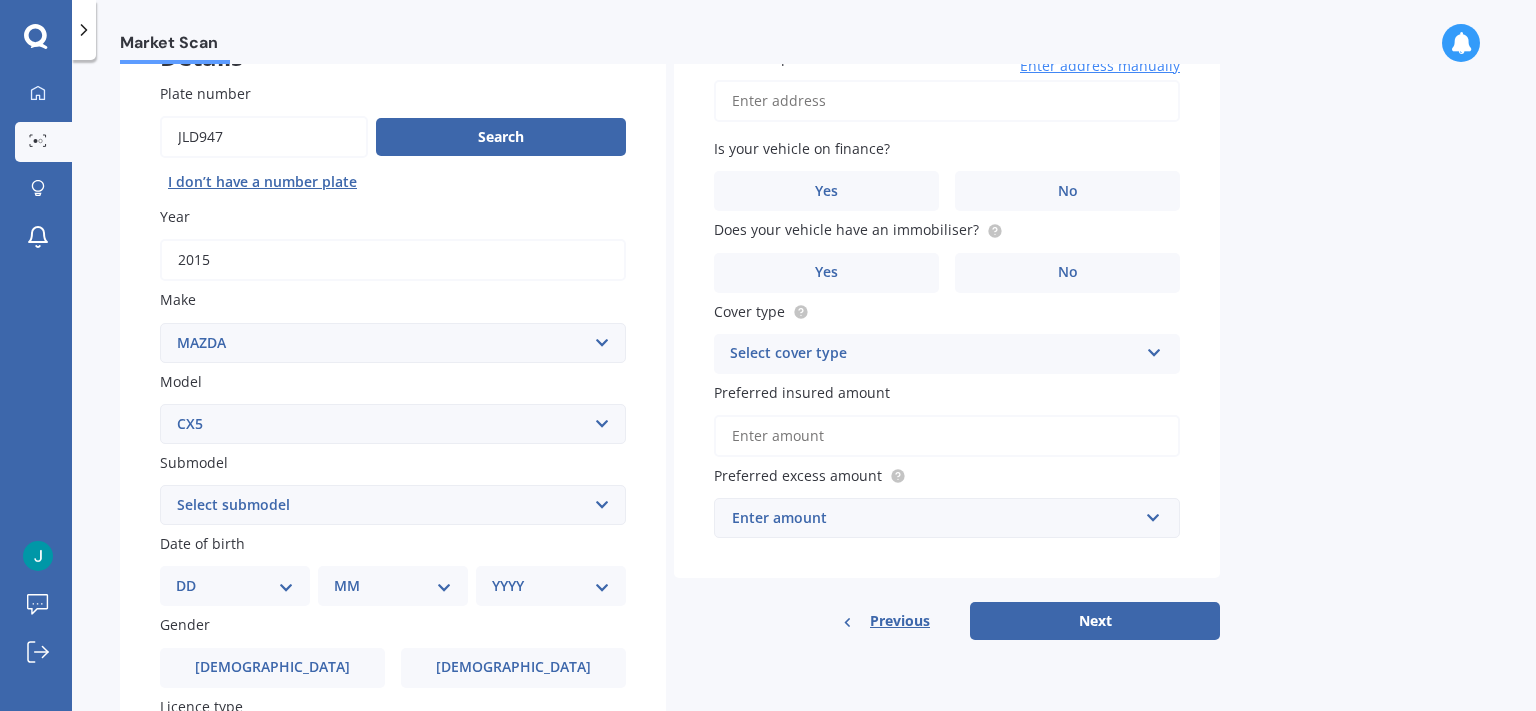 click on "Select submodel 2.2 Diesel 2WD XD 2.5S 4WD Diesel Limited 4WD GSX 2.2 Diesel Station Wagon AWD Diesel GSX AWD GSX AWD Limited FWD GLX FWD GSX Station Wagon (diesel) Station Wagon (petrol) Station Wagon 2.5L Station Wagon 4WD Station Wagon diesel 4WD non turbo Station Wagon diesel turbo 4WD Stationwagon Stationwagon Diesel Turbo" at bounding box center [393, 505] 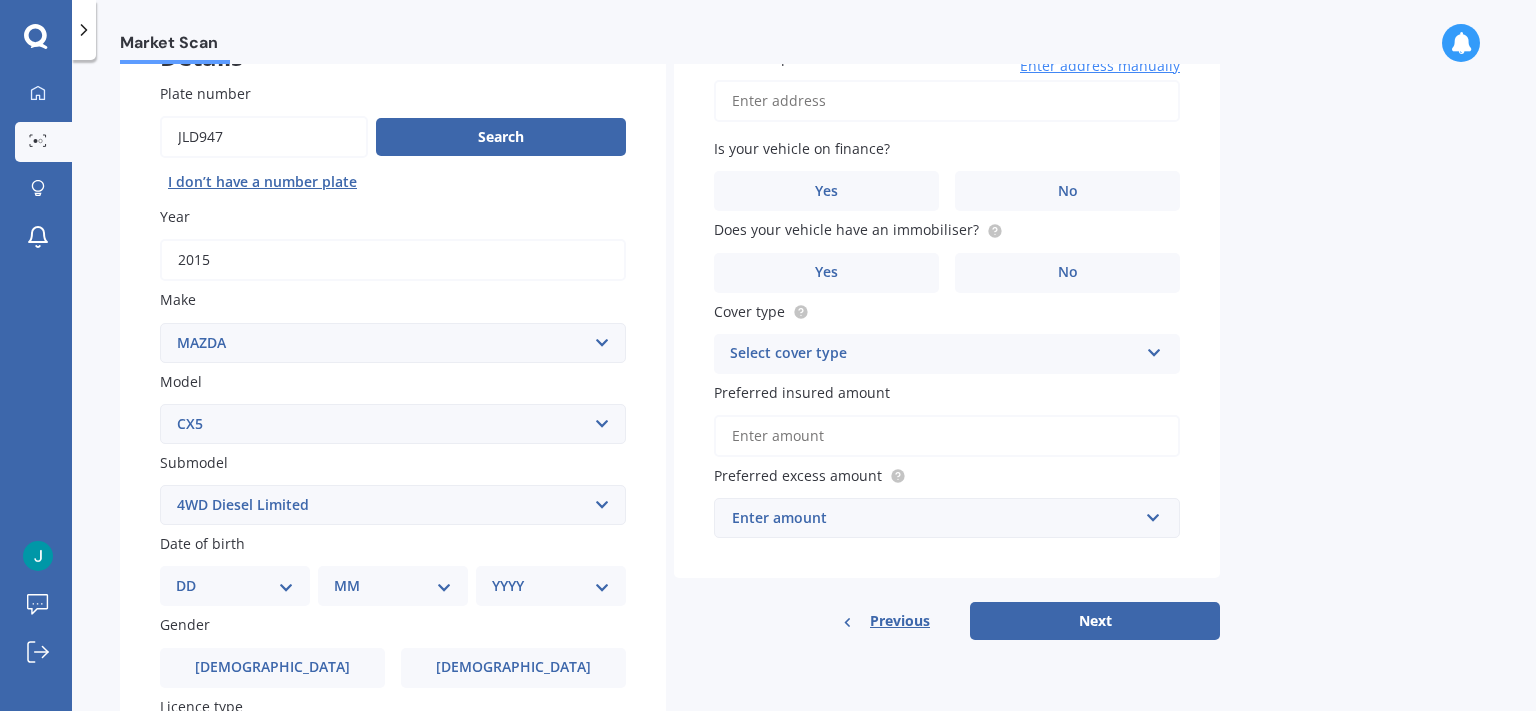 click on "4WD Diesel Limited" at bounding box center (0, 0) 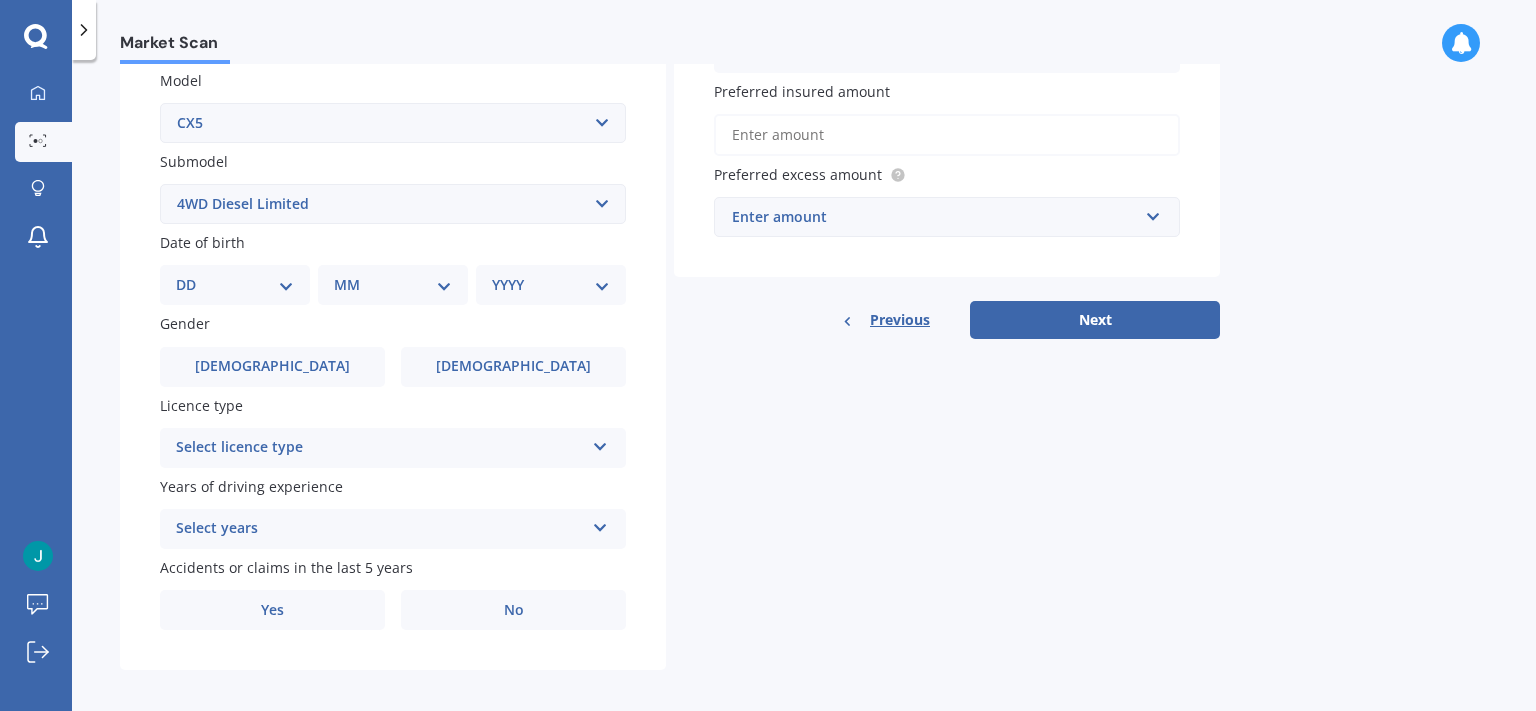 scroll, scrollTop: 461, scrollLeft: 0, axis: vertical 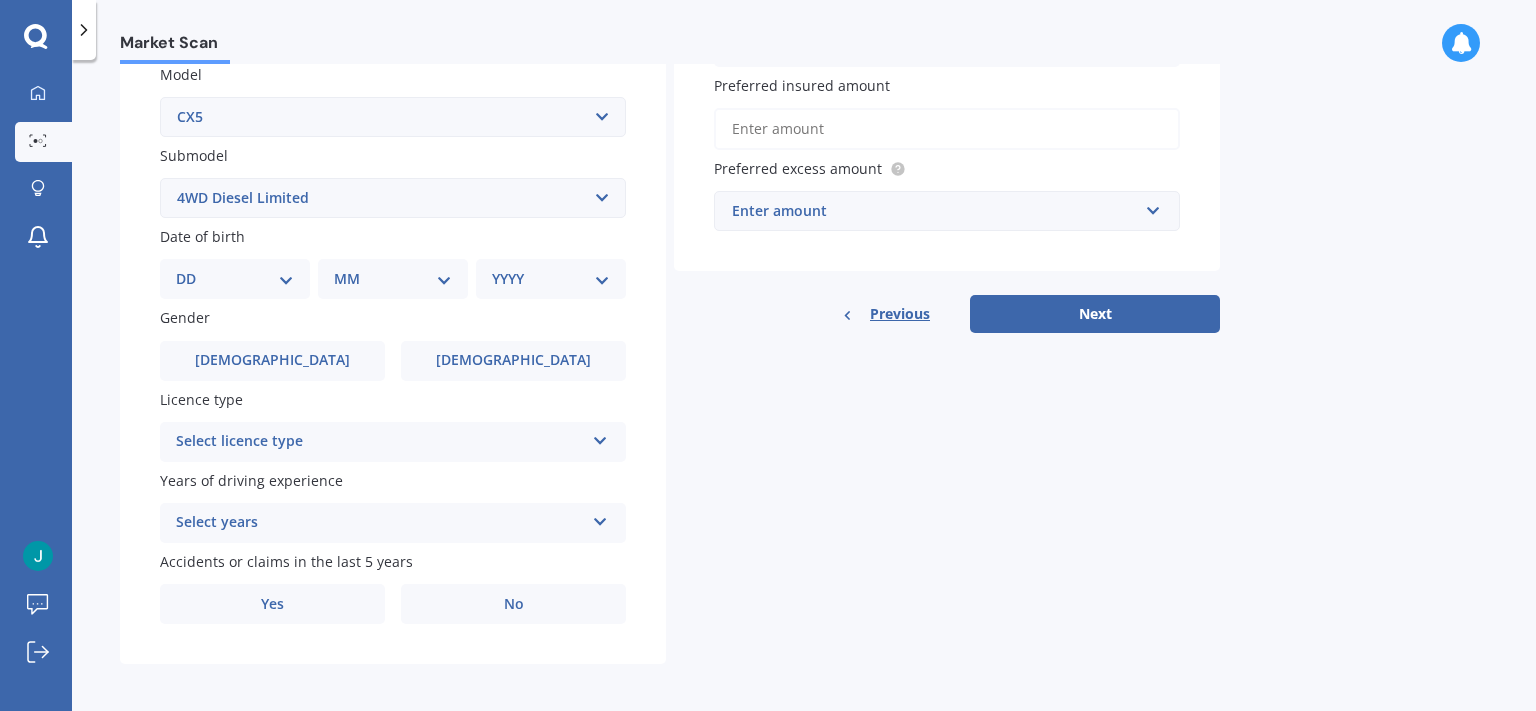 click on "DD 01 02 03 04 05 06 07 08 09 10 11 12 13 14 15 16 17 18 19 20 21 22 23 24 25 26 27 28 29 30 31" at bounding box center (235, 279) 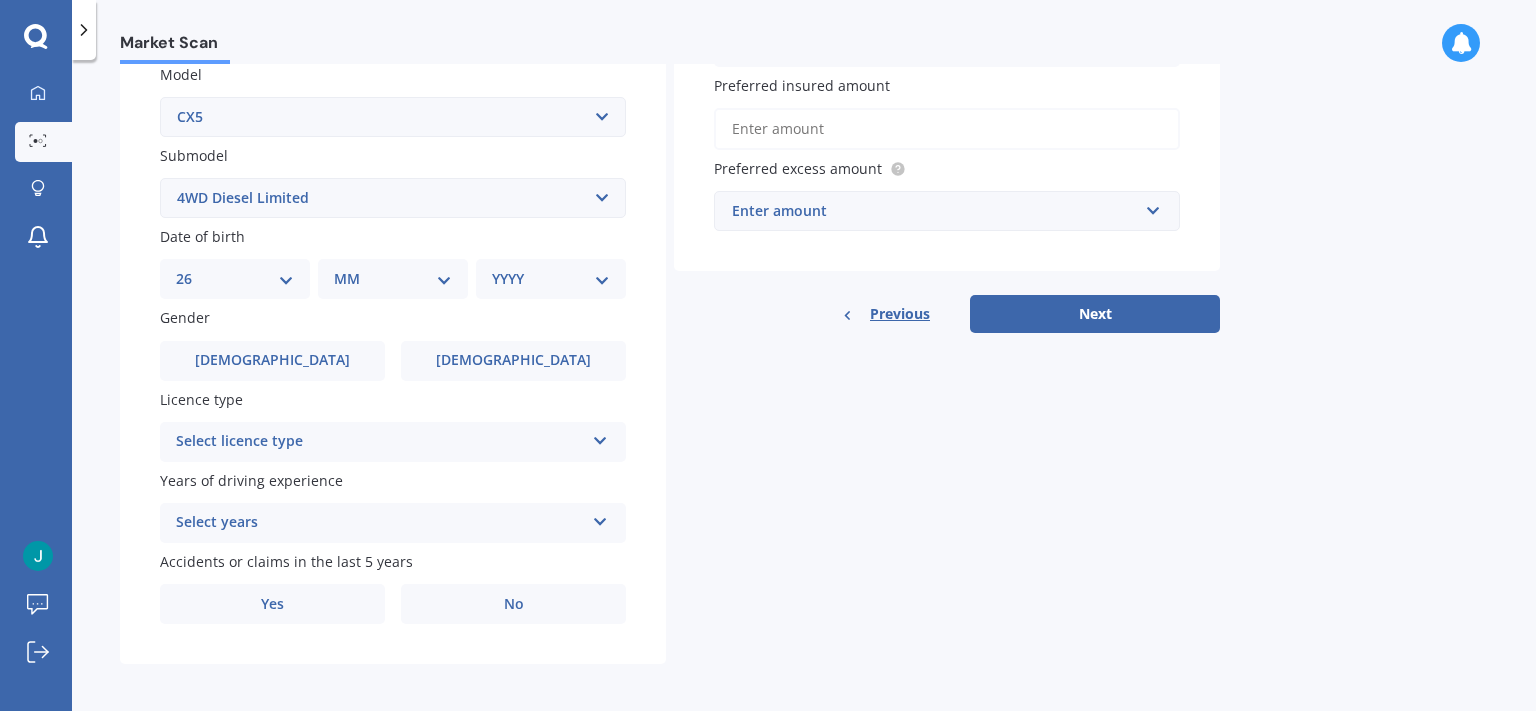 click on "26" at bounding box center (0, 0) 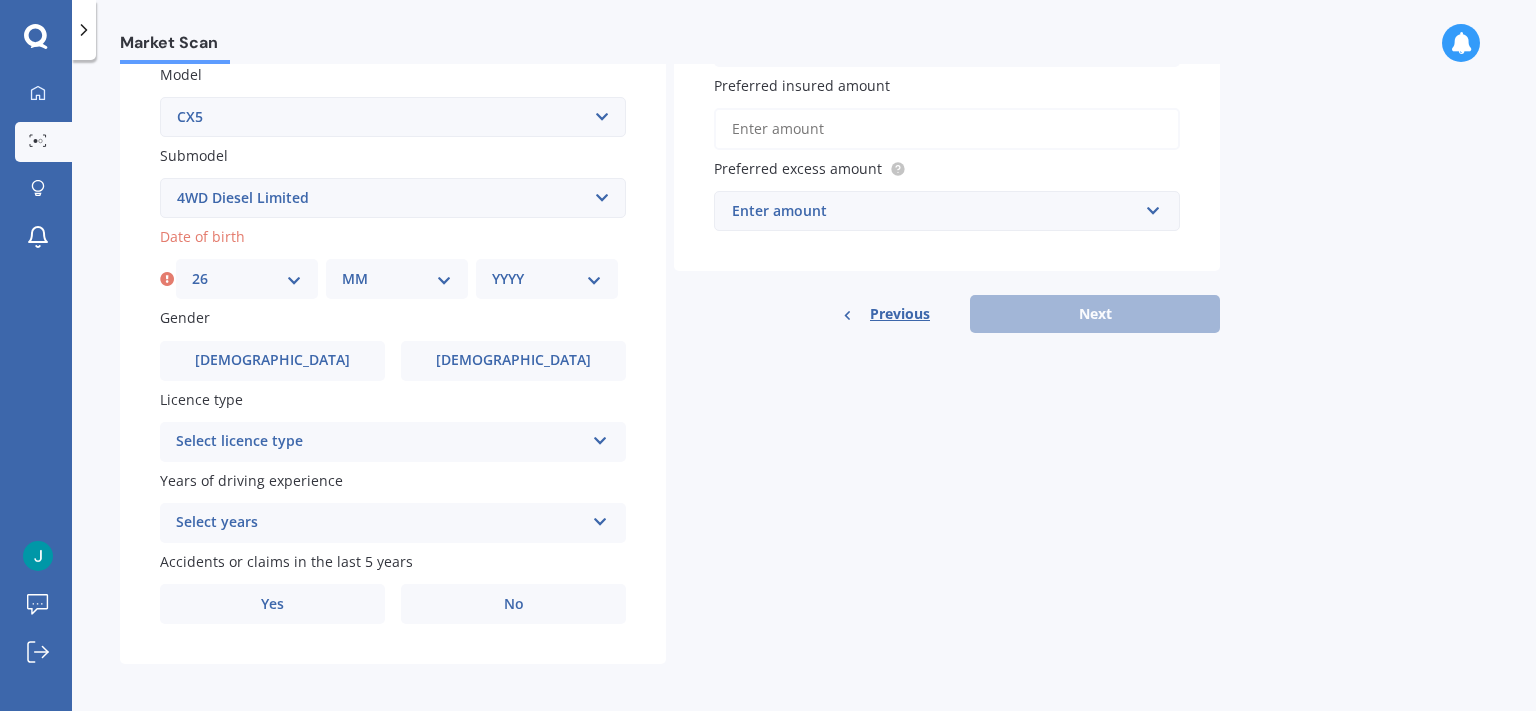 select on "09" 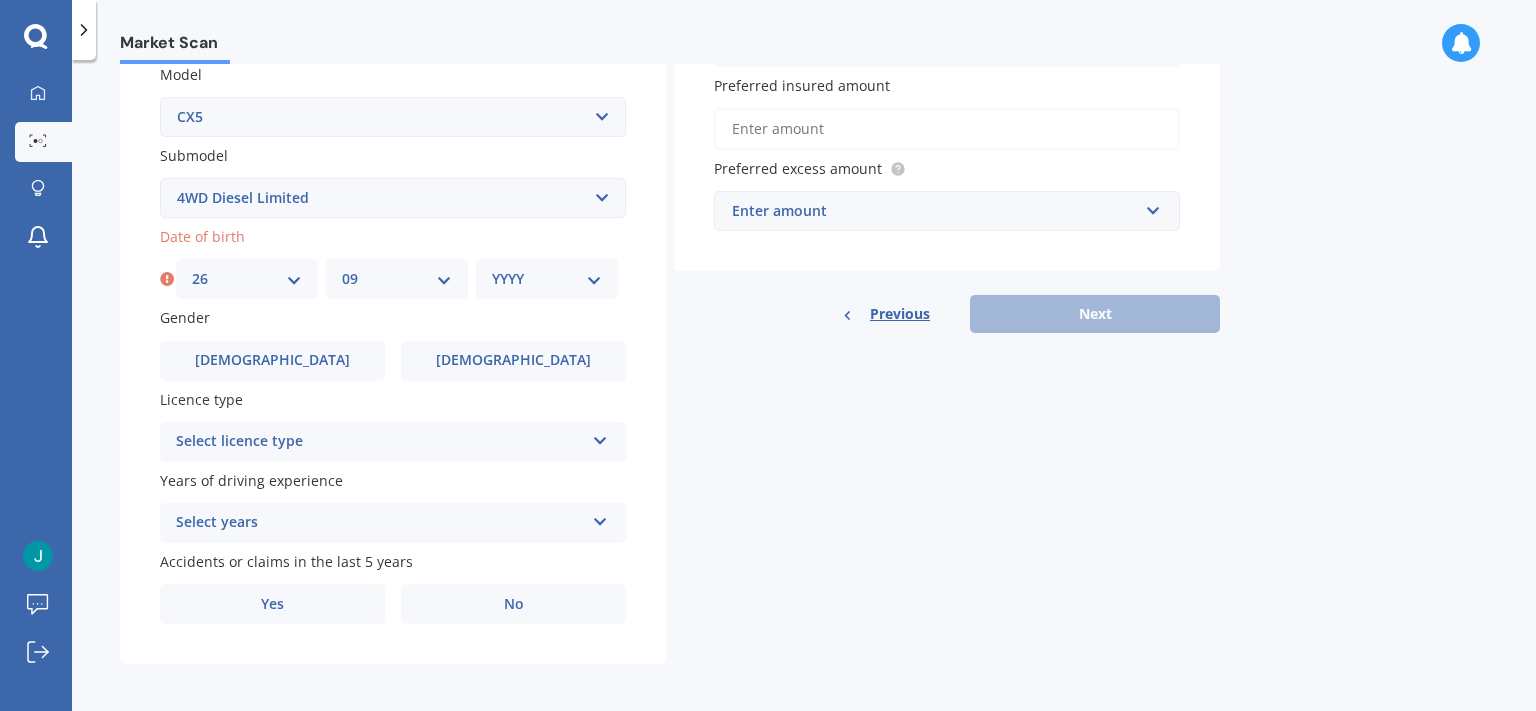 click on "09" at bounding box center [0, 0] 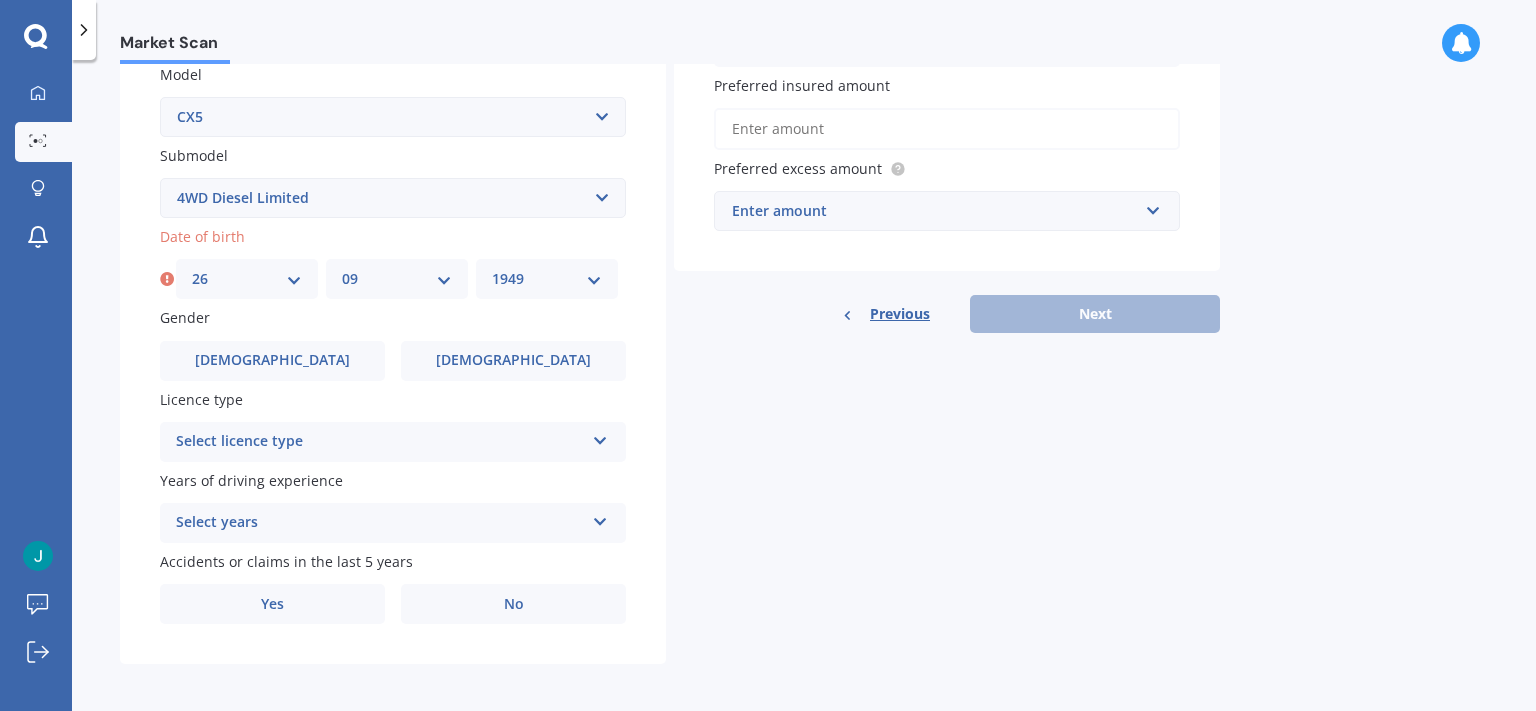click on "1949" at bounding box center (0, 0) 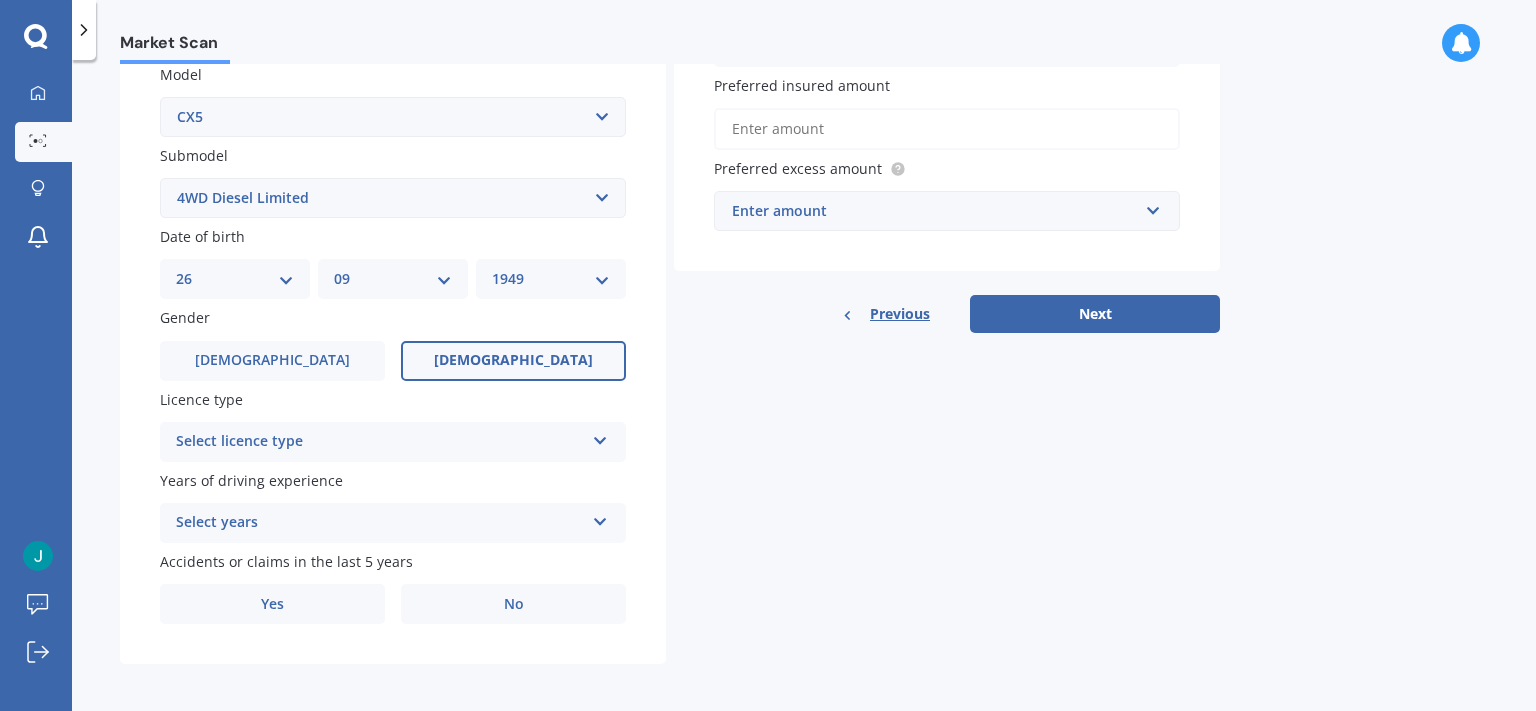 click on "[DEMOGRAPHIC_DATA]" at bounding box center (513, 361) 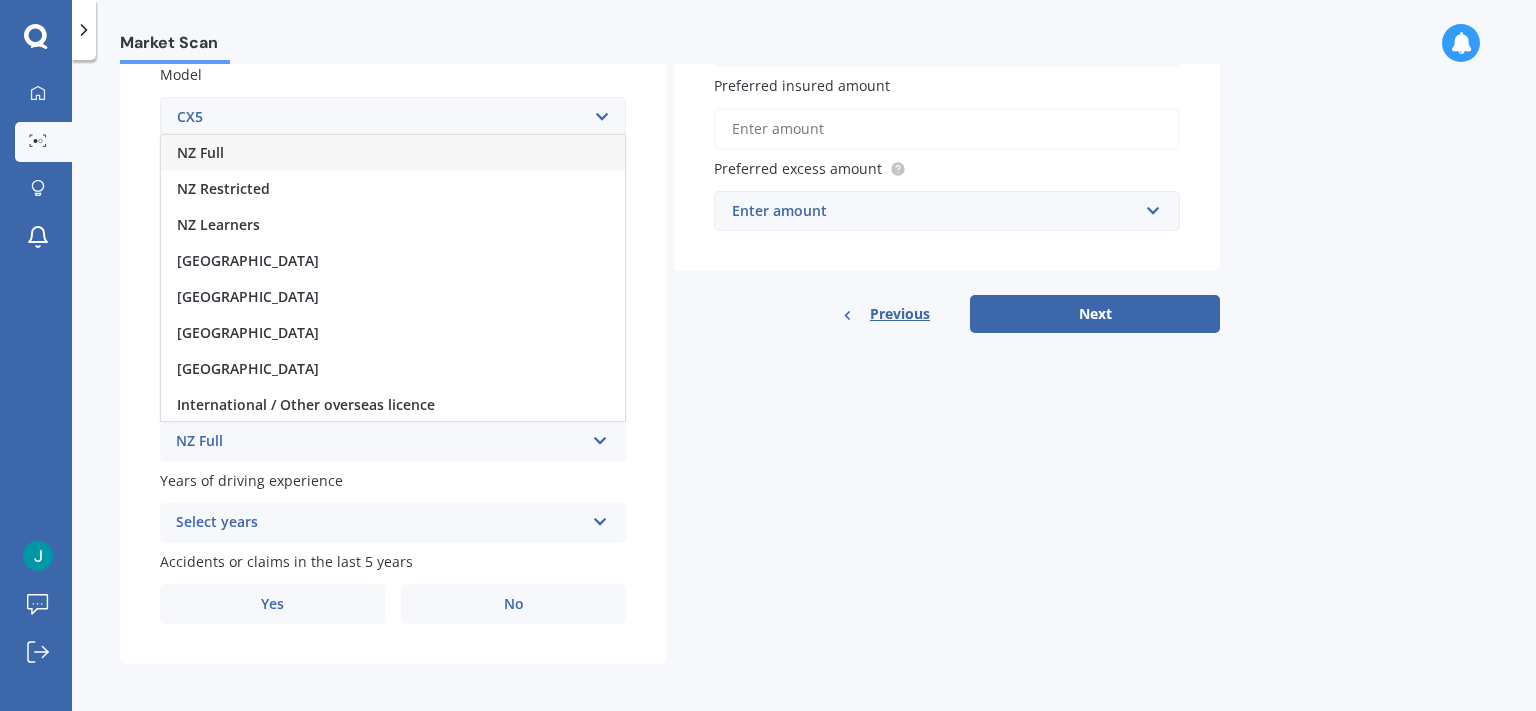 click on "NZ Full" at bounding box center (393, 153) 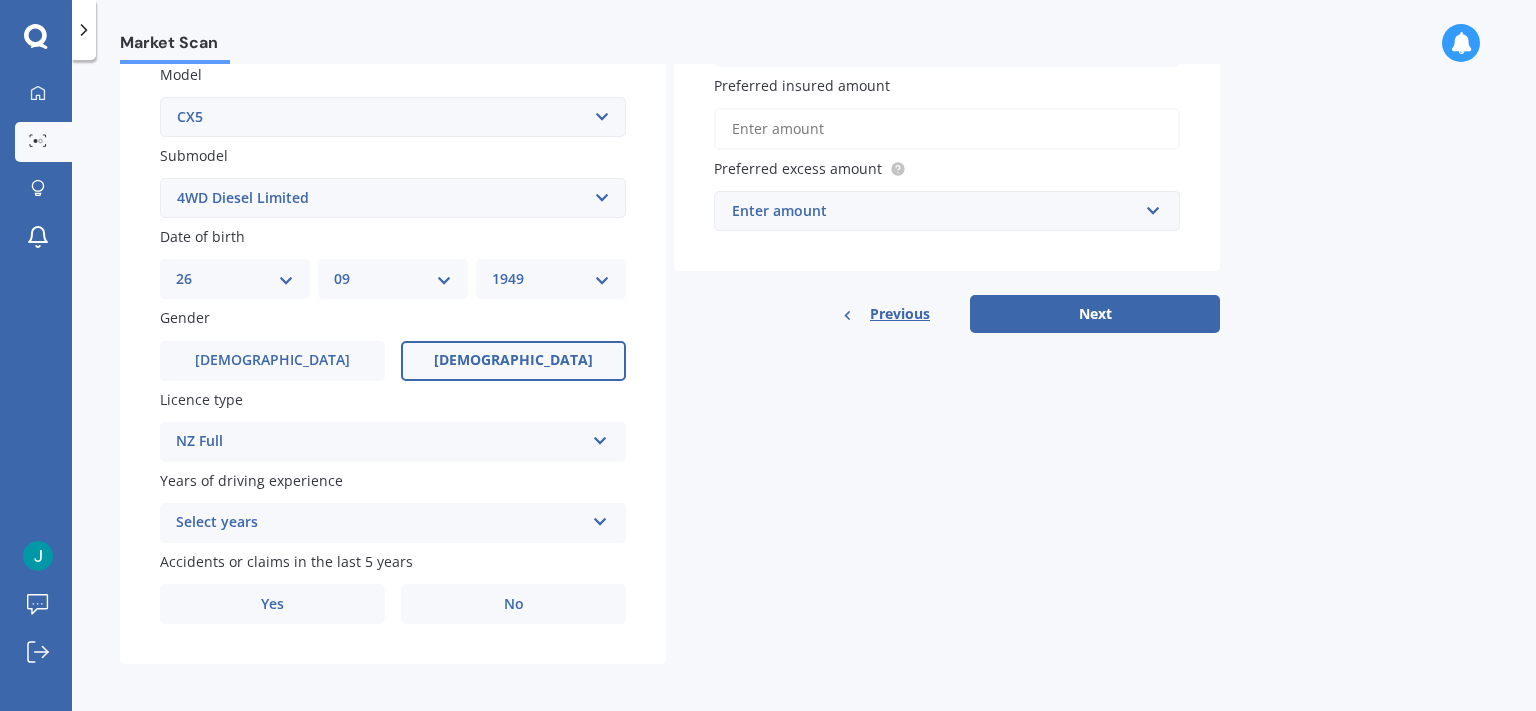 click at bounding box center [600, 518] 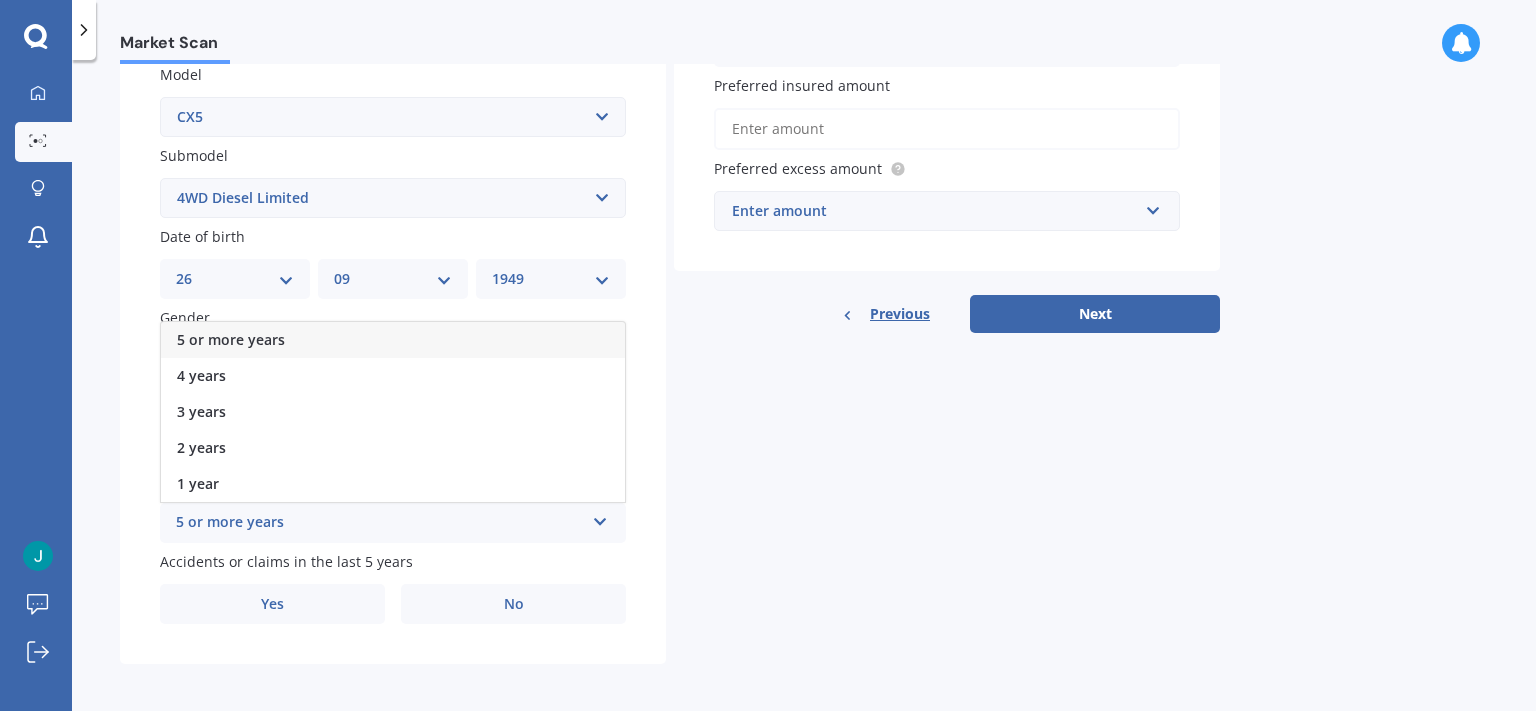click on "5 or more years" at bounding box center (393, 340) 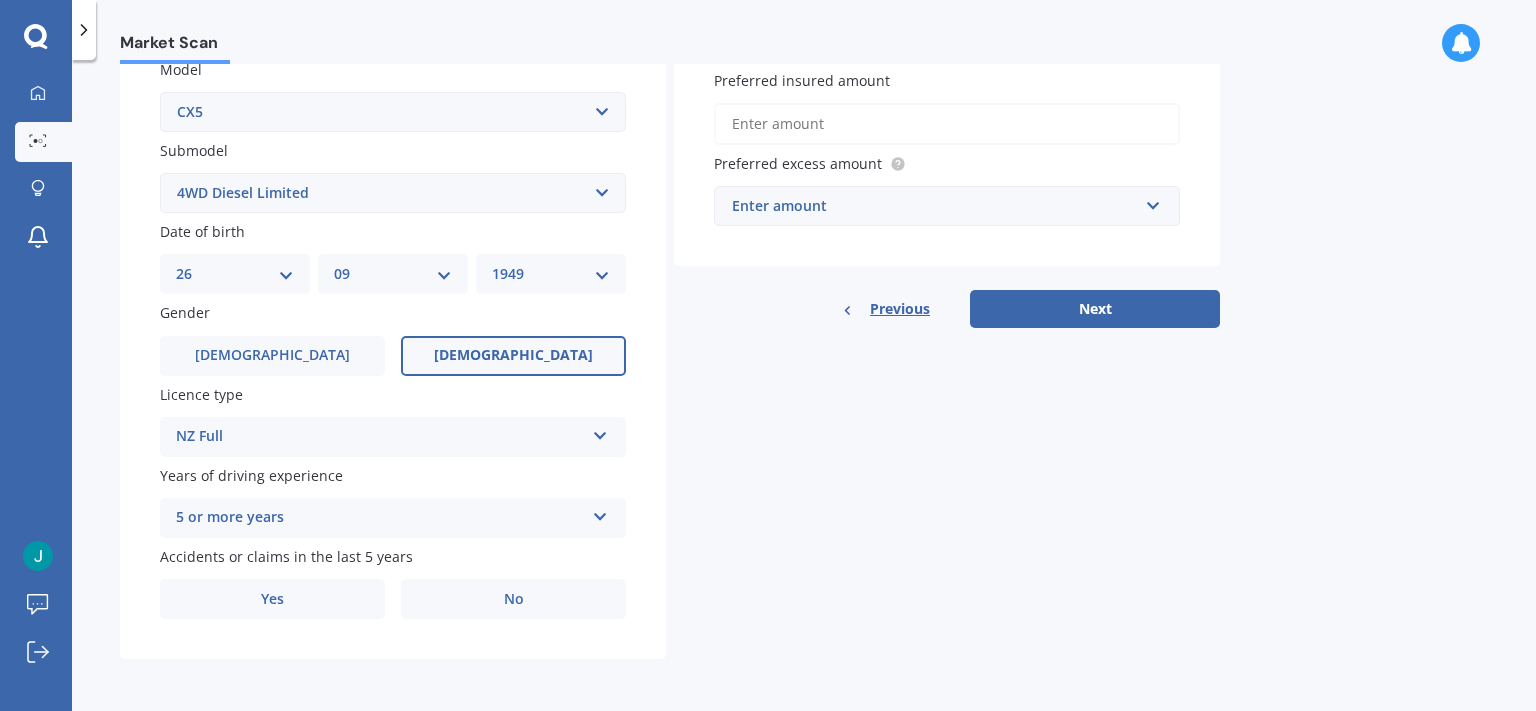 scroll, scrollTop: 470, scrollLeft: 0, axis: vertical 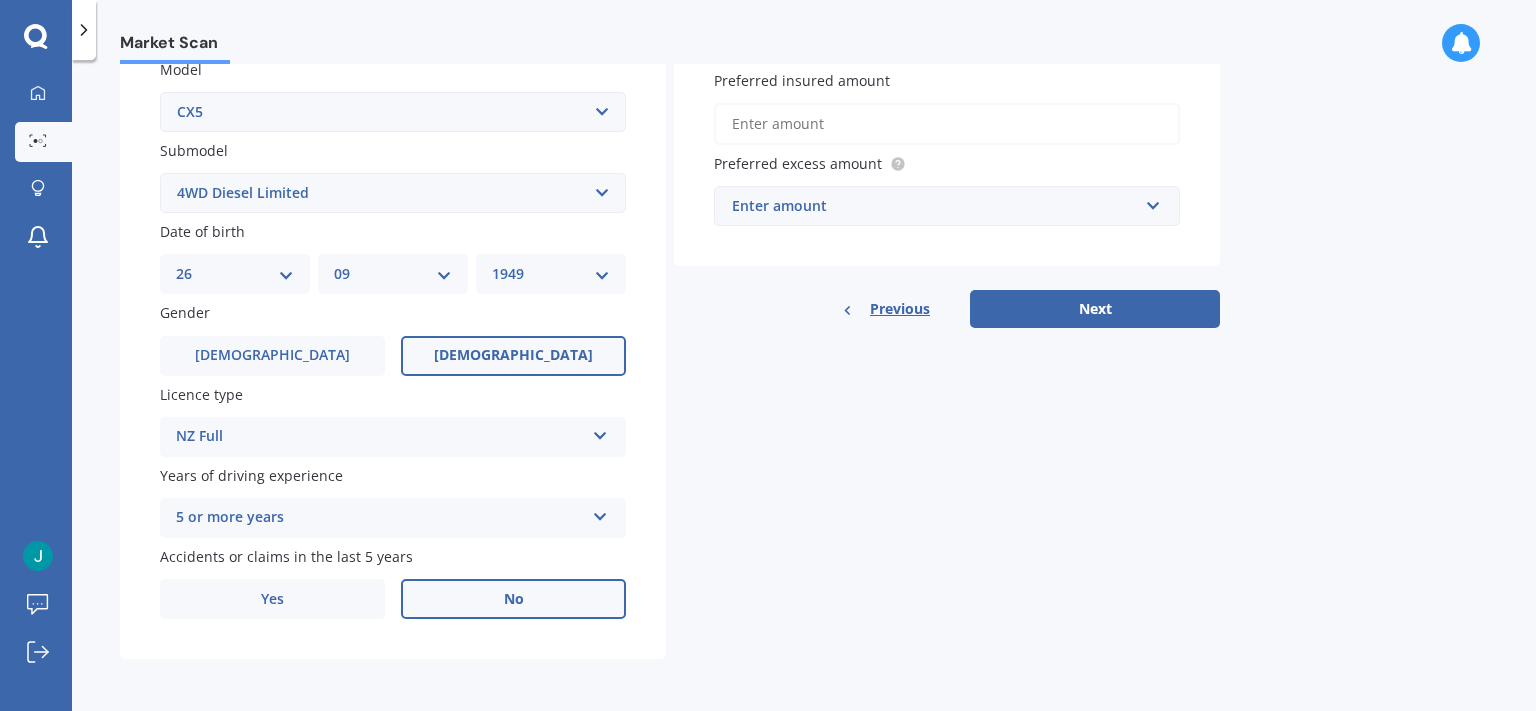 click on "No" at bounding box center (514, 599) 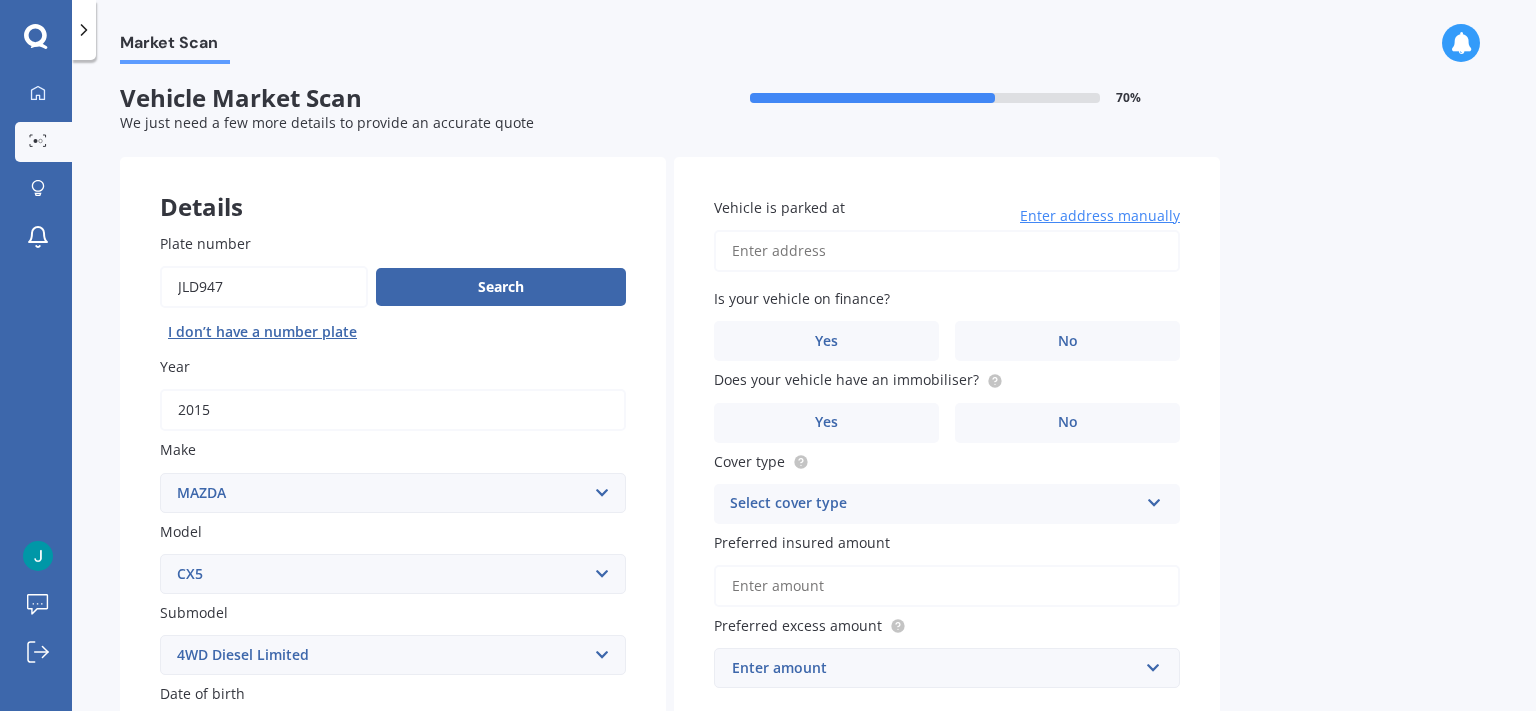 scroll, scrollTop: 0, scrollLeft: 0, axis: both 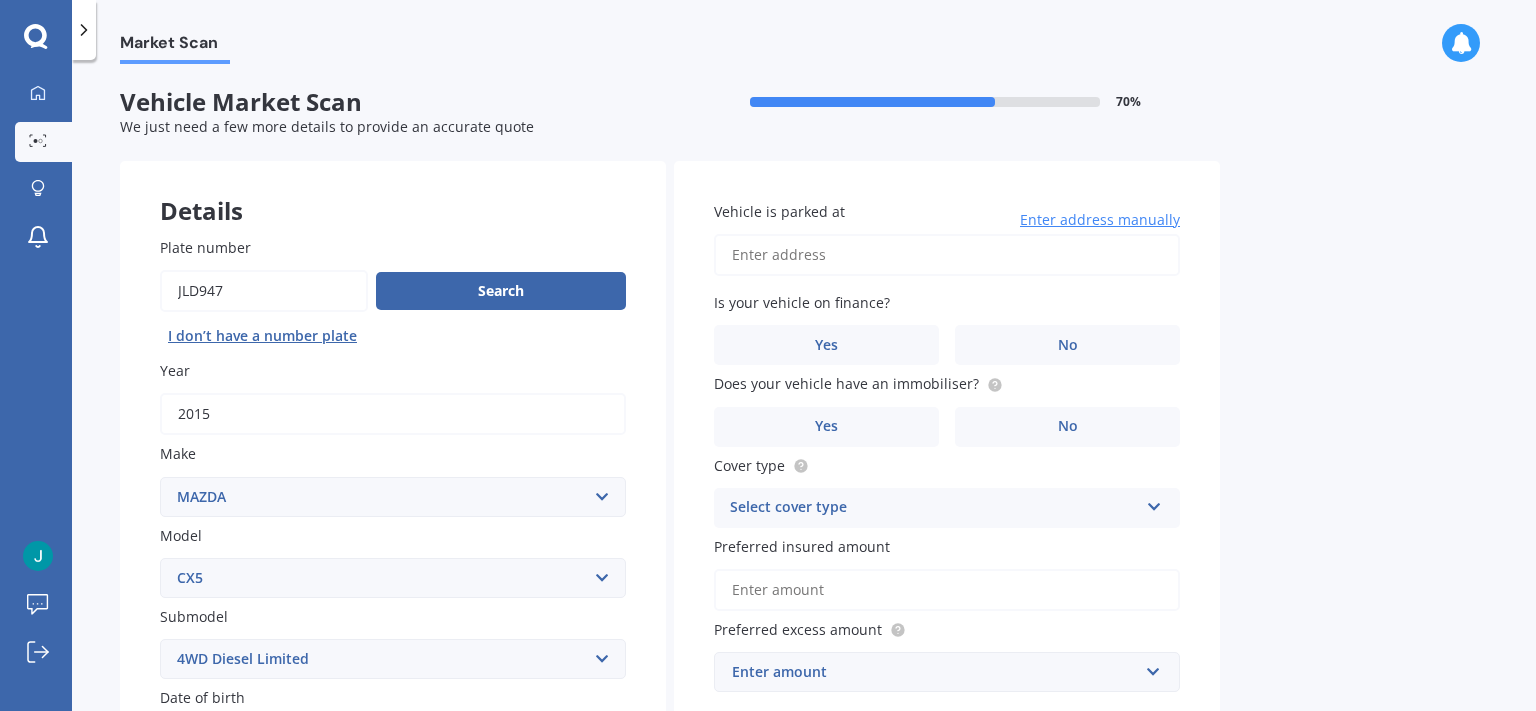 click on "Vehicle is parked at" at bounding box center (947, 255) 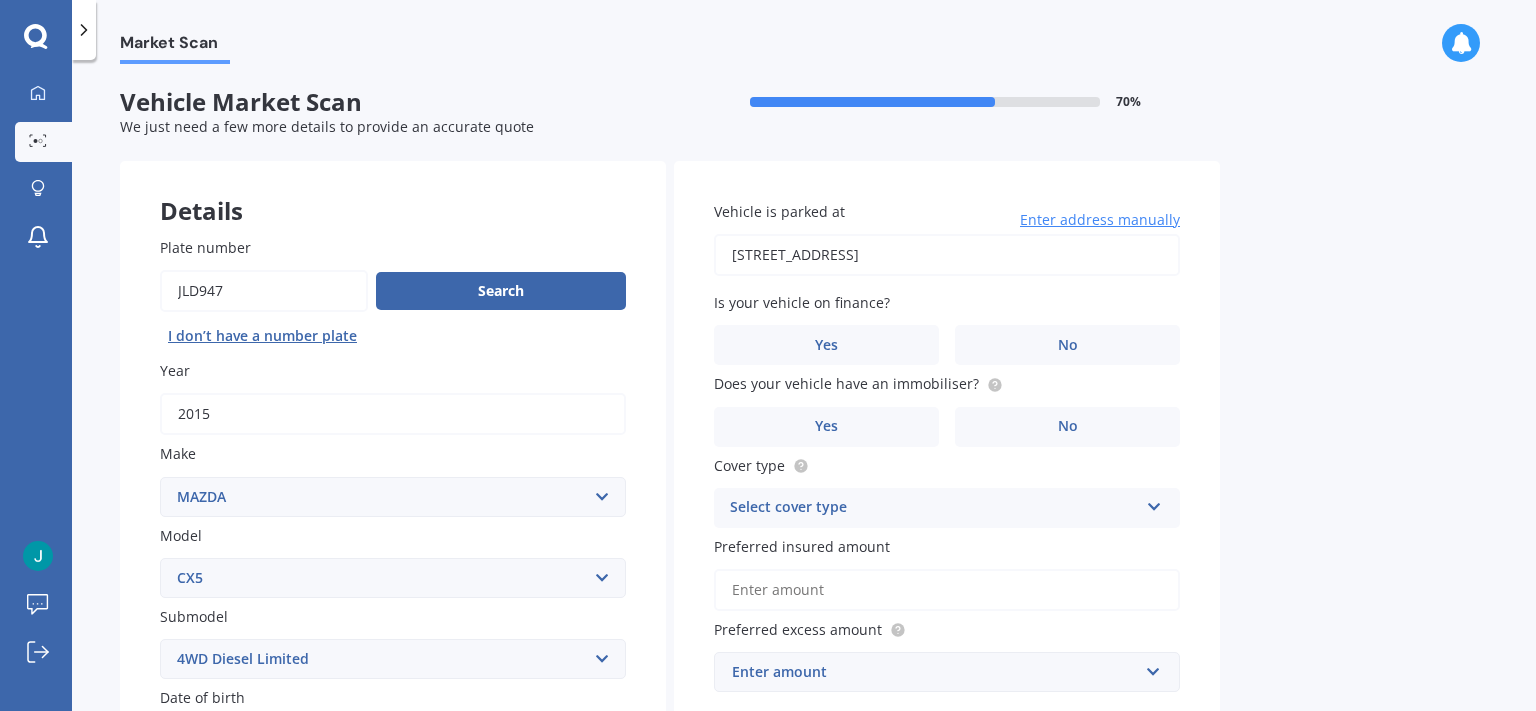 type on "[STREET_ADDRESS]" 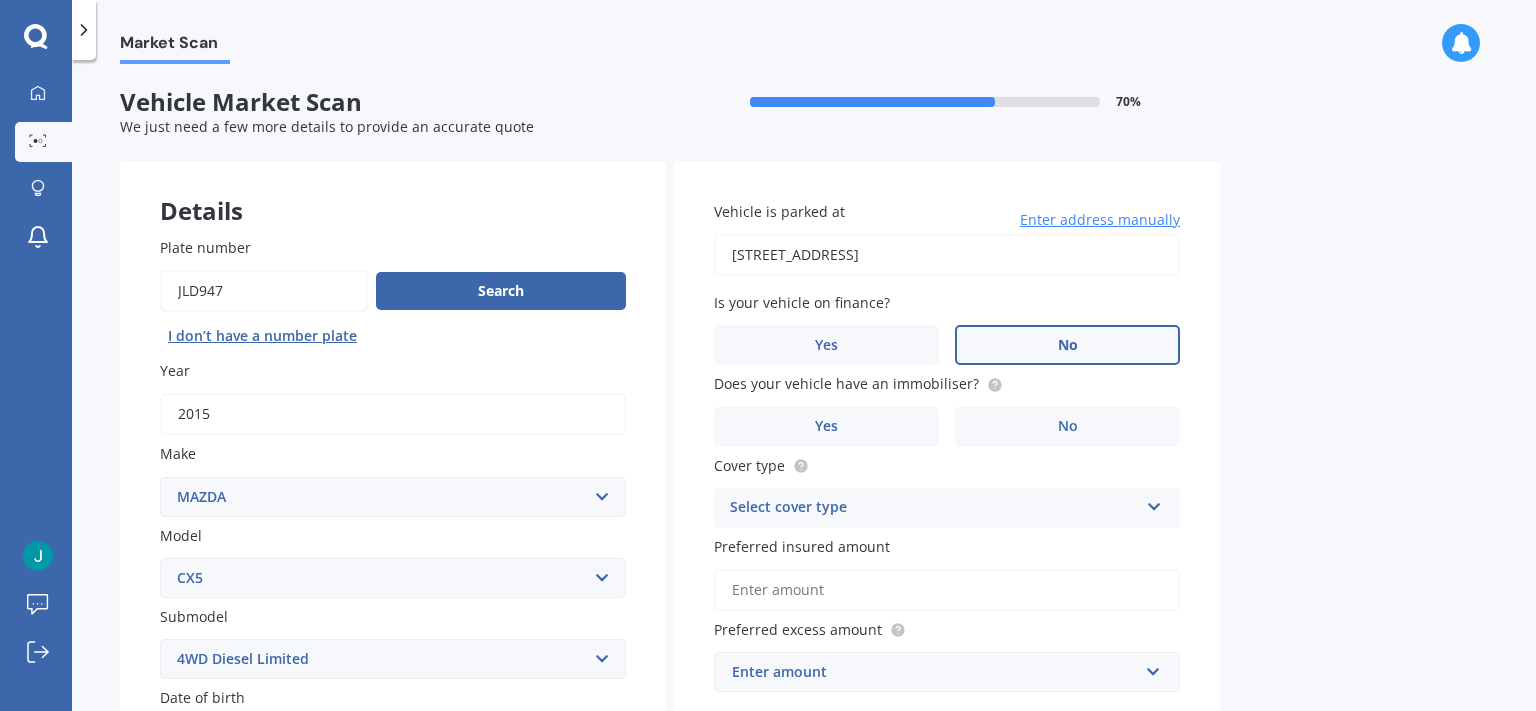 click on "No" at bounding box center [1067, 345] 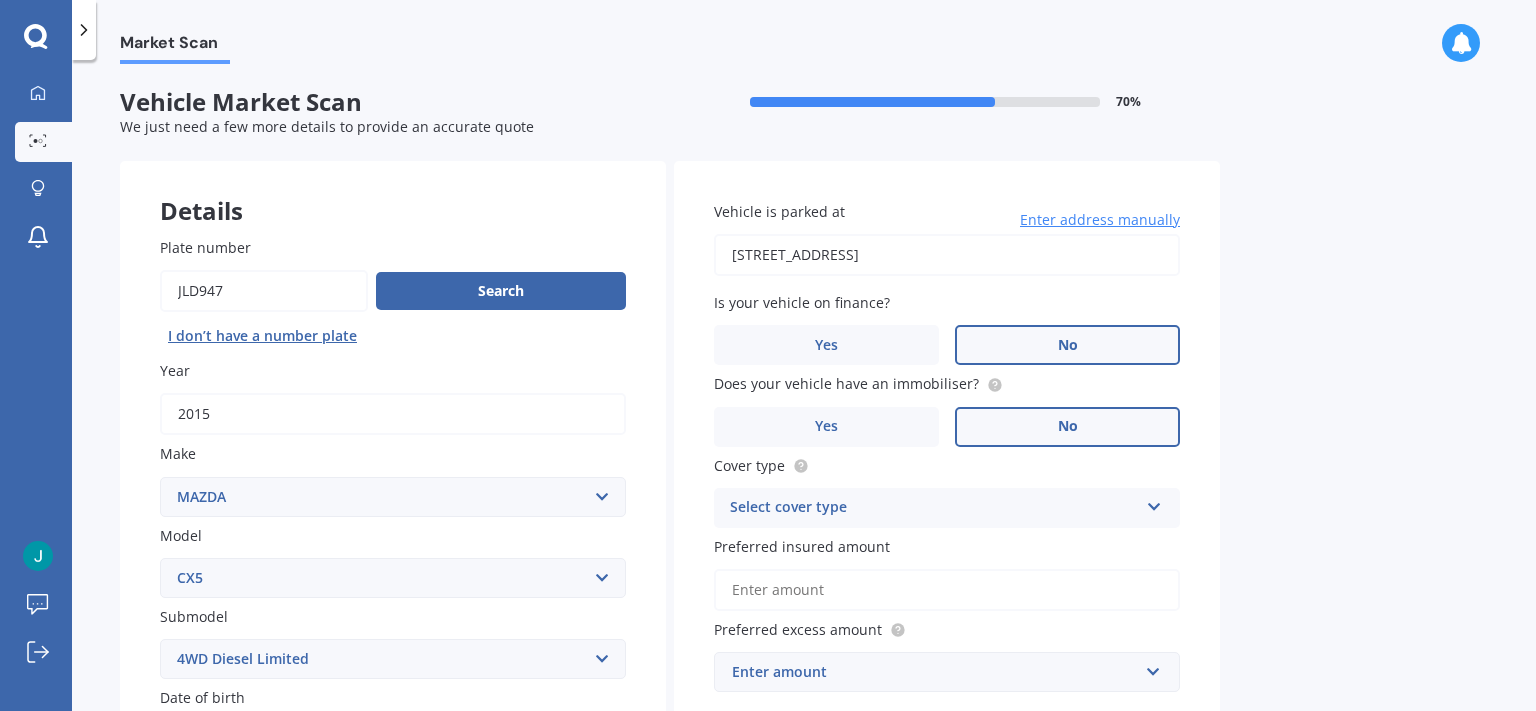 click on "No" at bounding box center (1068, 426) 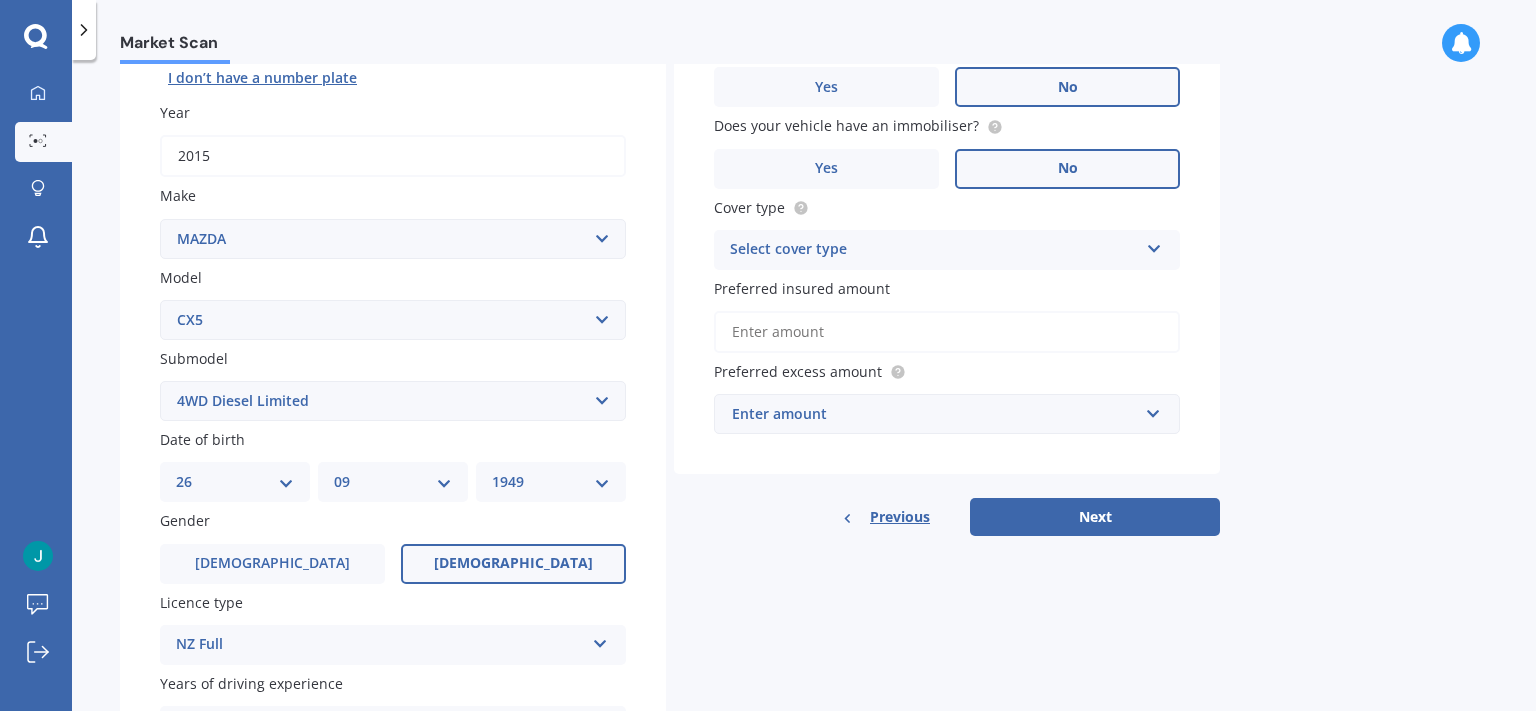 scroll, scrollTop: 307, scrollLeft: 0, axis: vertical 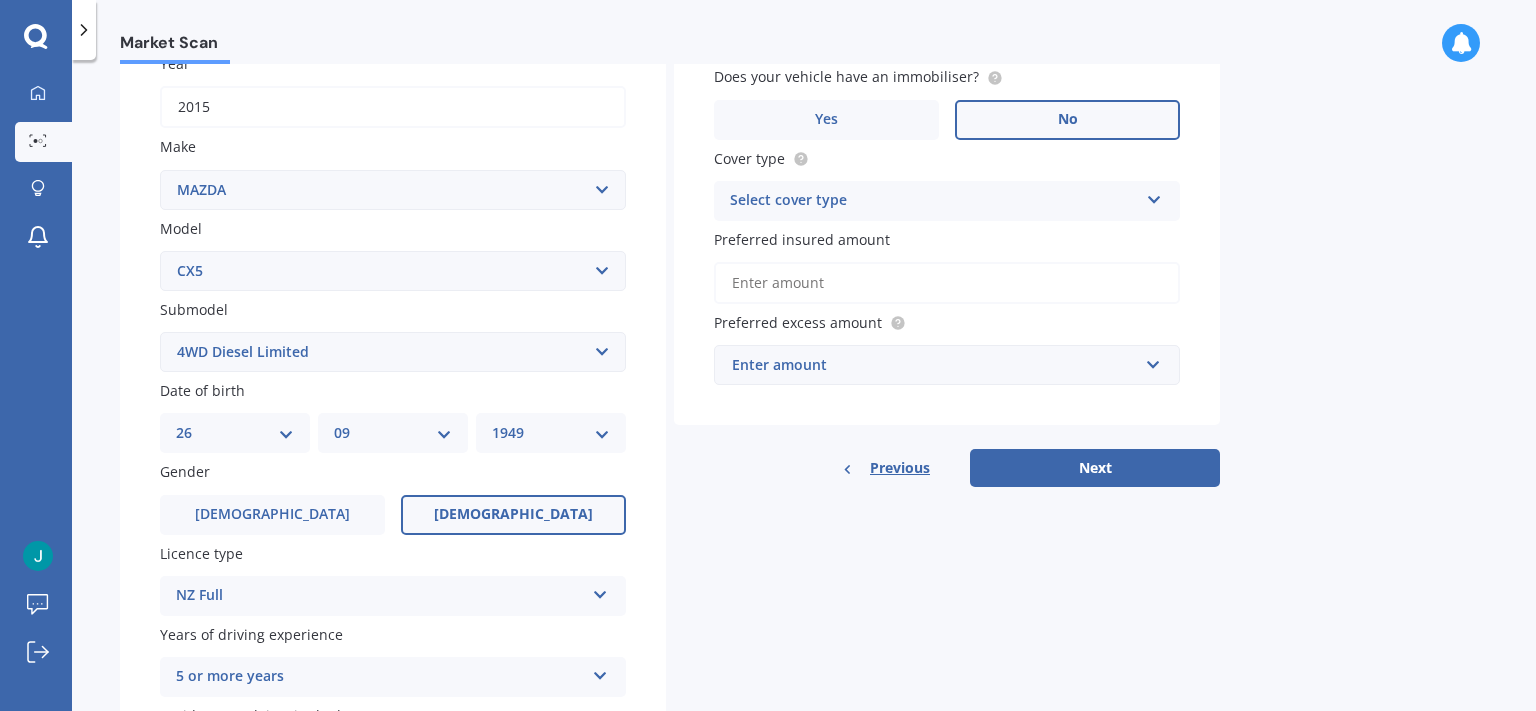 click at bounding box center [1154, 196] 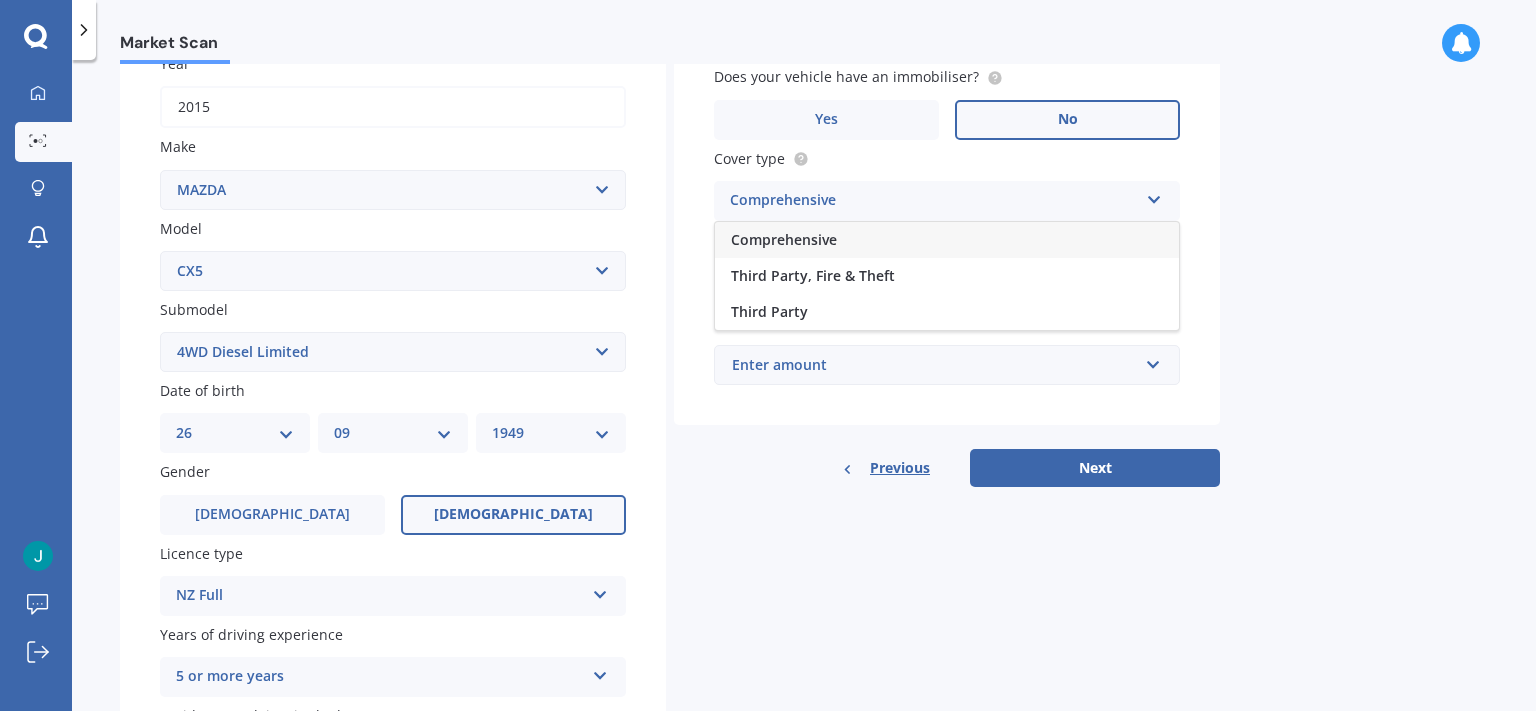 click on "Comprehensive" at bounding box center [947, 240] 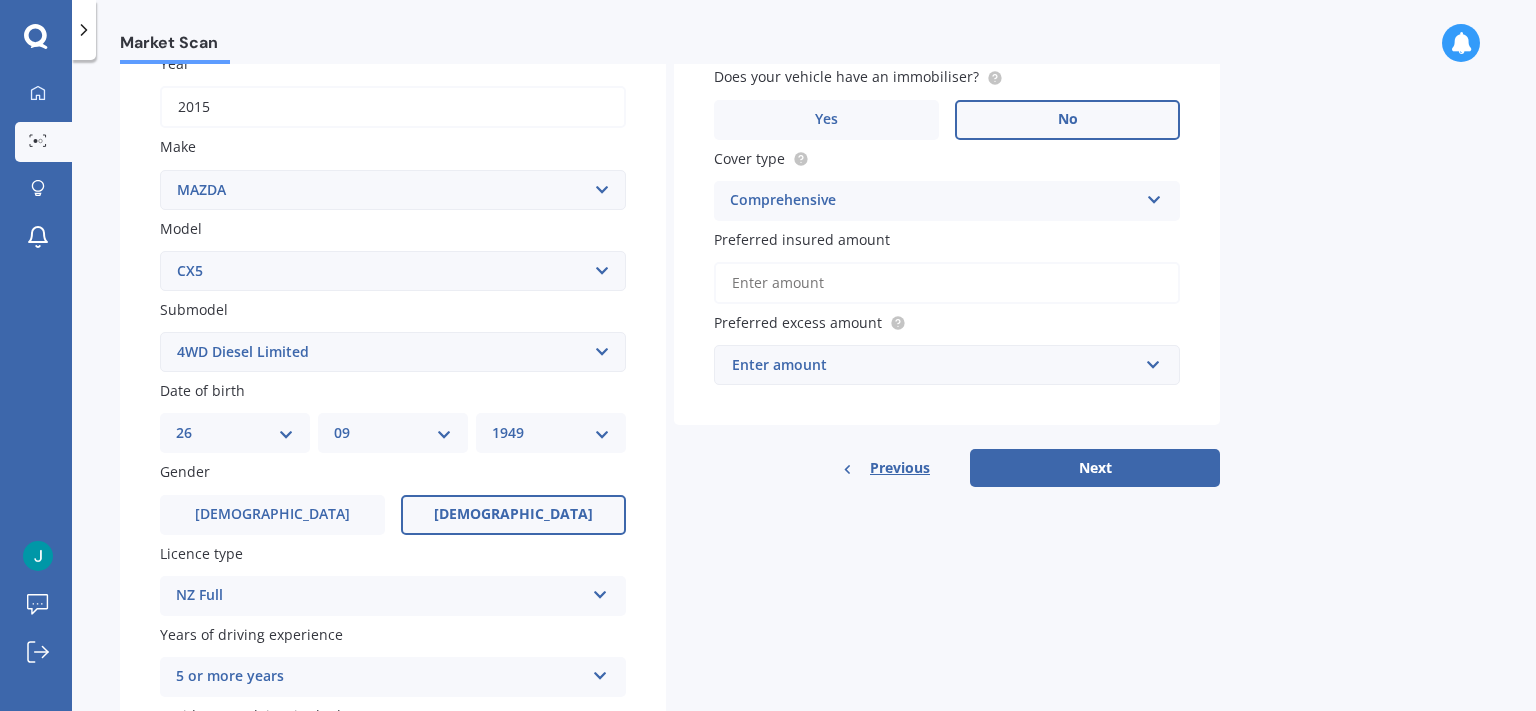 click on "Preferred insured amount" at bounding box center (947, 283) 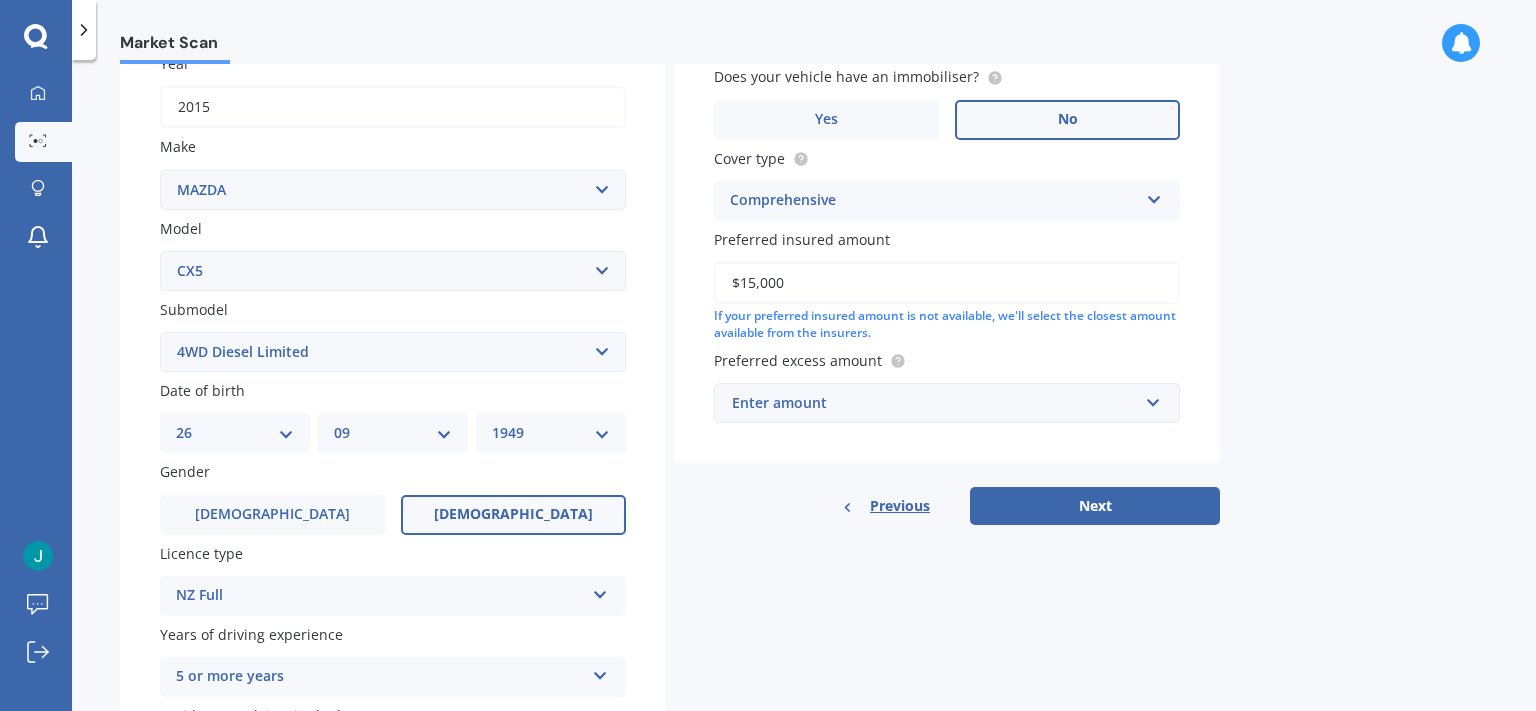 type on "$15,000" 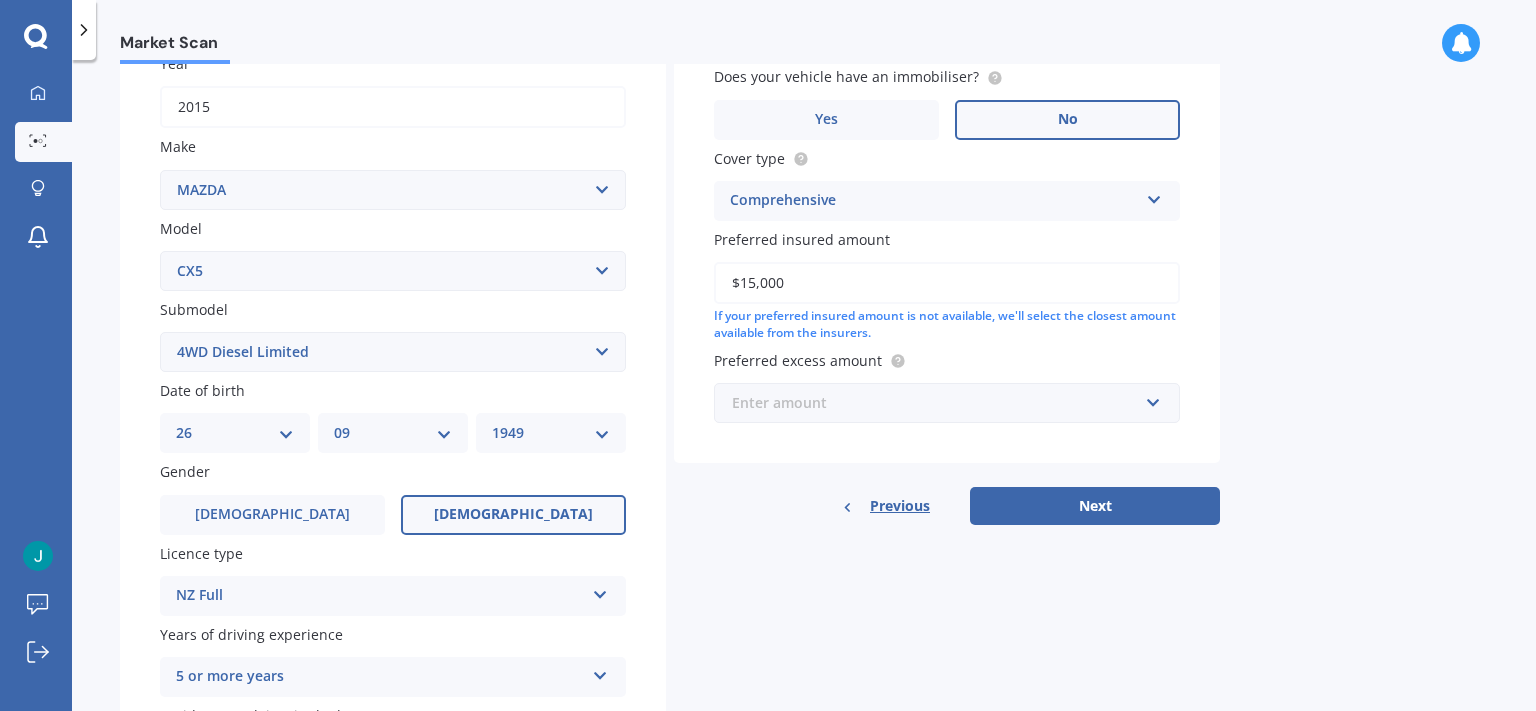 click at bounding box center (940, 403) 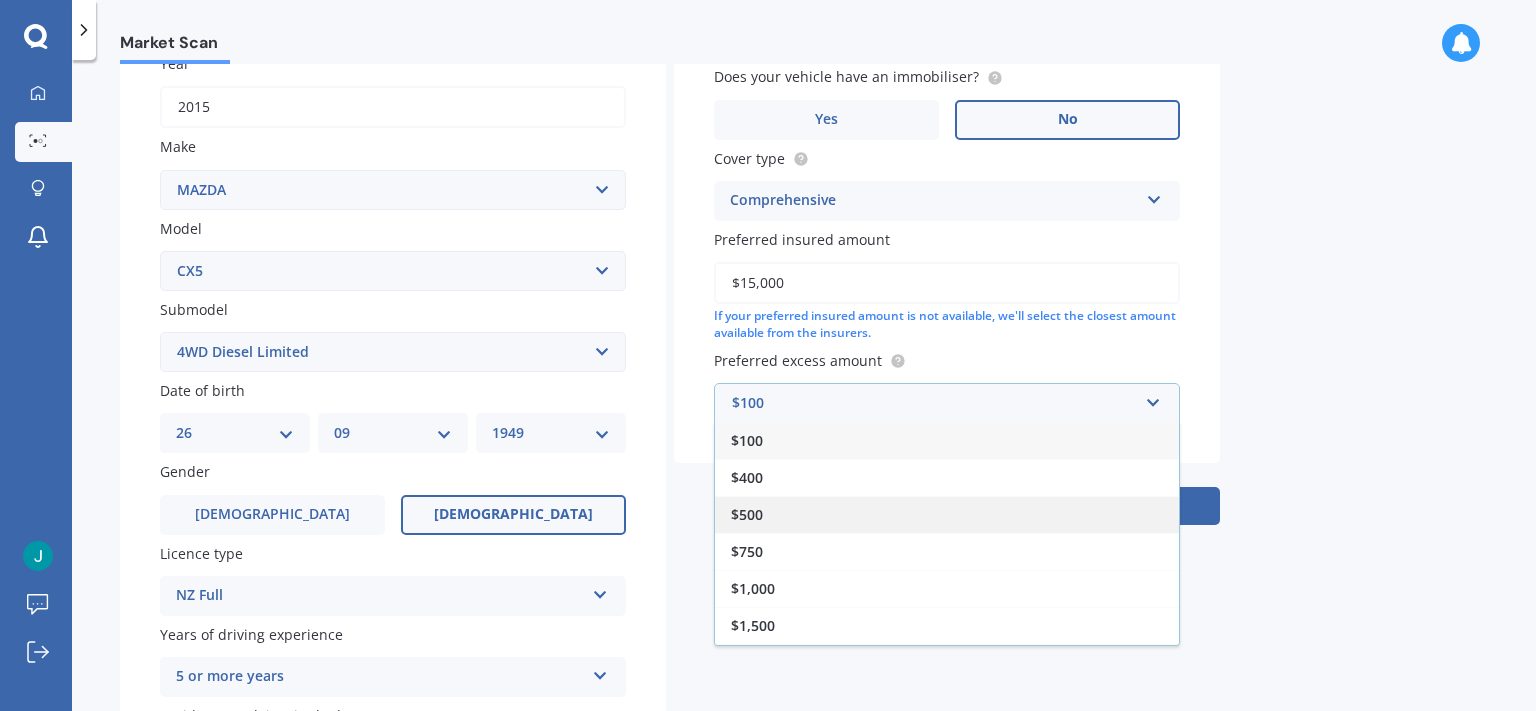 click on "$500" at bounding box center (947, 514) 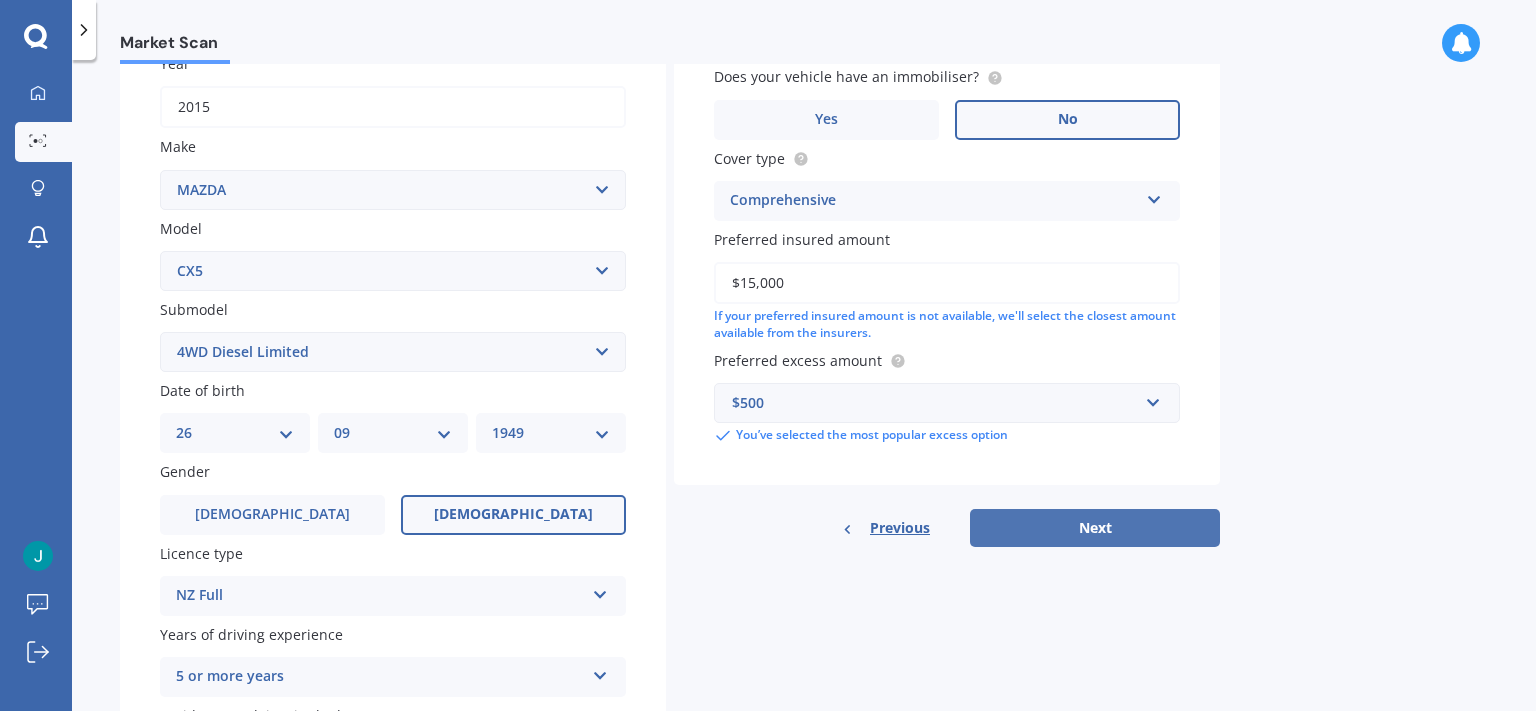 click on "Next" at bounding box center [1095, 528] 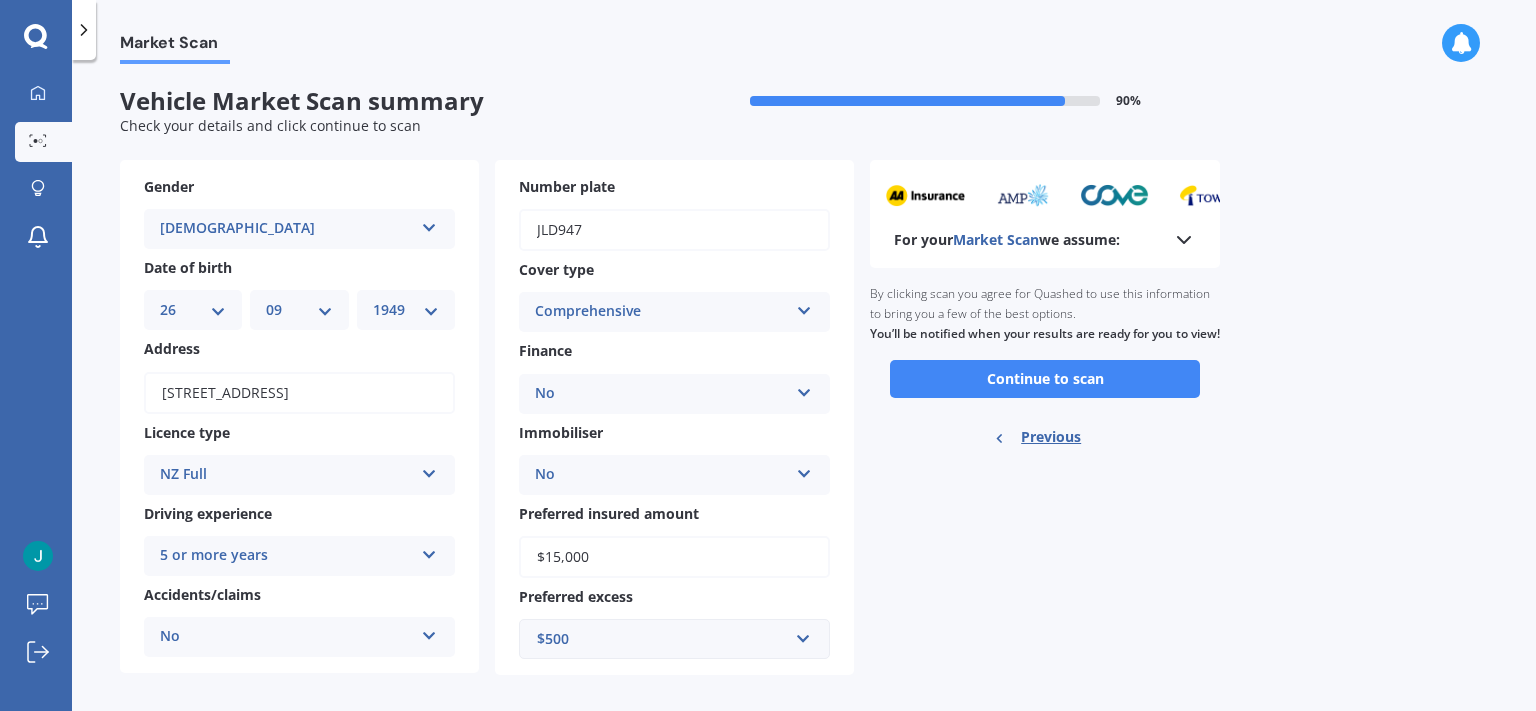 scroll, scrollTop: 0, scrollLeft: 0, axis: both 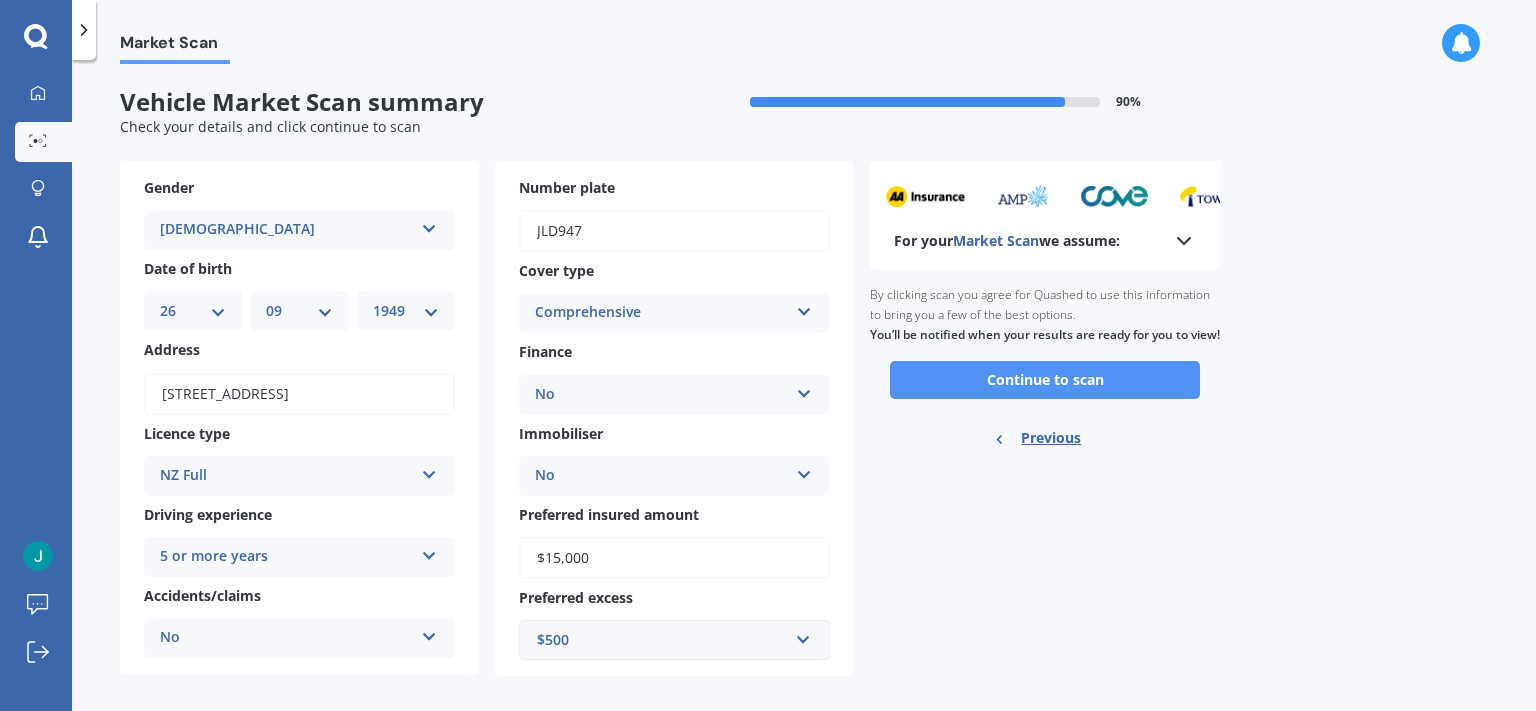 click on "Continue to scan" at bounding box center (1045, 380) 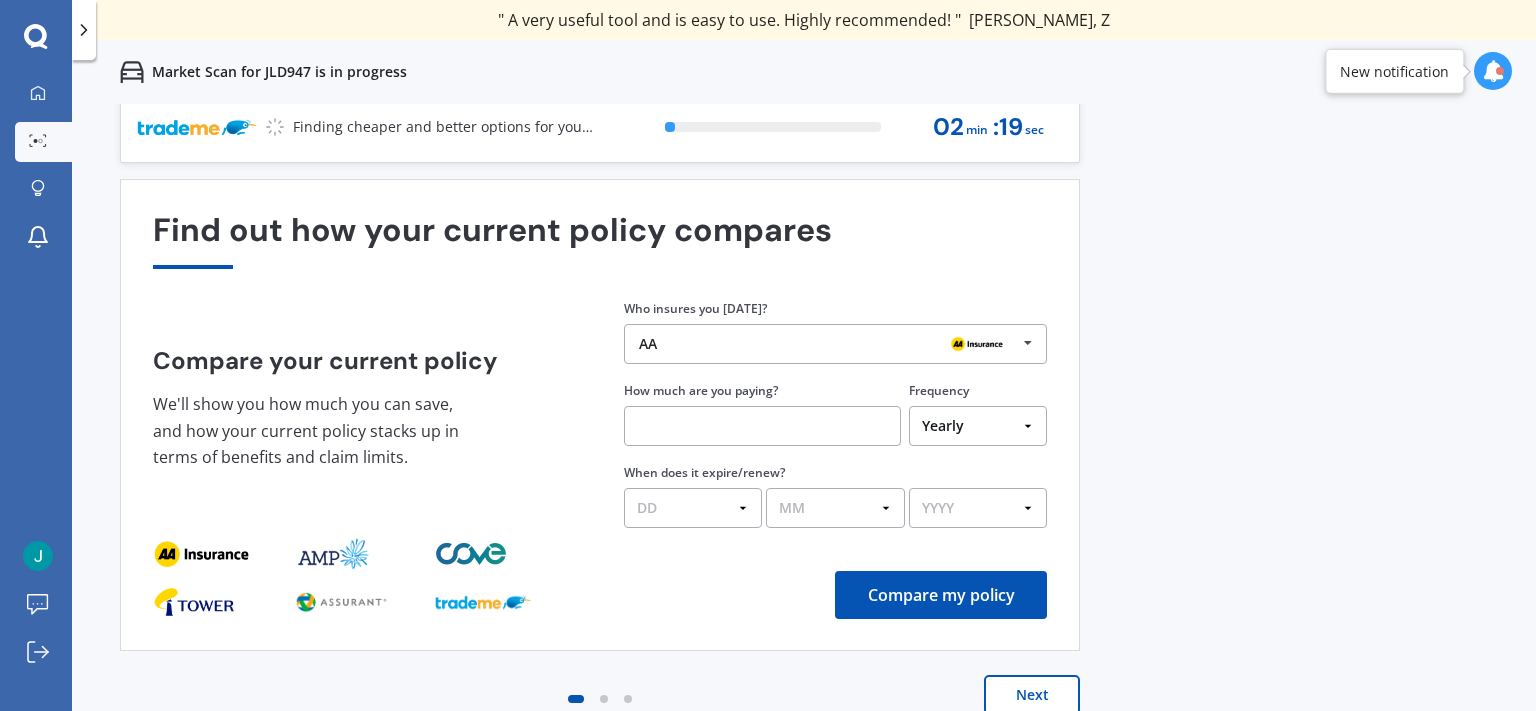 scroll, scrollTop: 0, scrollLeft: 0, axis: both 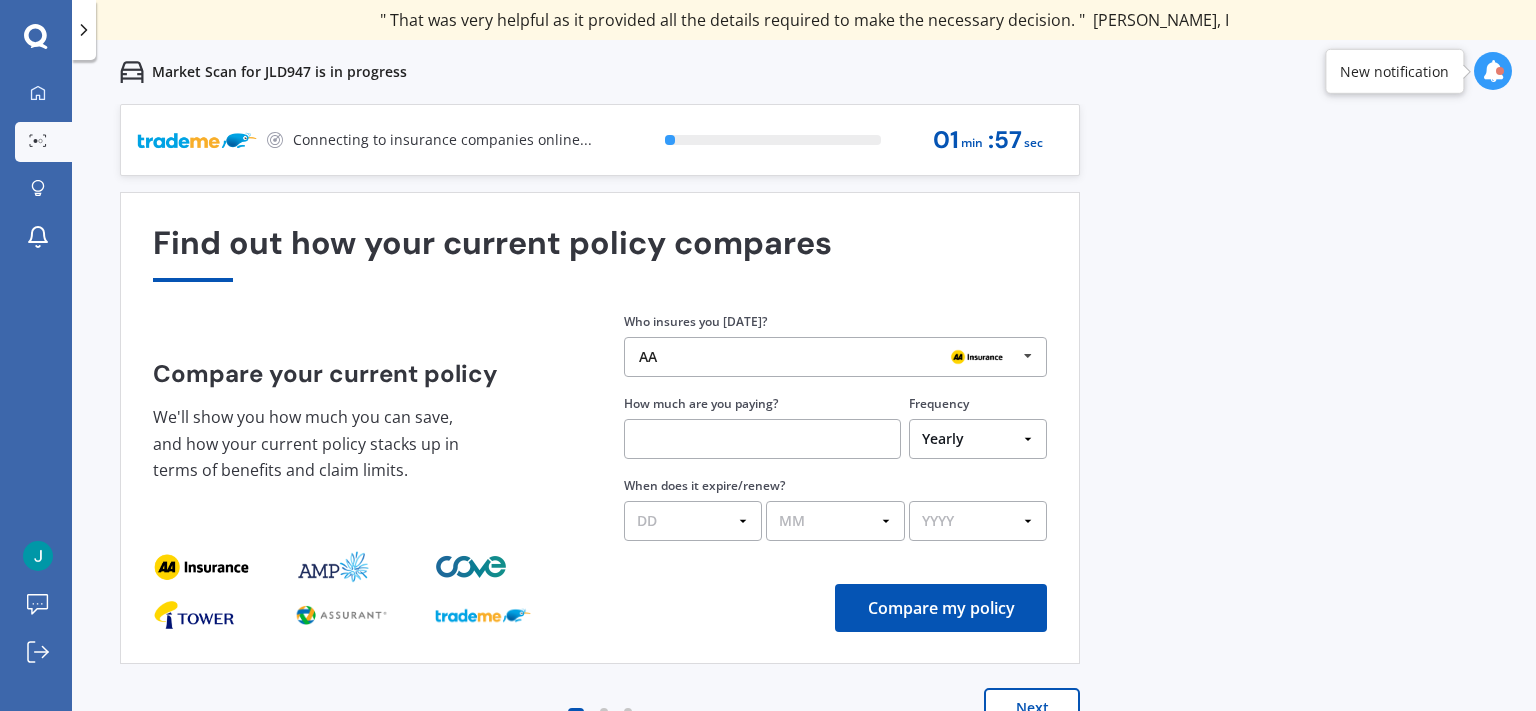 click at bounding box center [1028, 356] 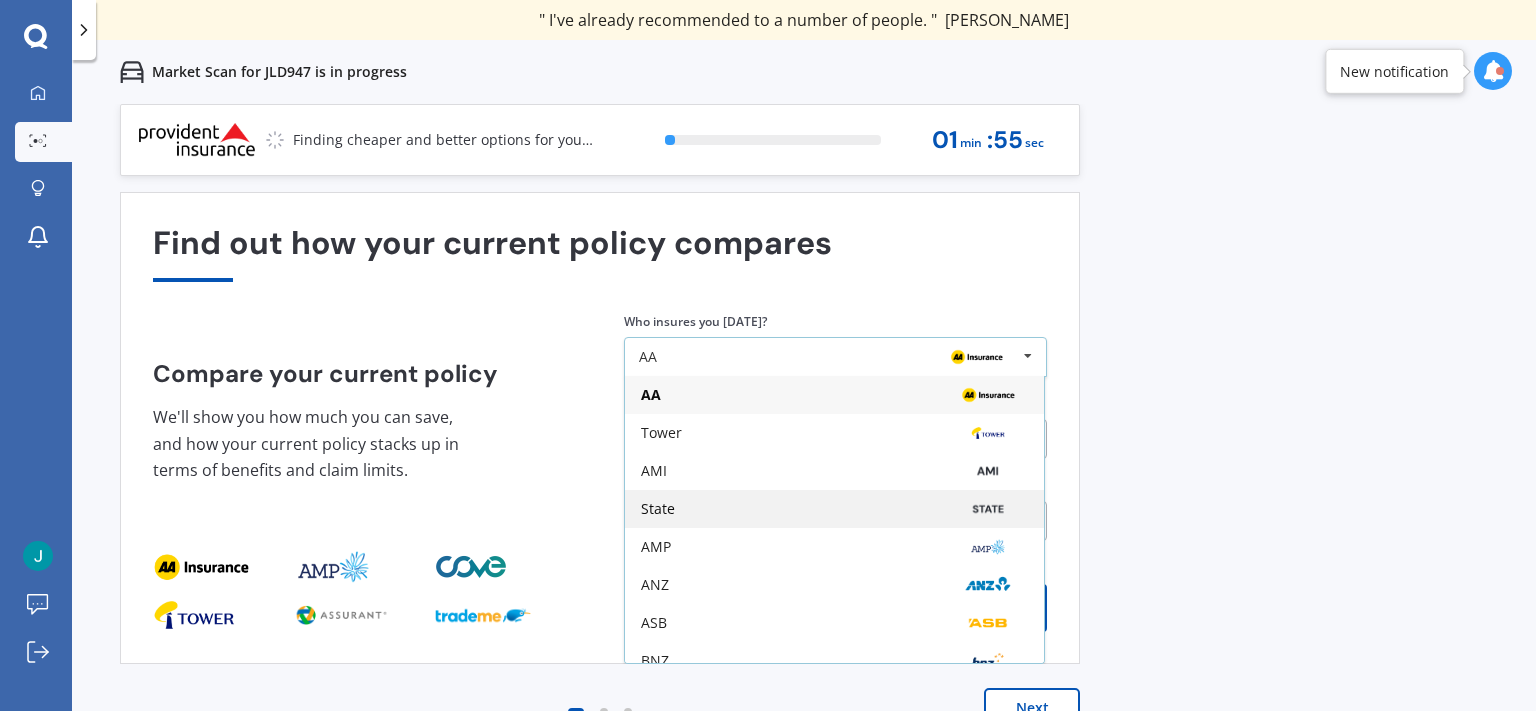 click on "State" at bounding box center (834, 509) 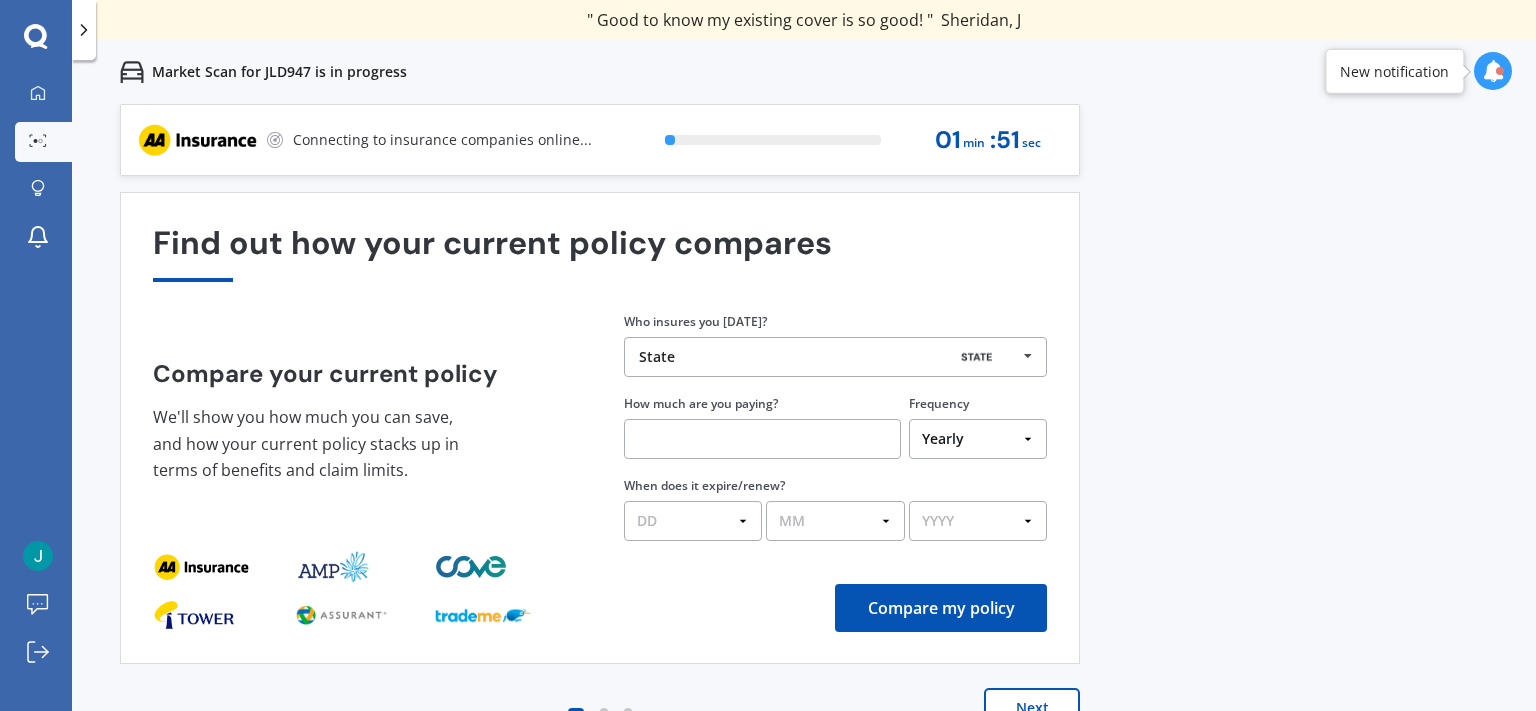 click at bounding box center (762, 439) 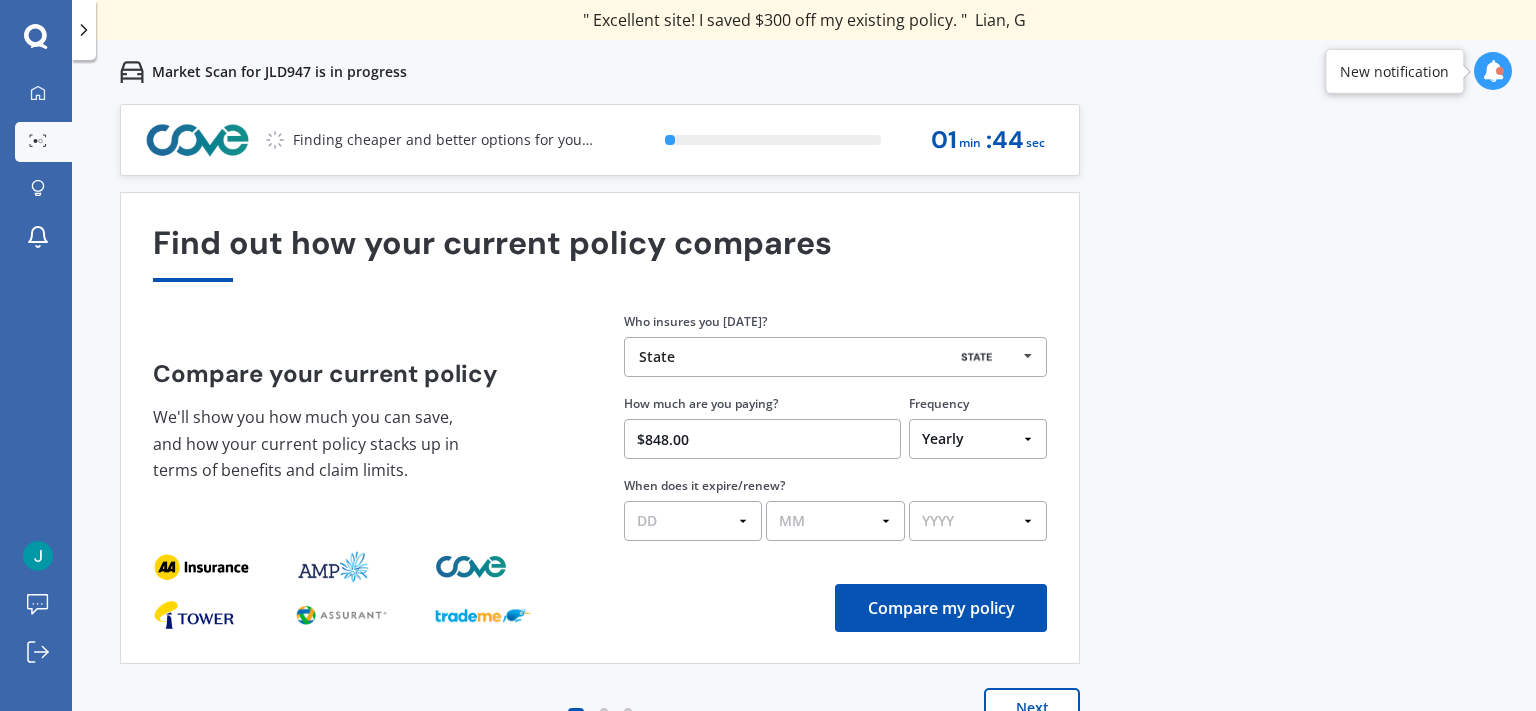 type on "$848.00" 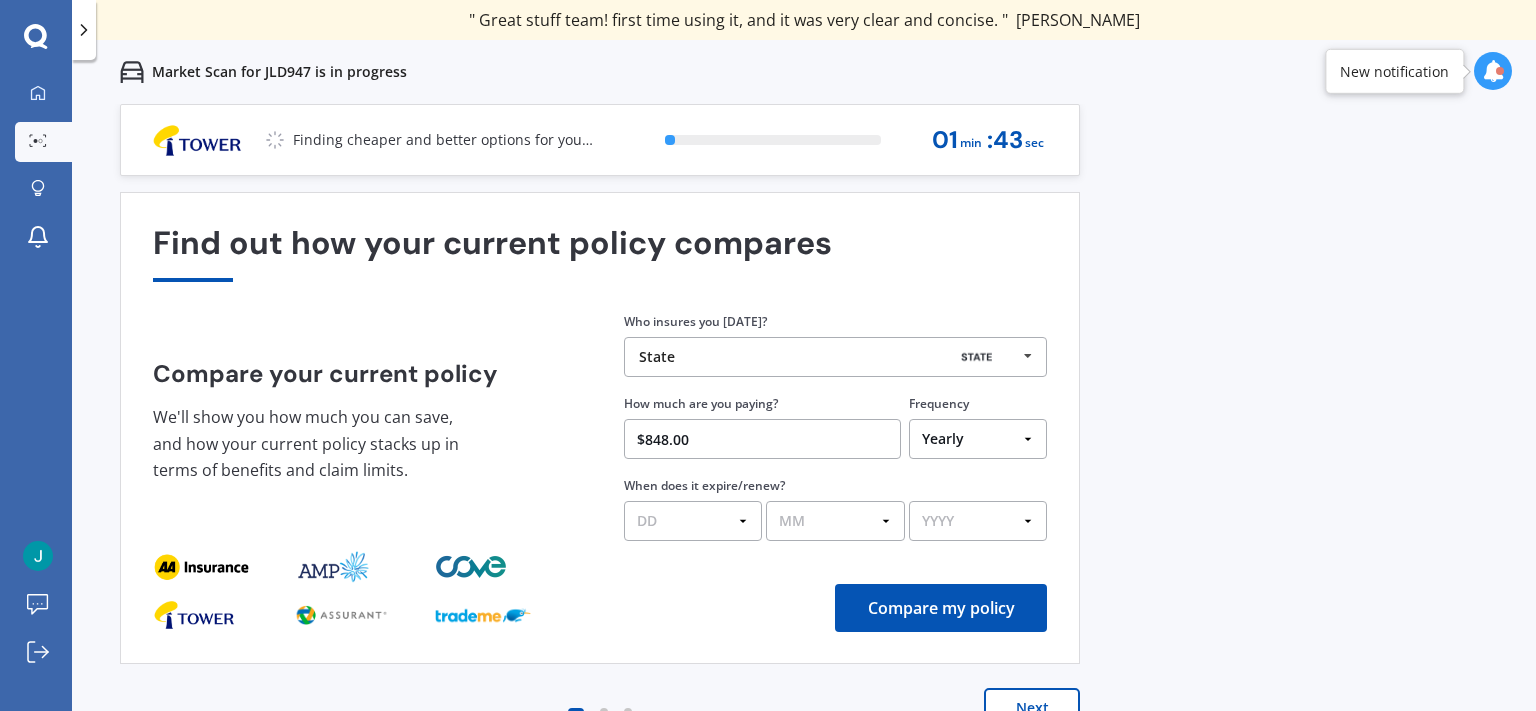 click on "DD 01 02 03 04 05 06 07 08 09 10 11 12 13 14 15 16 17 18 19 20 21 22 23 24 25 26 27 28 29 30 31" at bounding box center [693, 521] 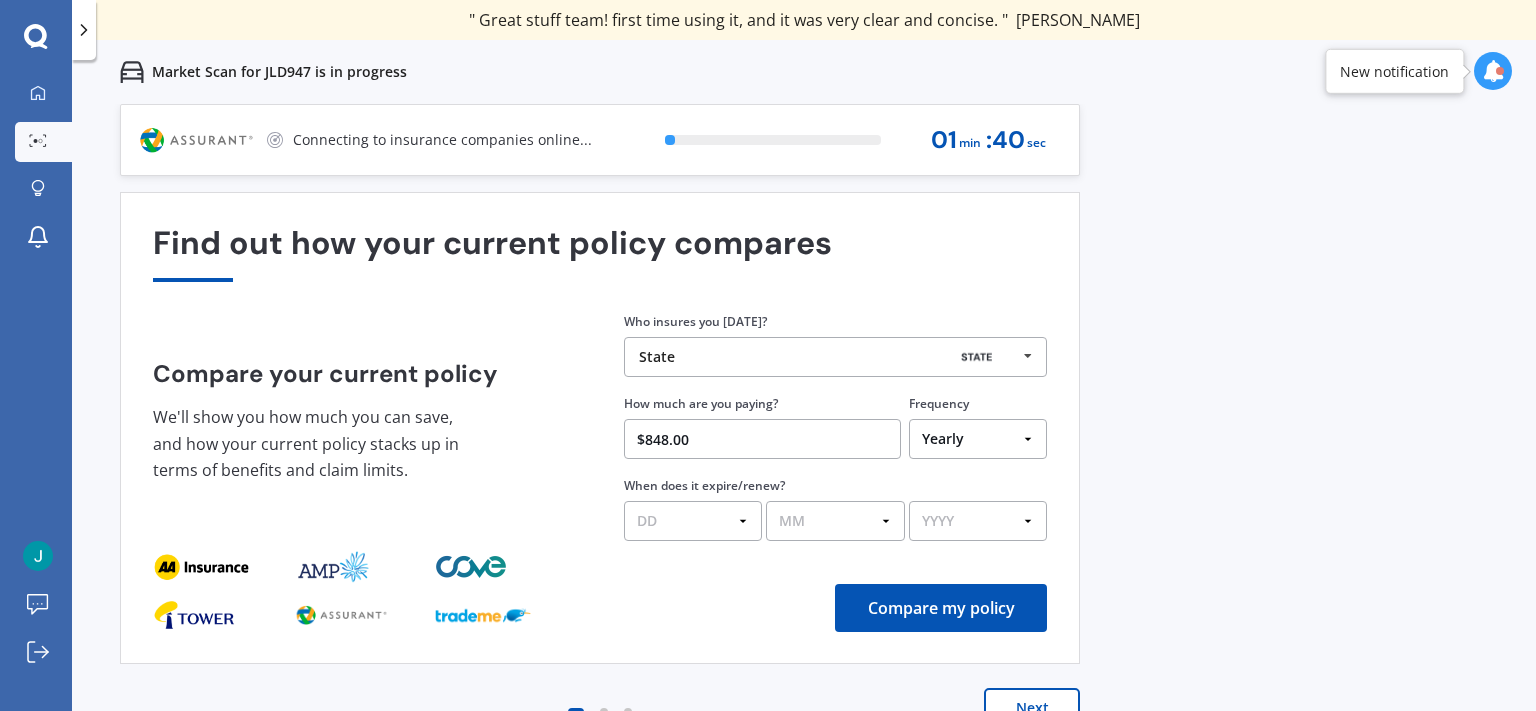 select on "31" 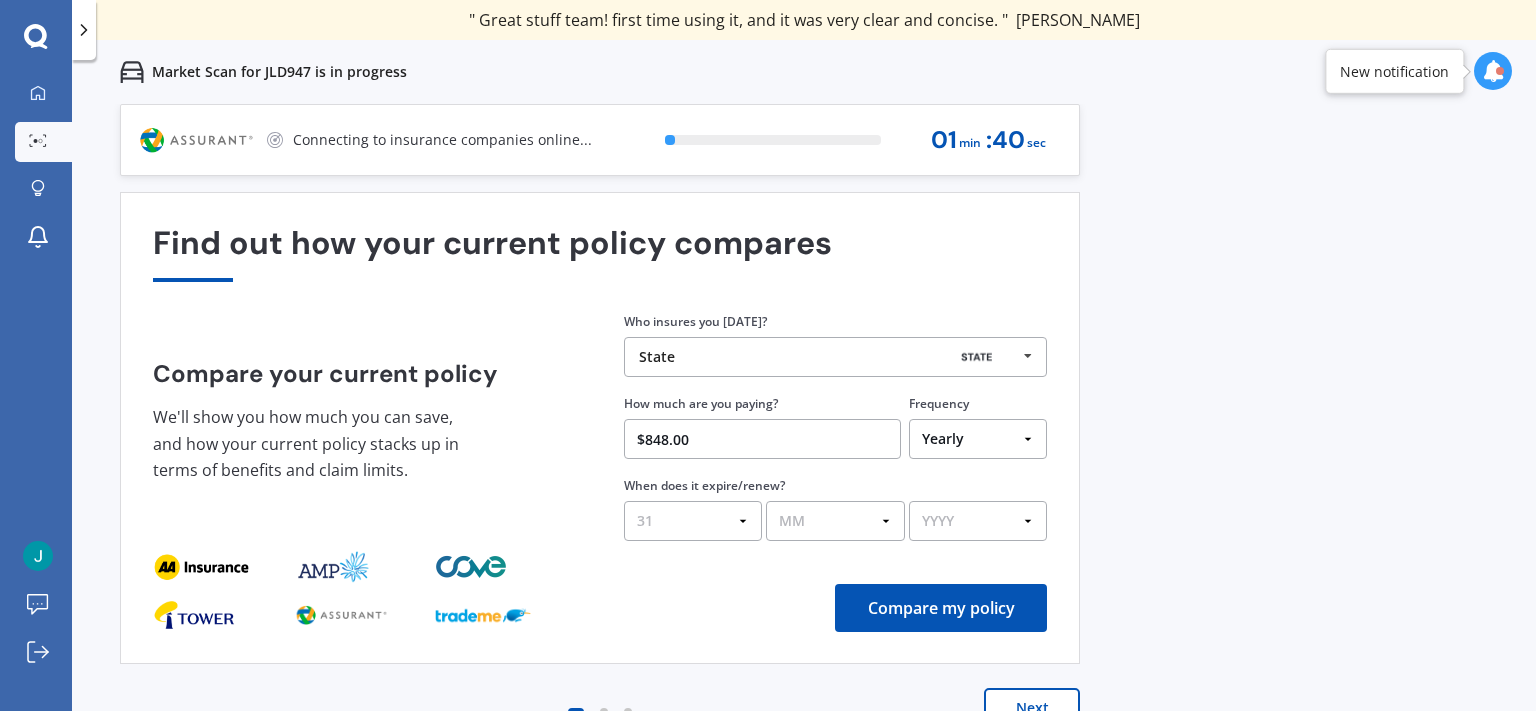 click on "31" at bounding box center (0, 0) 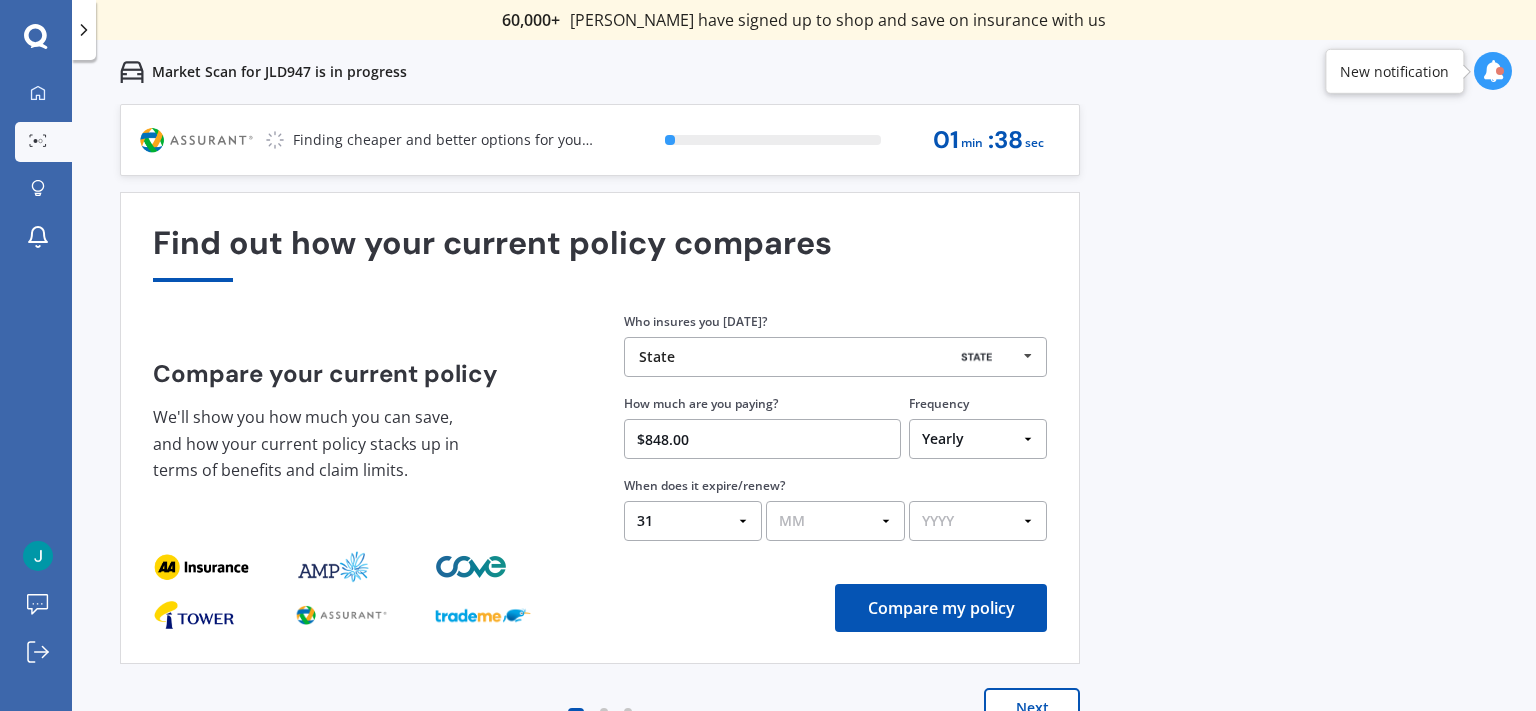 click on "MM 01 02 03 04 05 06 07 08 09 10 11 12" at bounding box center [835, 521] 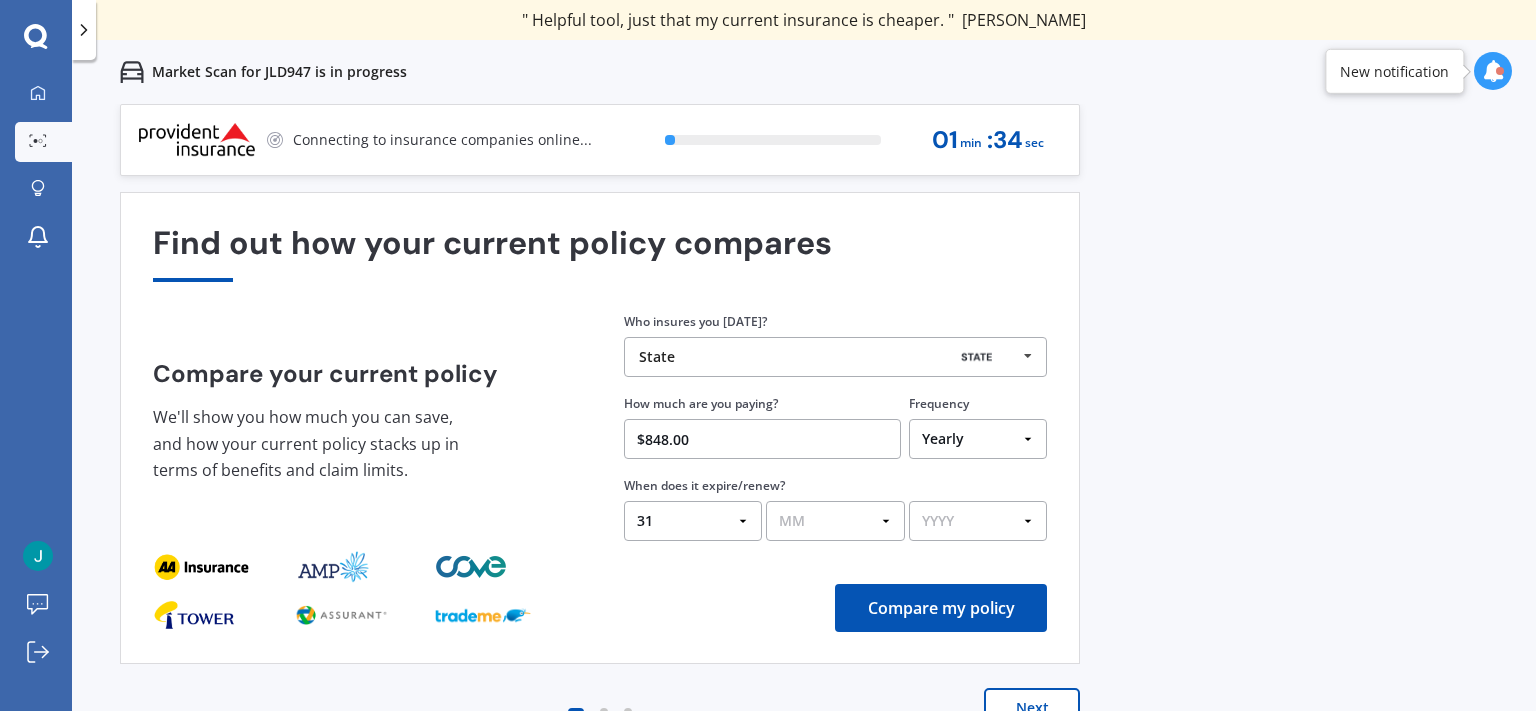 select on "07" 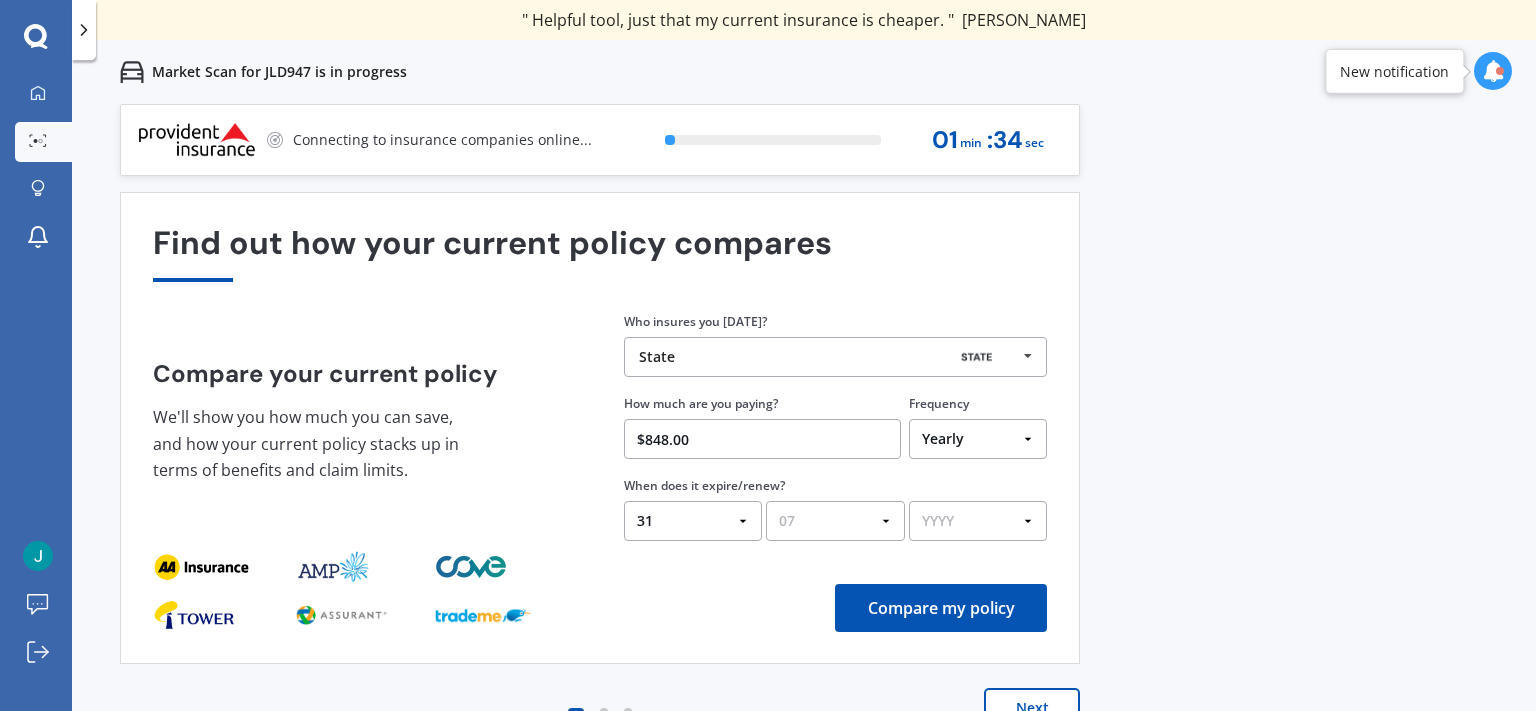click on "07" at bounding box center (0, 0) 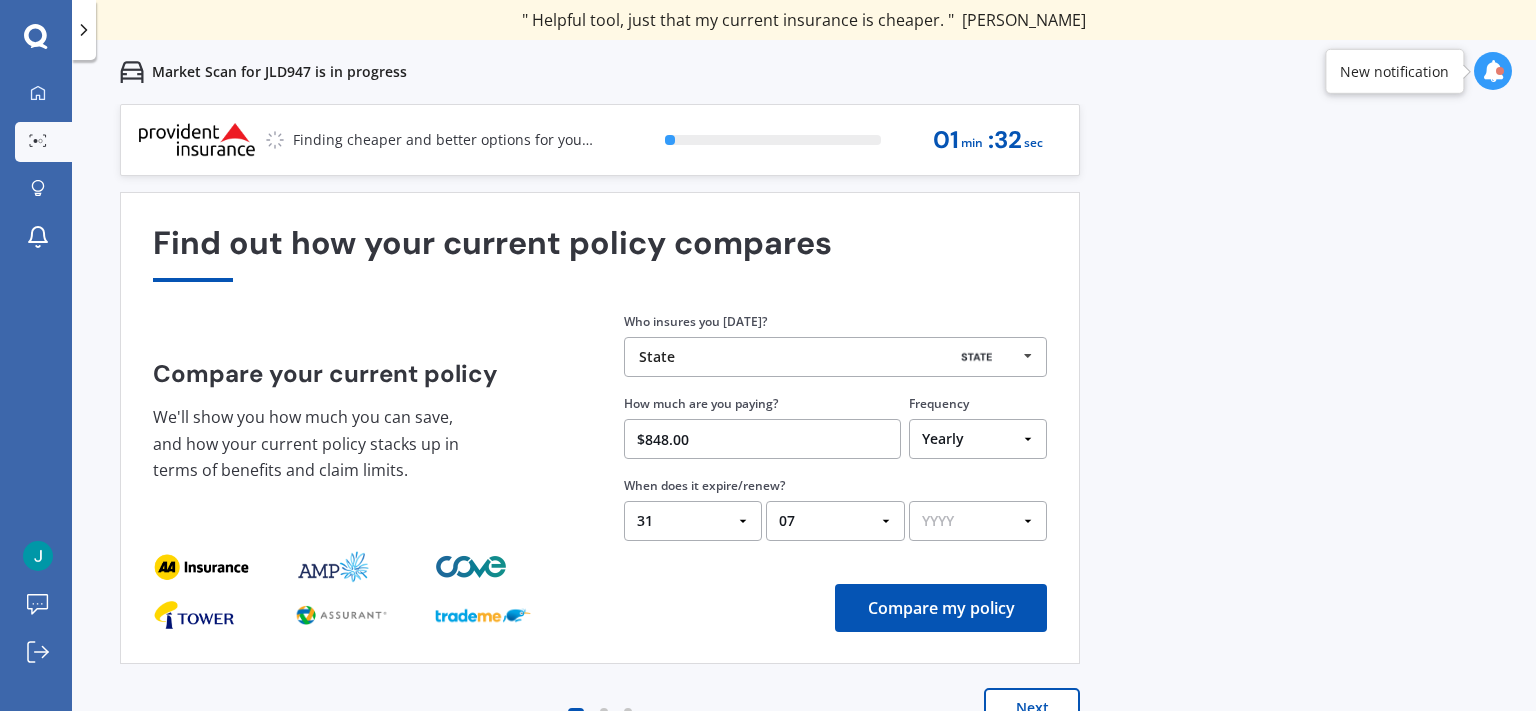 click on "YYYY 2026 2025 2024" at bounding box center [978, 521] 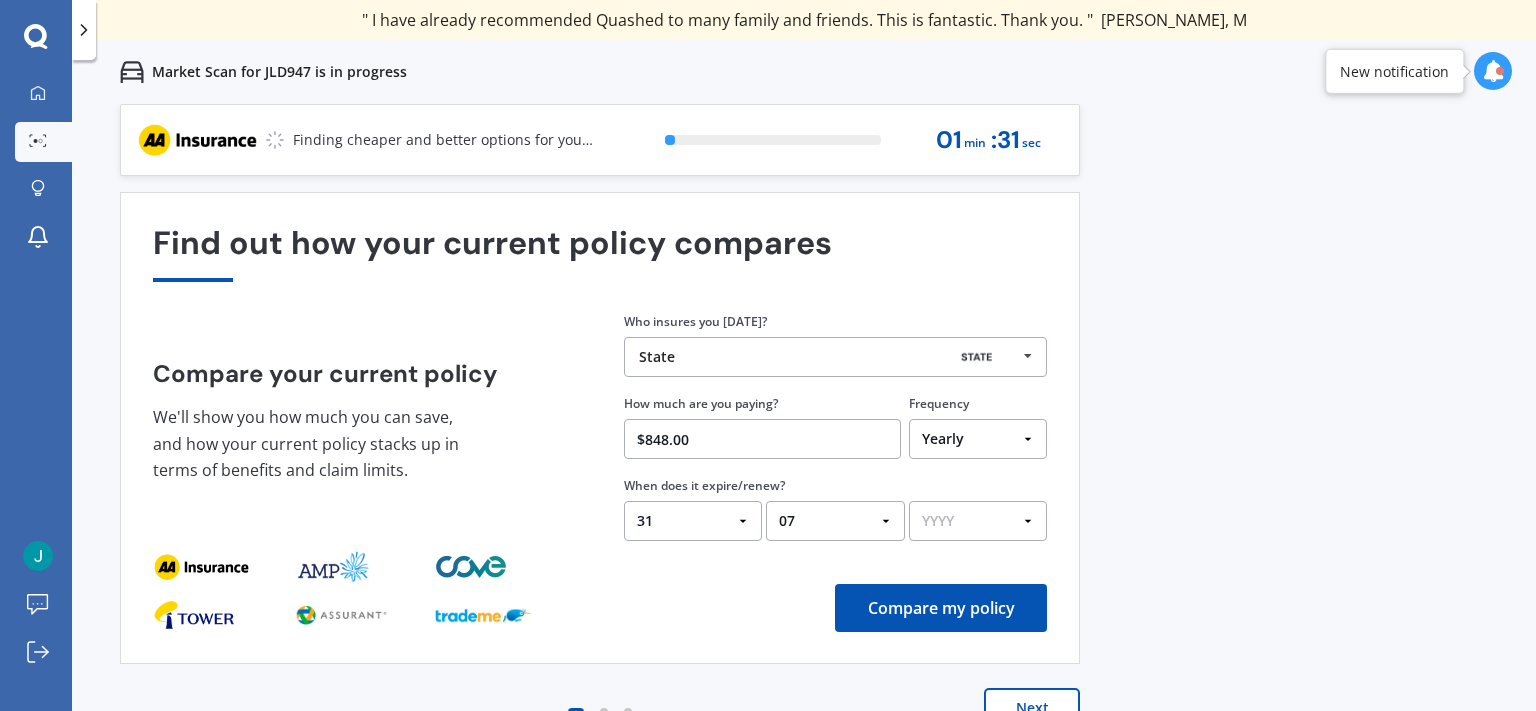 select on "2025" 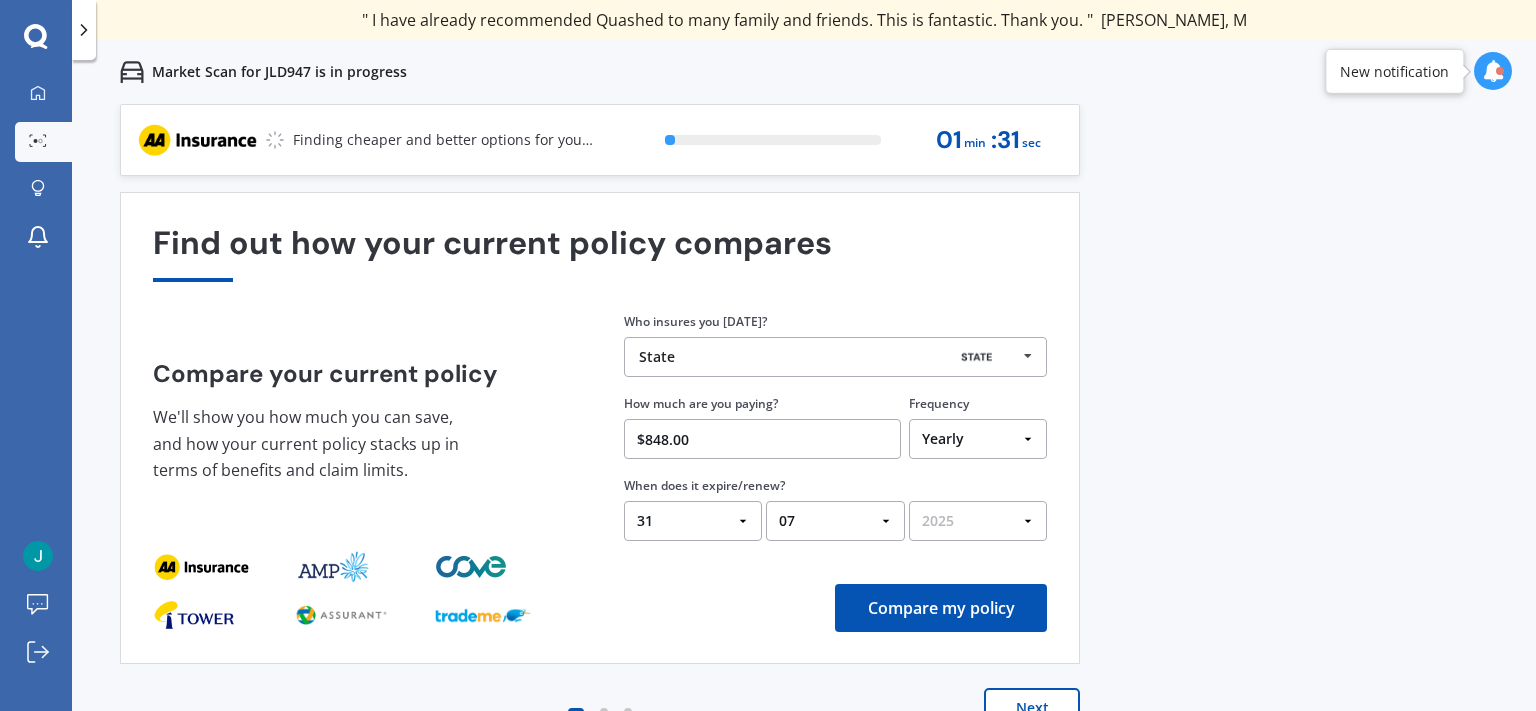 click on "2025" at bounding box center (0, 0) 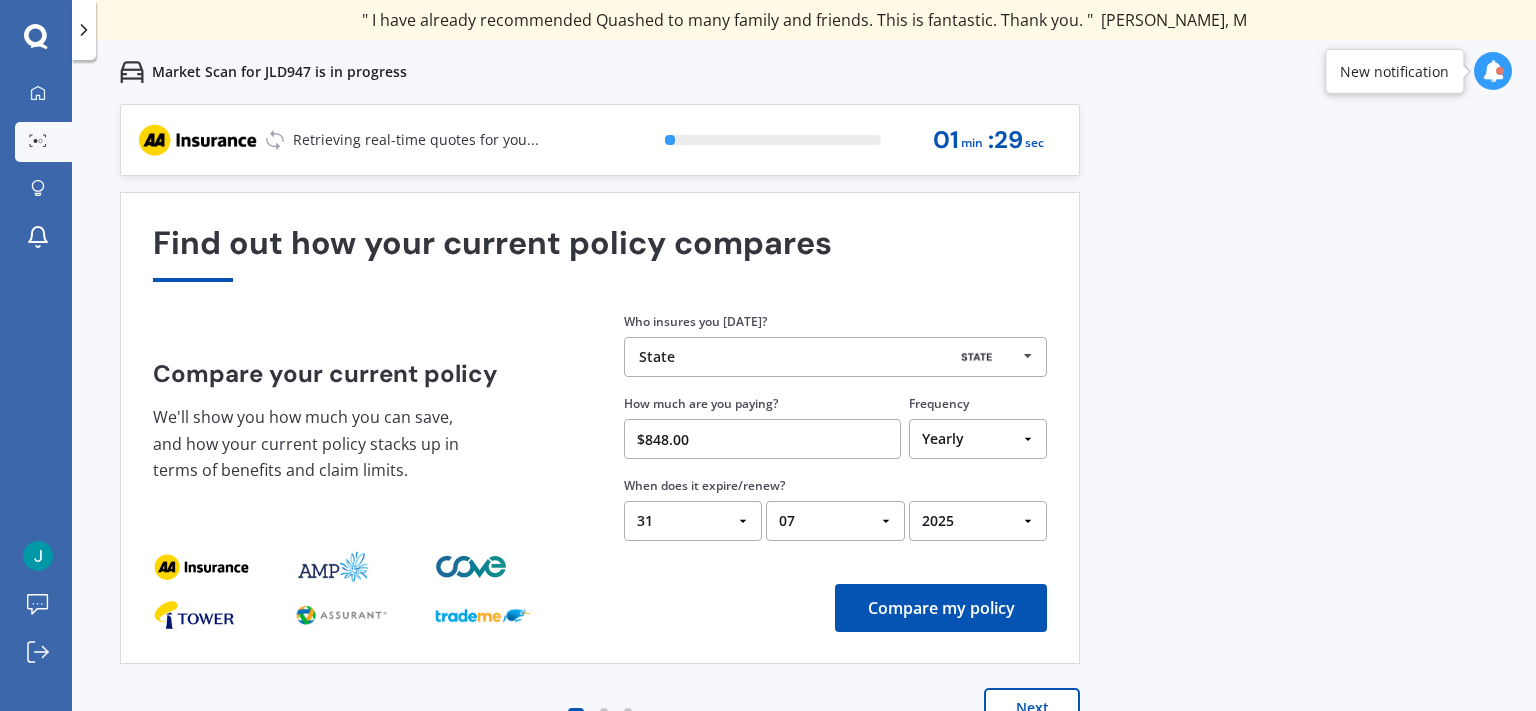 click on "Compare my policy" at bounding box center (941, 608) 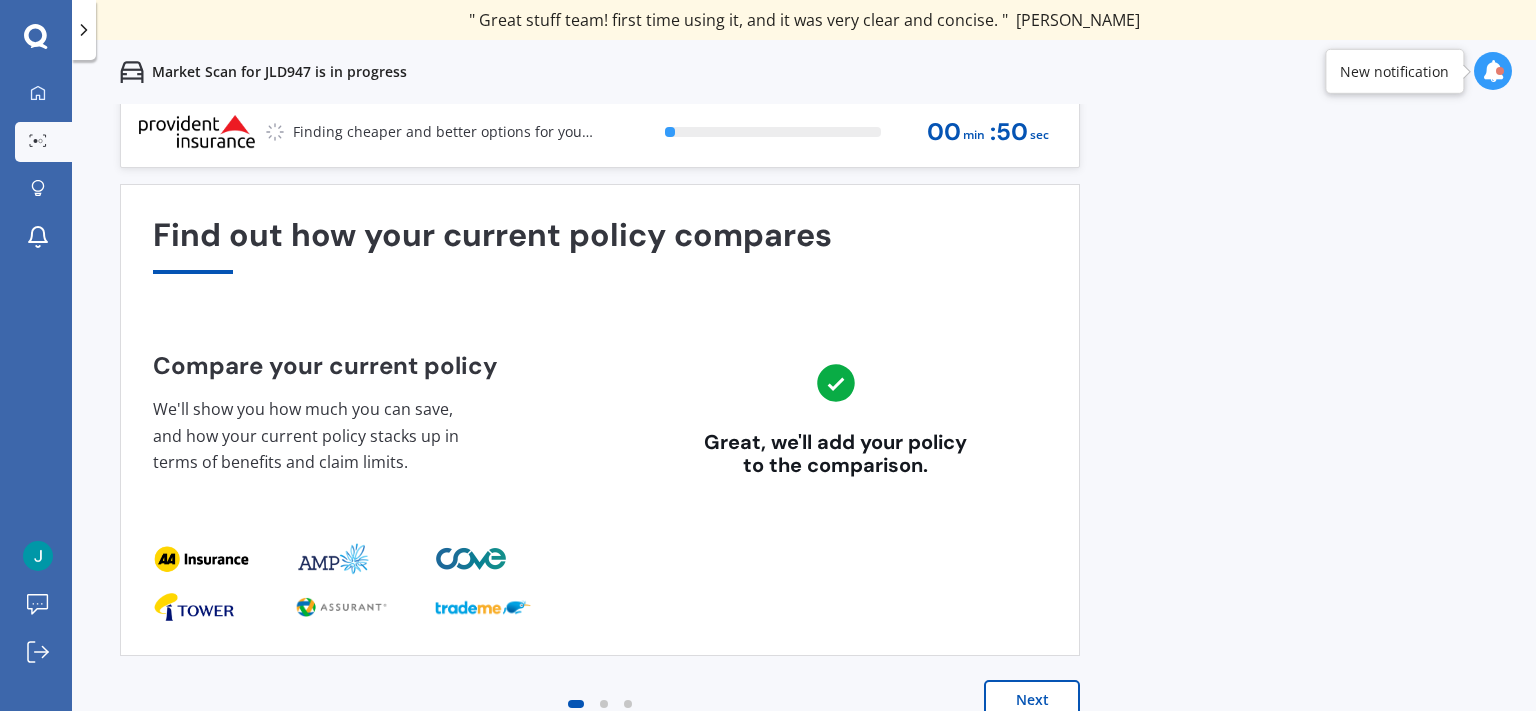 scroll, scrollTop: 13, scrollLeft: 0, axis: vertical 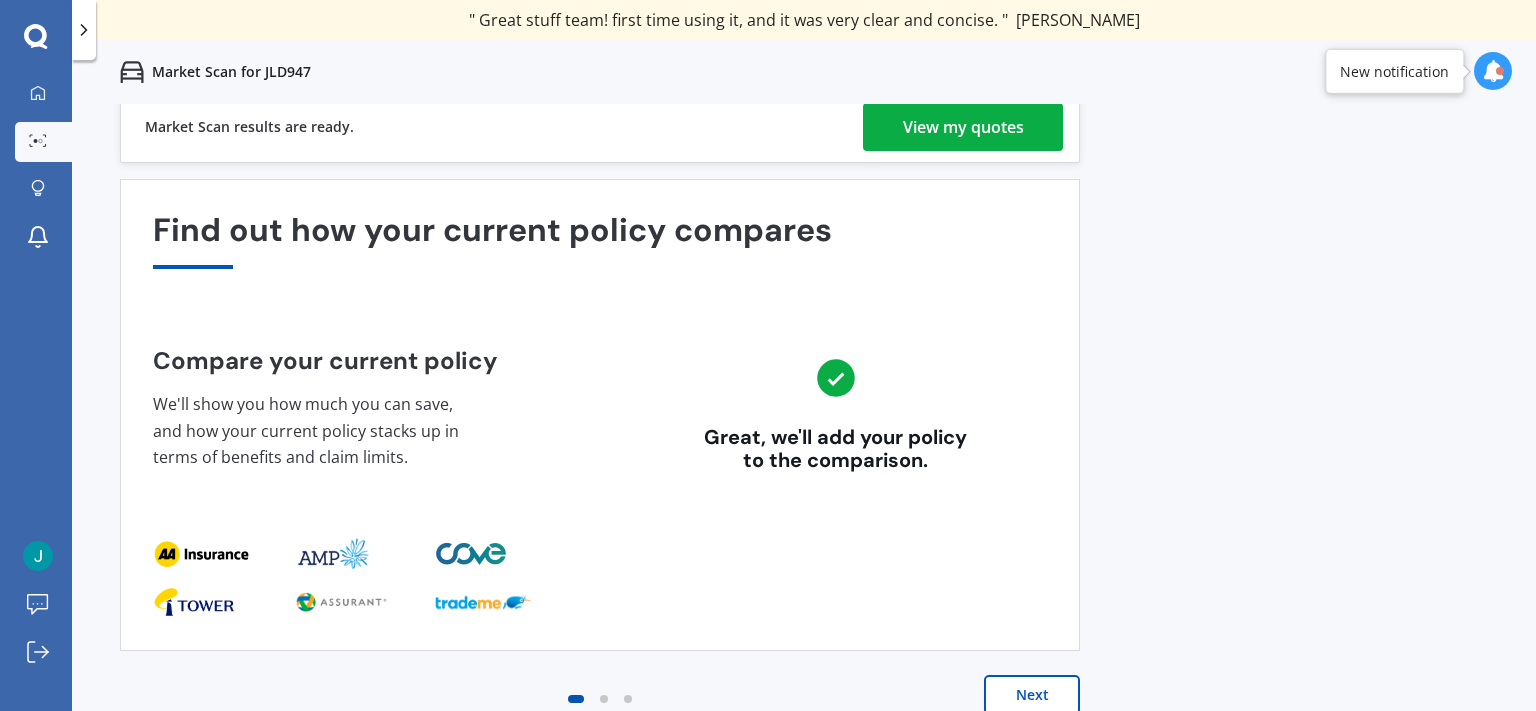 click on "View my quotes" at bounding box center (963, 127) 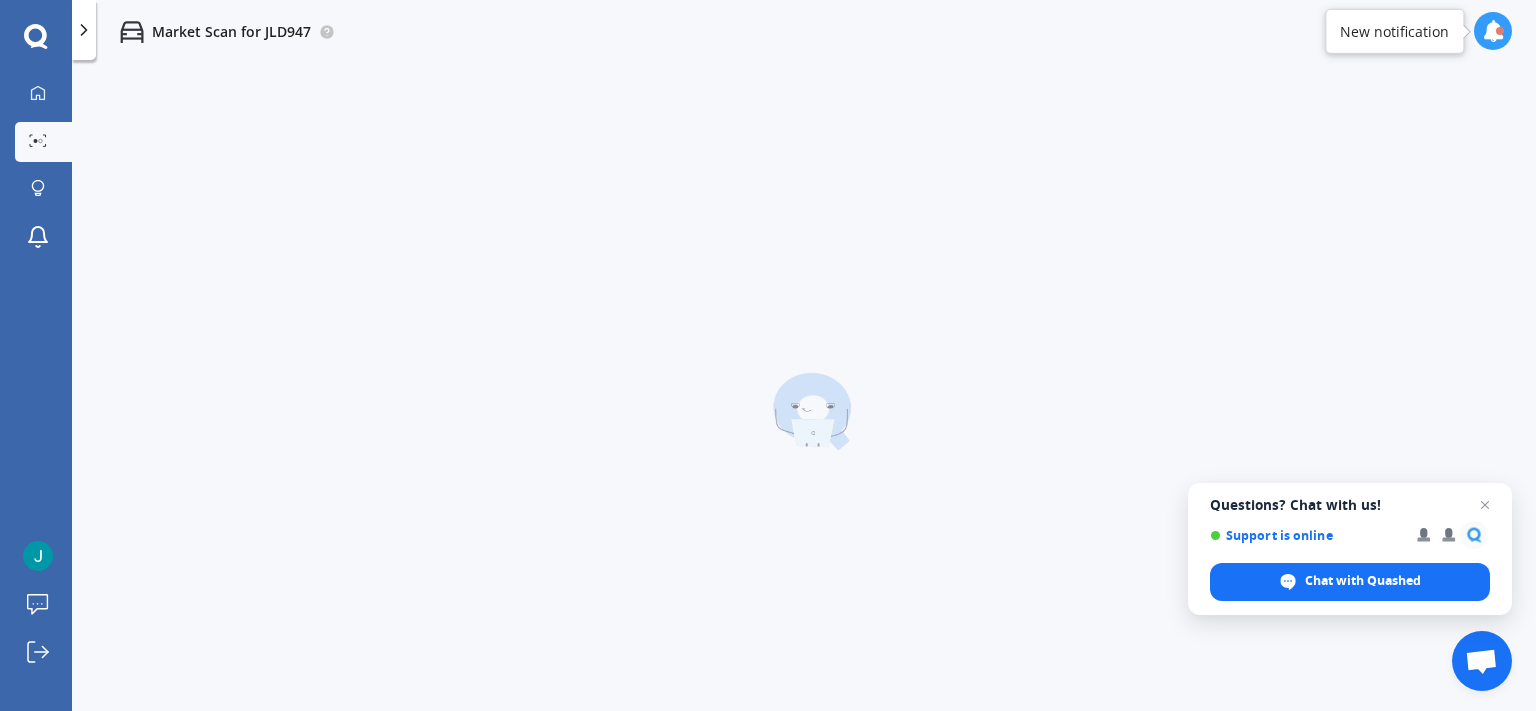 scroll, scrollTop: 0, scrollLeft: 0, axis: both 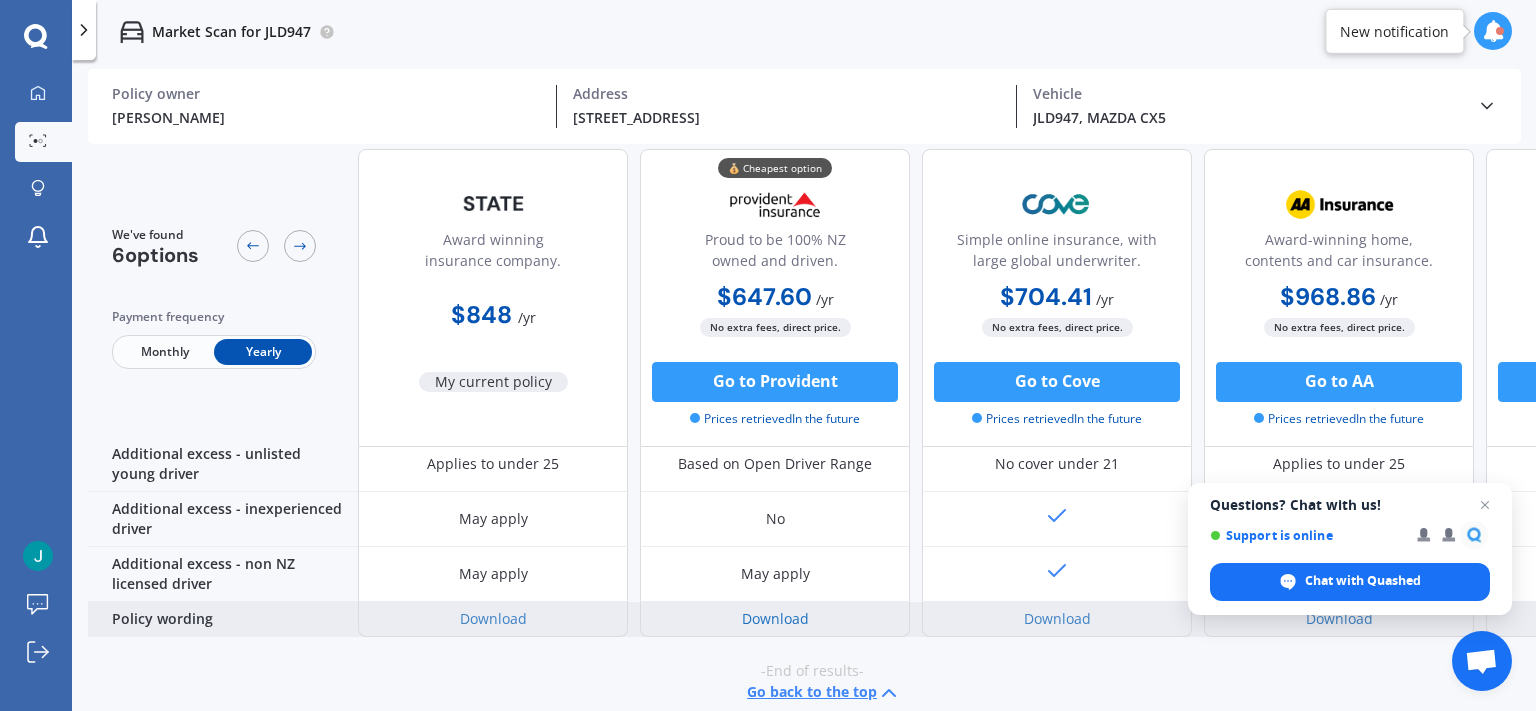 click on "Download" at bounding box center (775, 618) 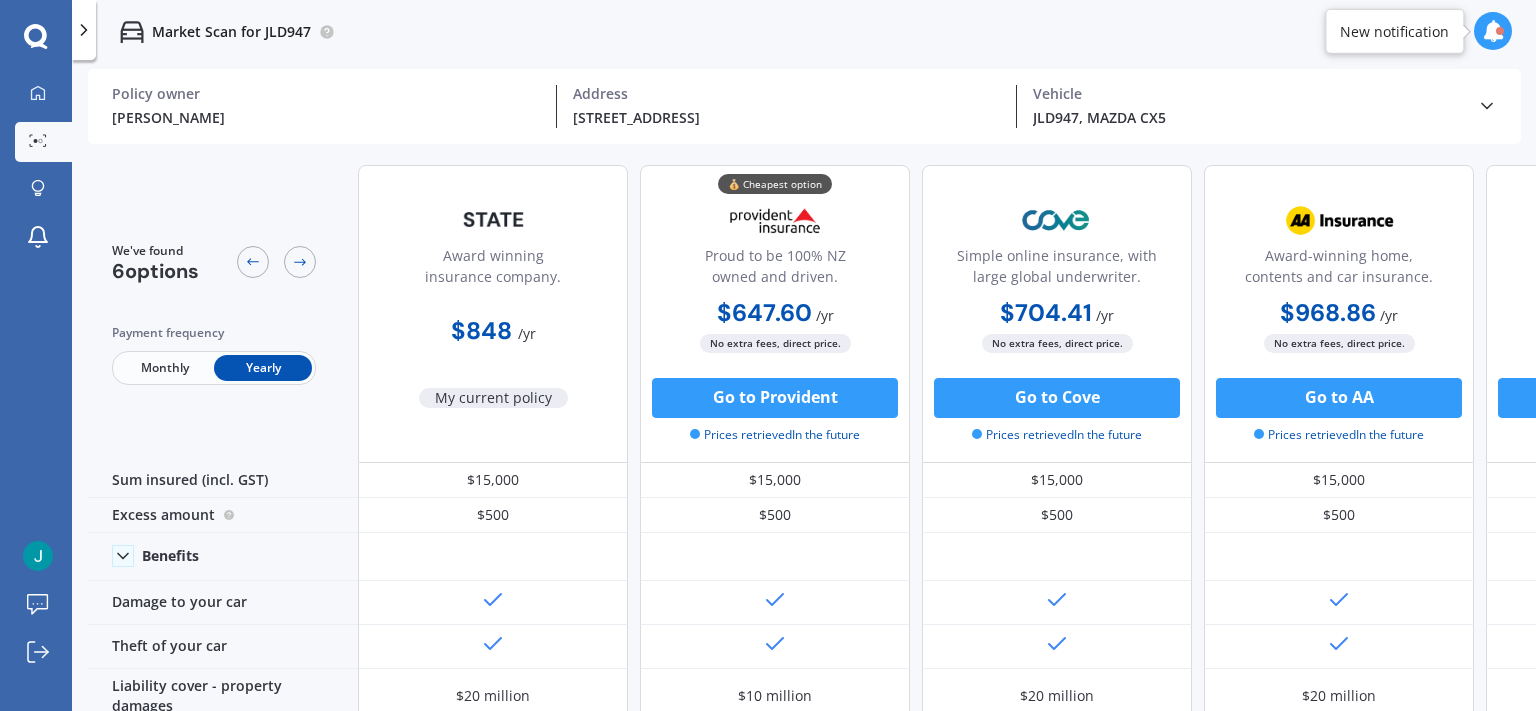 scroll, scrollTop: 0, scrollLeft: 0, axis: both 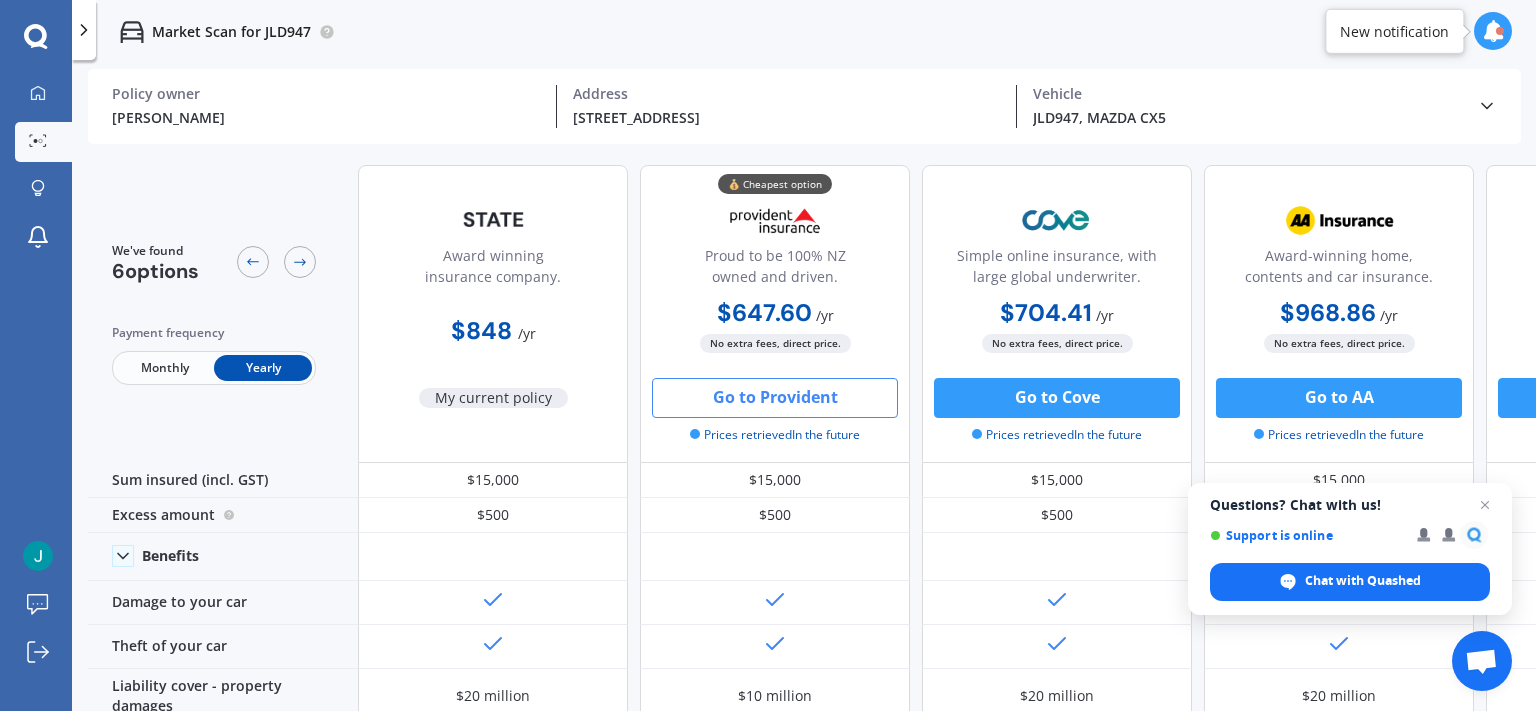 click on "Go to Provident" at bounding box center (775, 398) 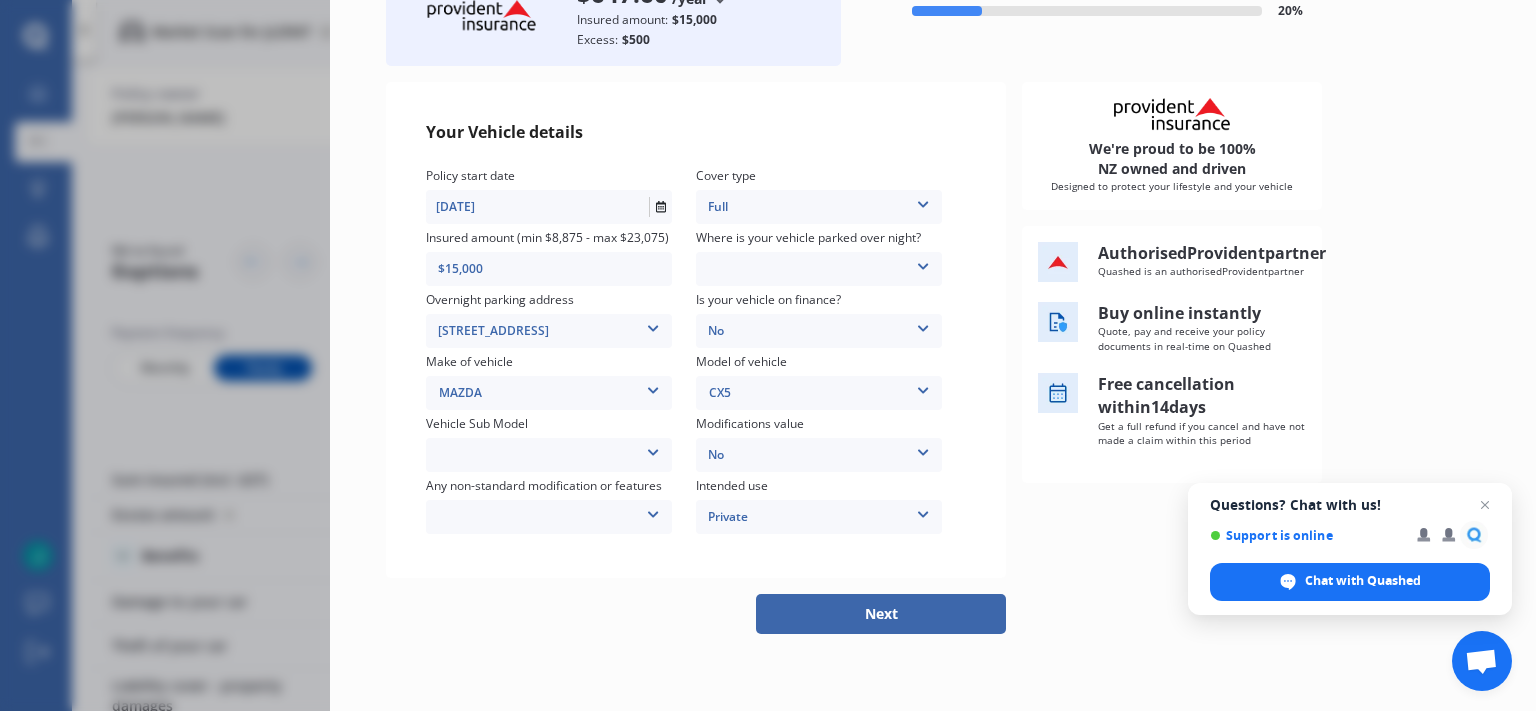 scroll, scrollTop: 159, scrollLeft: 0, axis: vertical 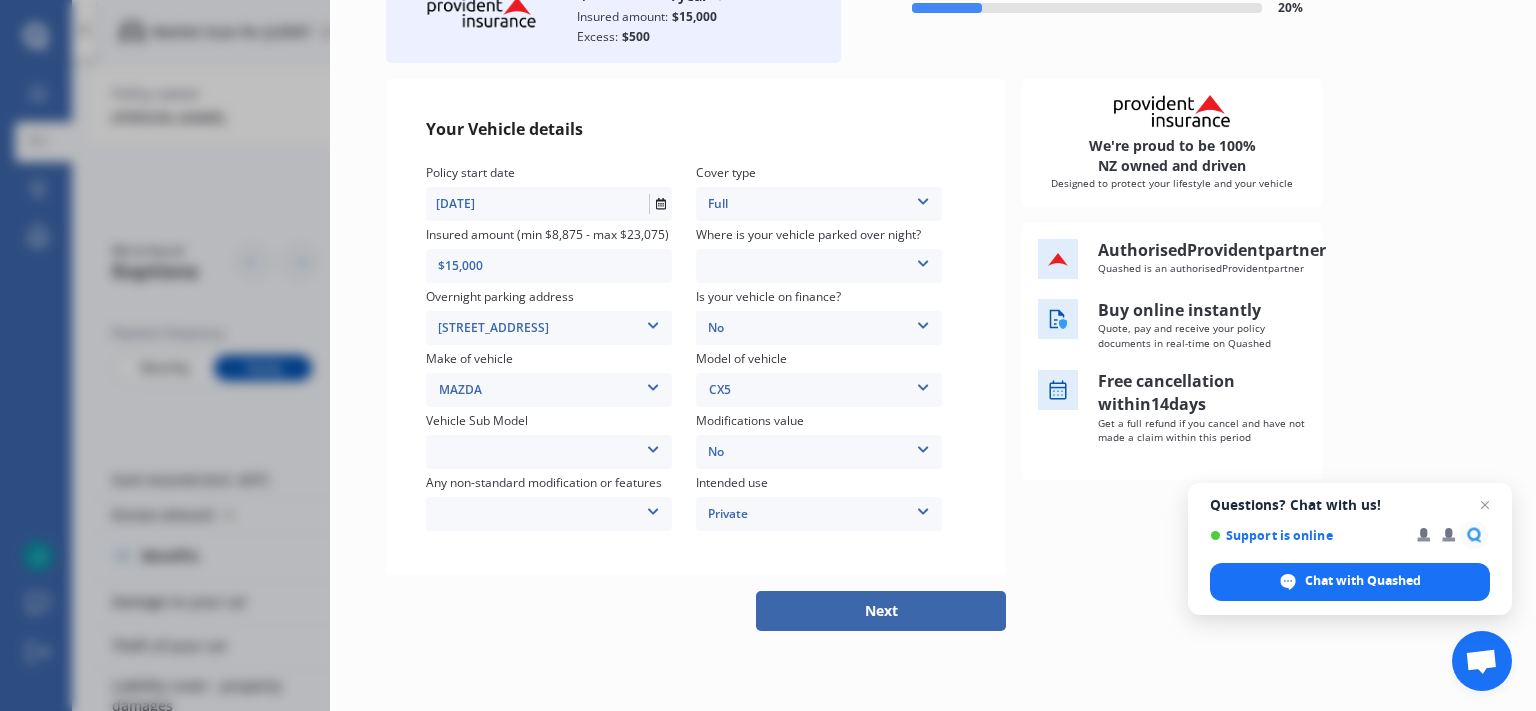 click on "Next" at bounding box center [881, 611] 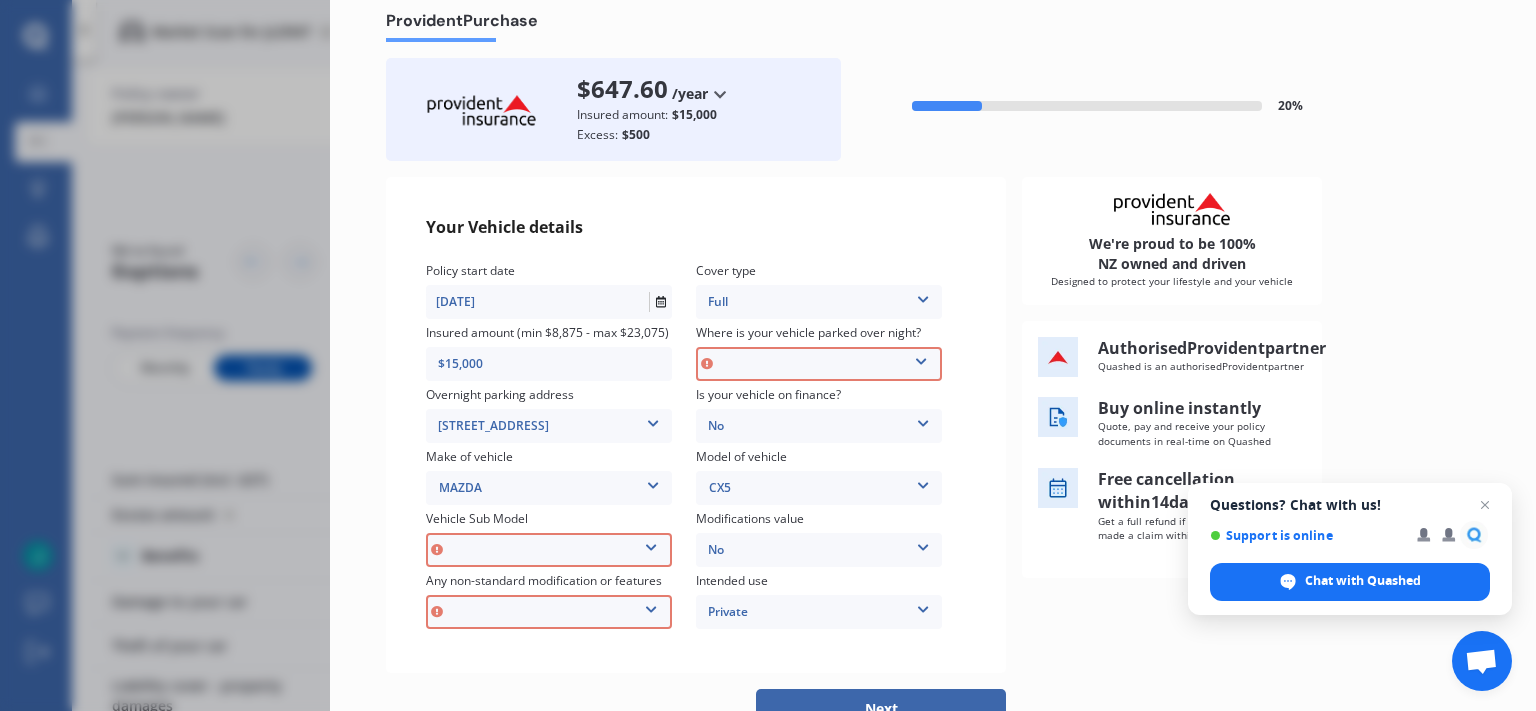 scroll, scrollTop: 59, scrollLeft: 0, axis: vertical 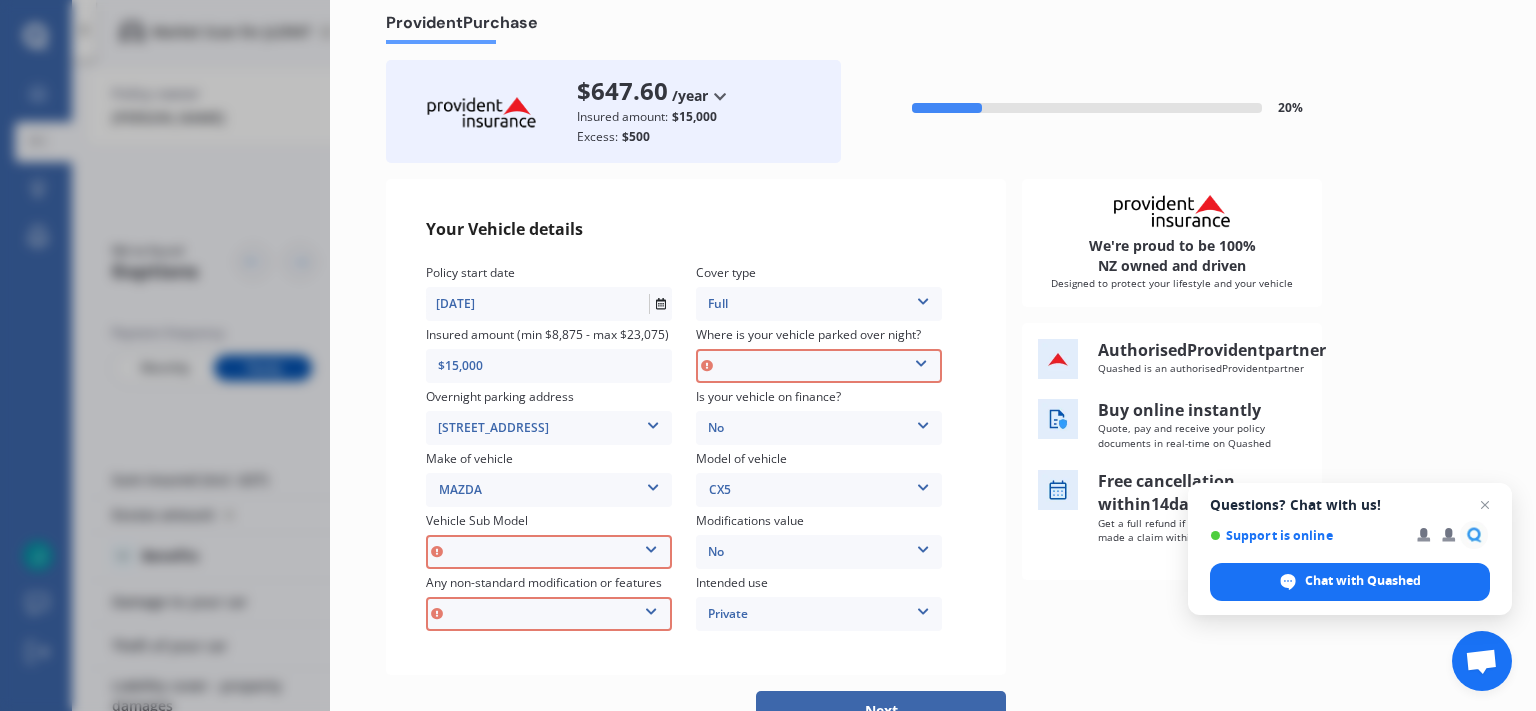 click at bounding box center (651, 546) 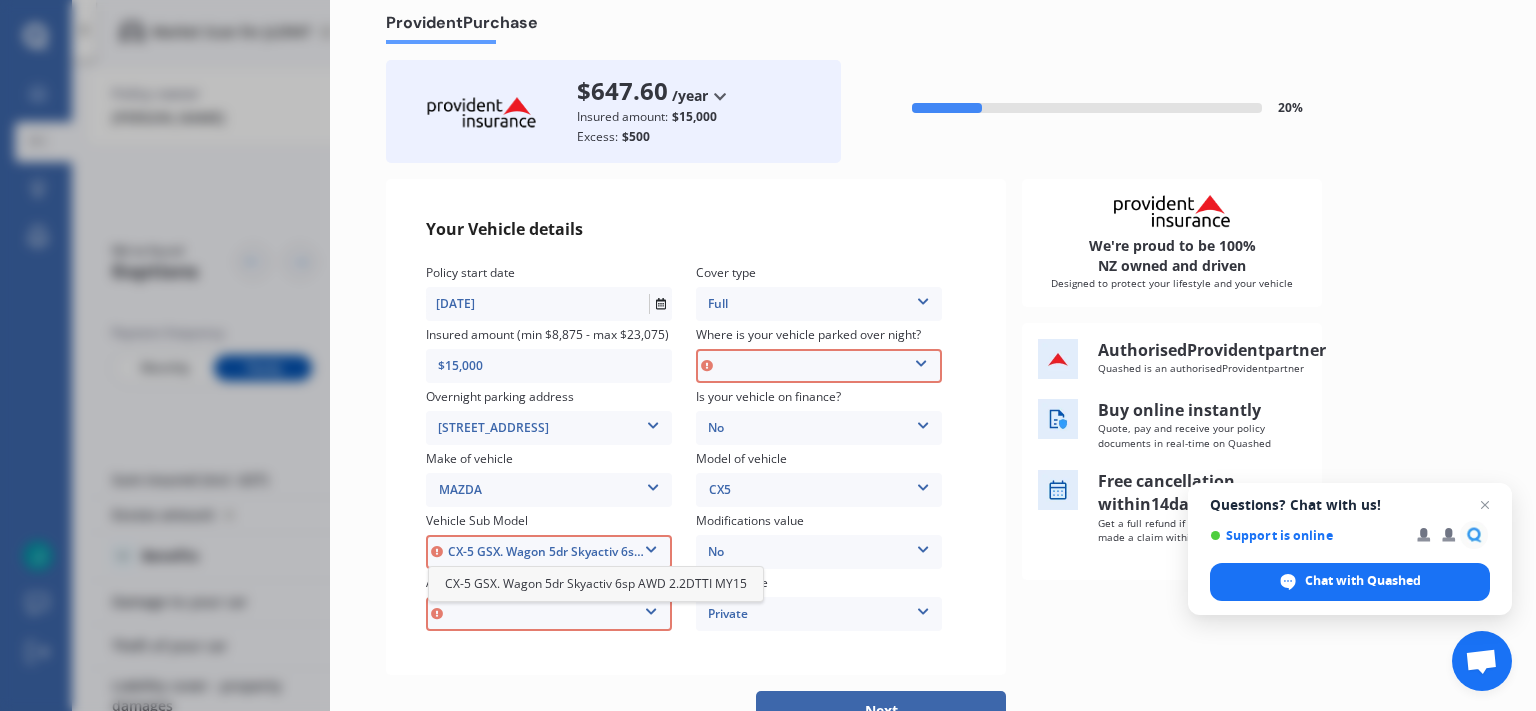 click on "CX-5 GSX. Wagon 5dr Skyactiv 6sp AWD 2.2DTTI MY15" at bounding box center [596, 583] 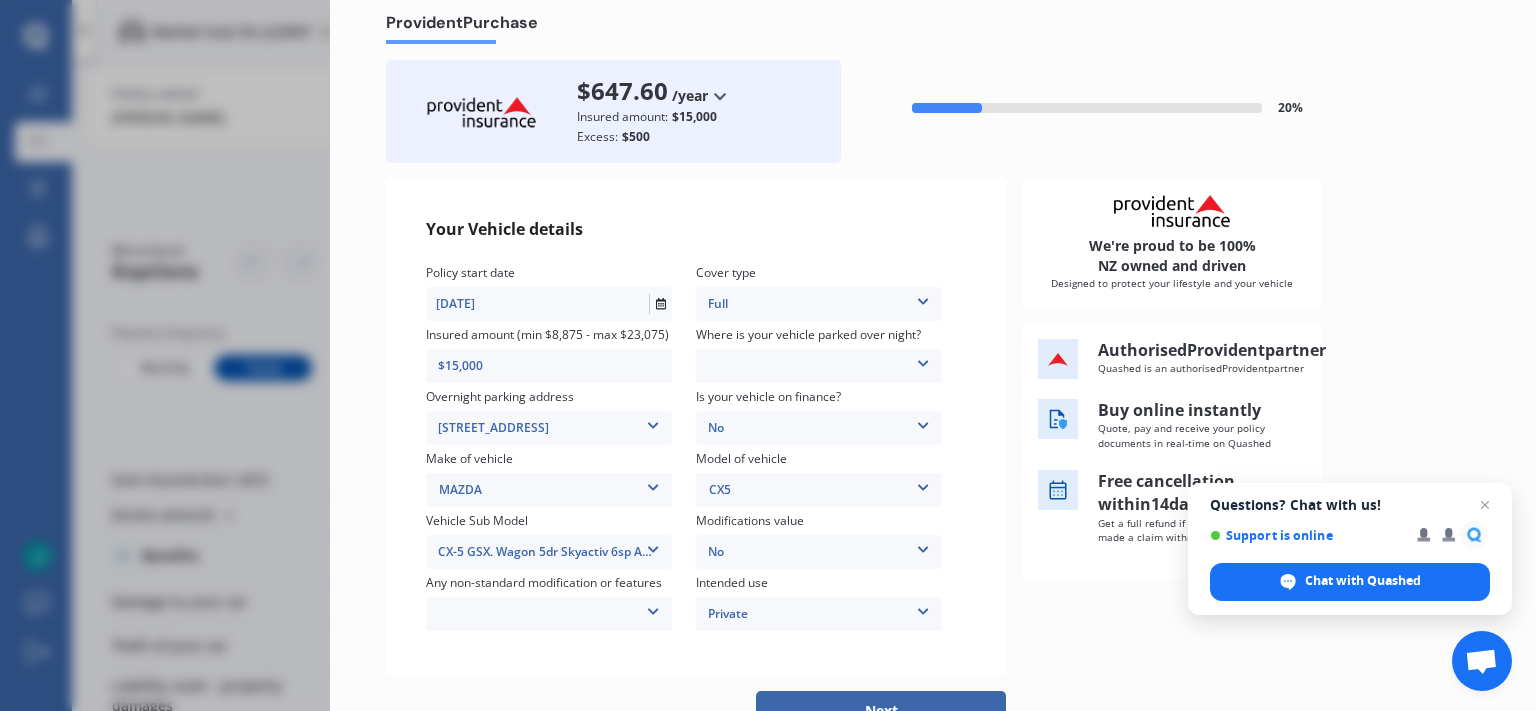 click at bounding box center [653, 608] 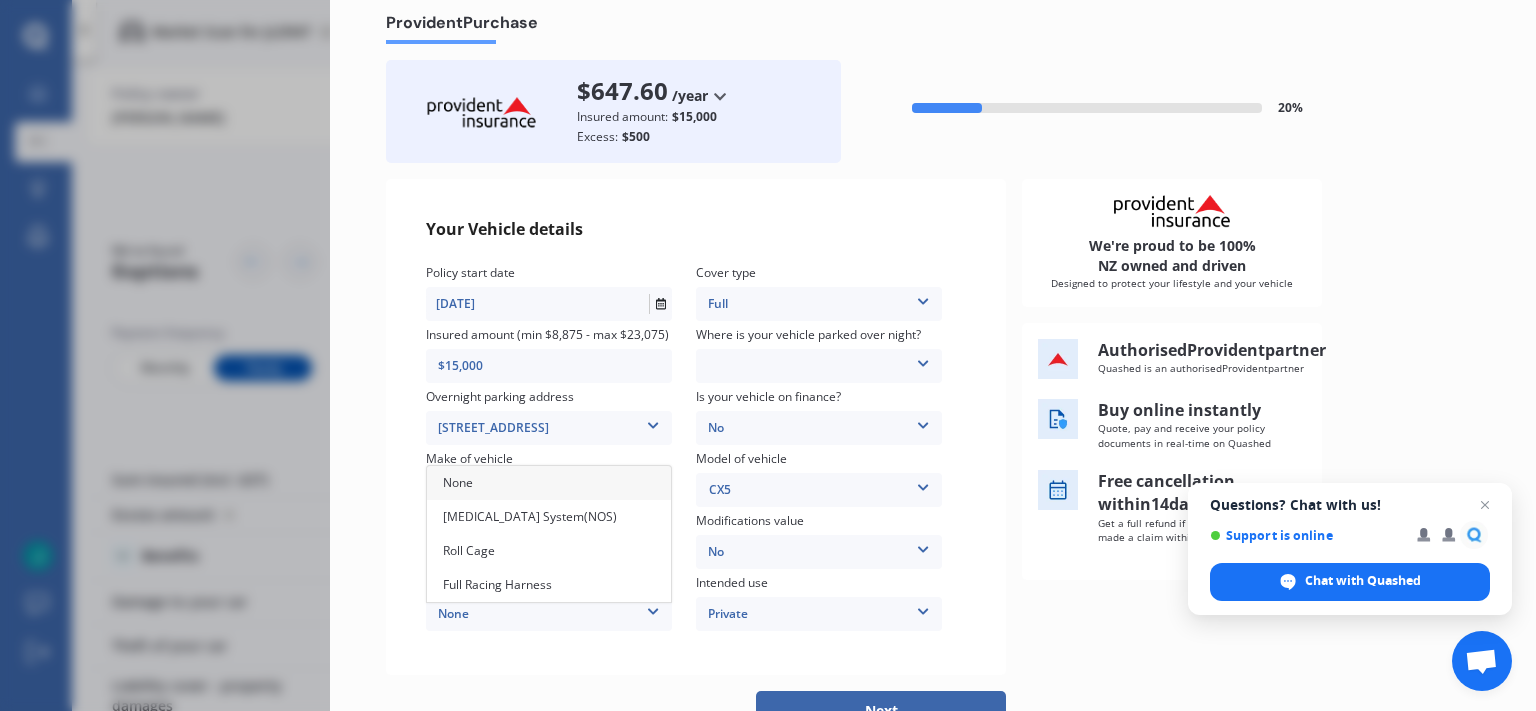 click on "None" at bounding box center (549, 614) 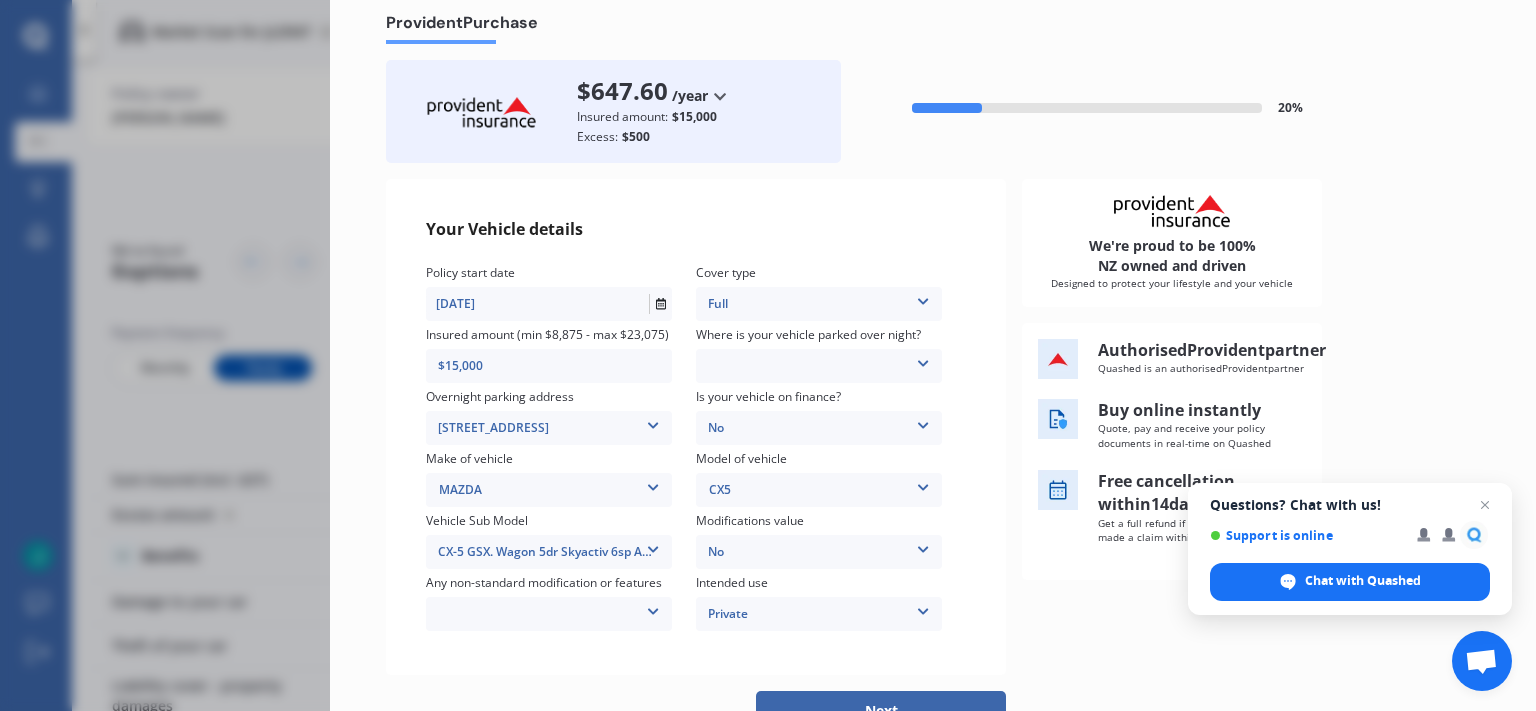 click at bounding box center (923, 360) 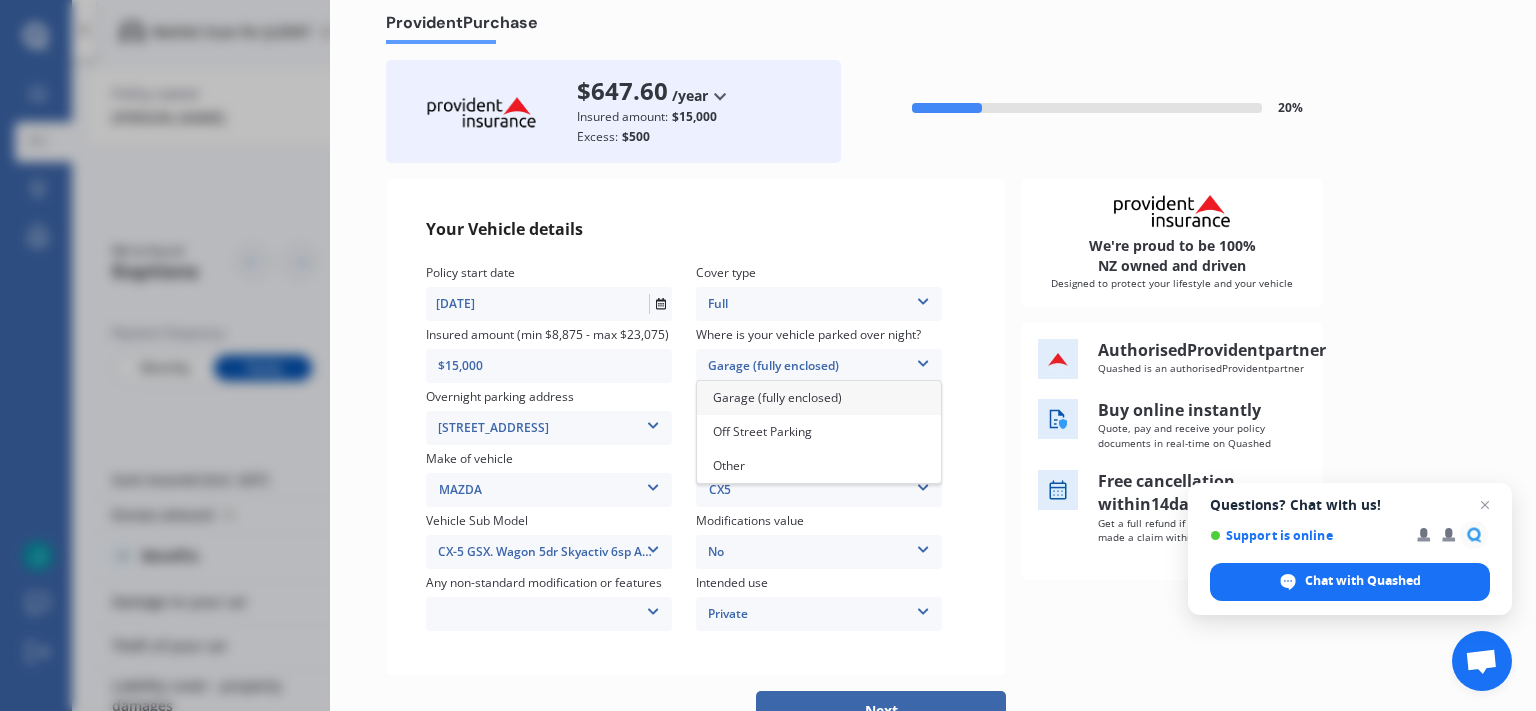 click on "Garage (fully enclosed)" at bounding box center (819, 398) 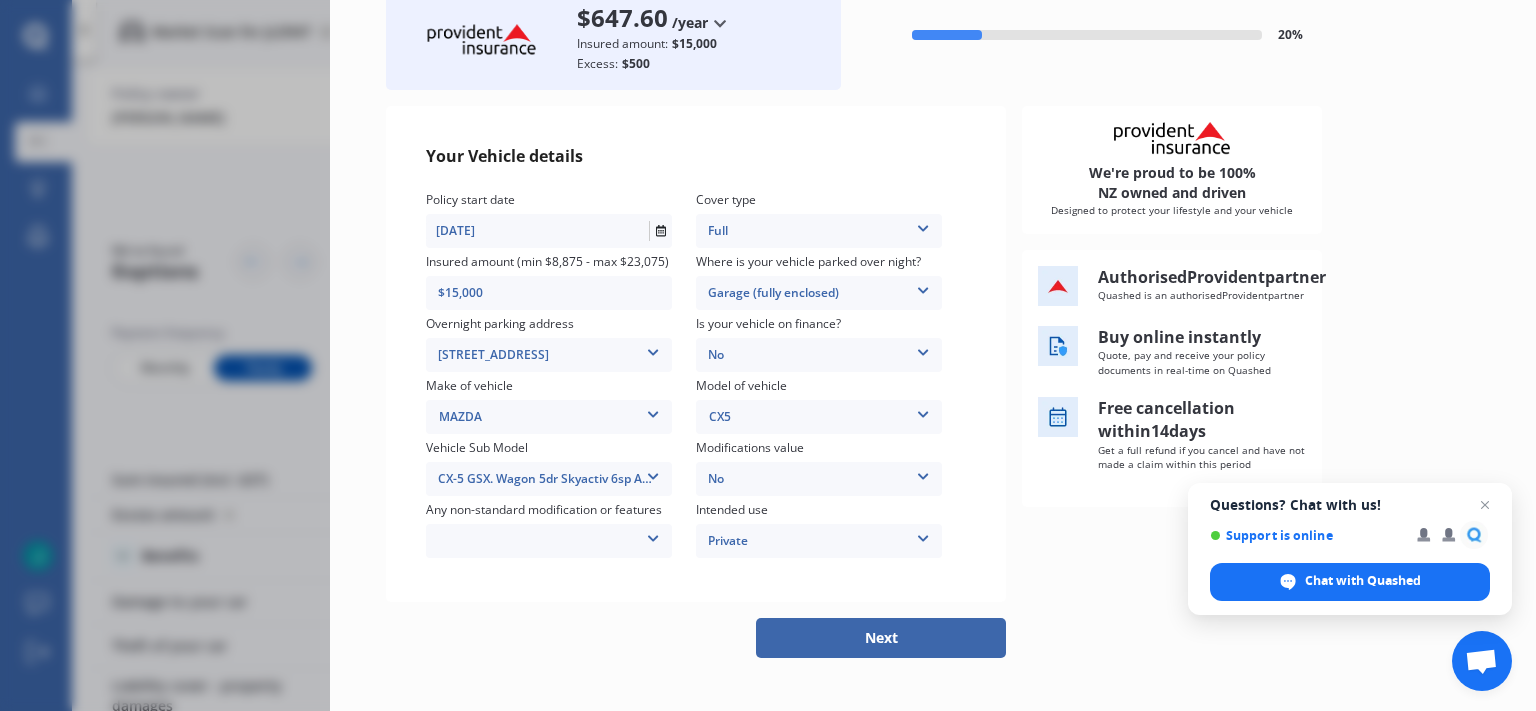 scroll, scrollTop: 159, scrollLeft: 0, axis: vertical 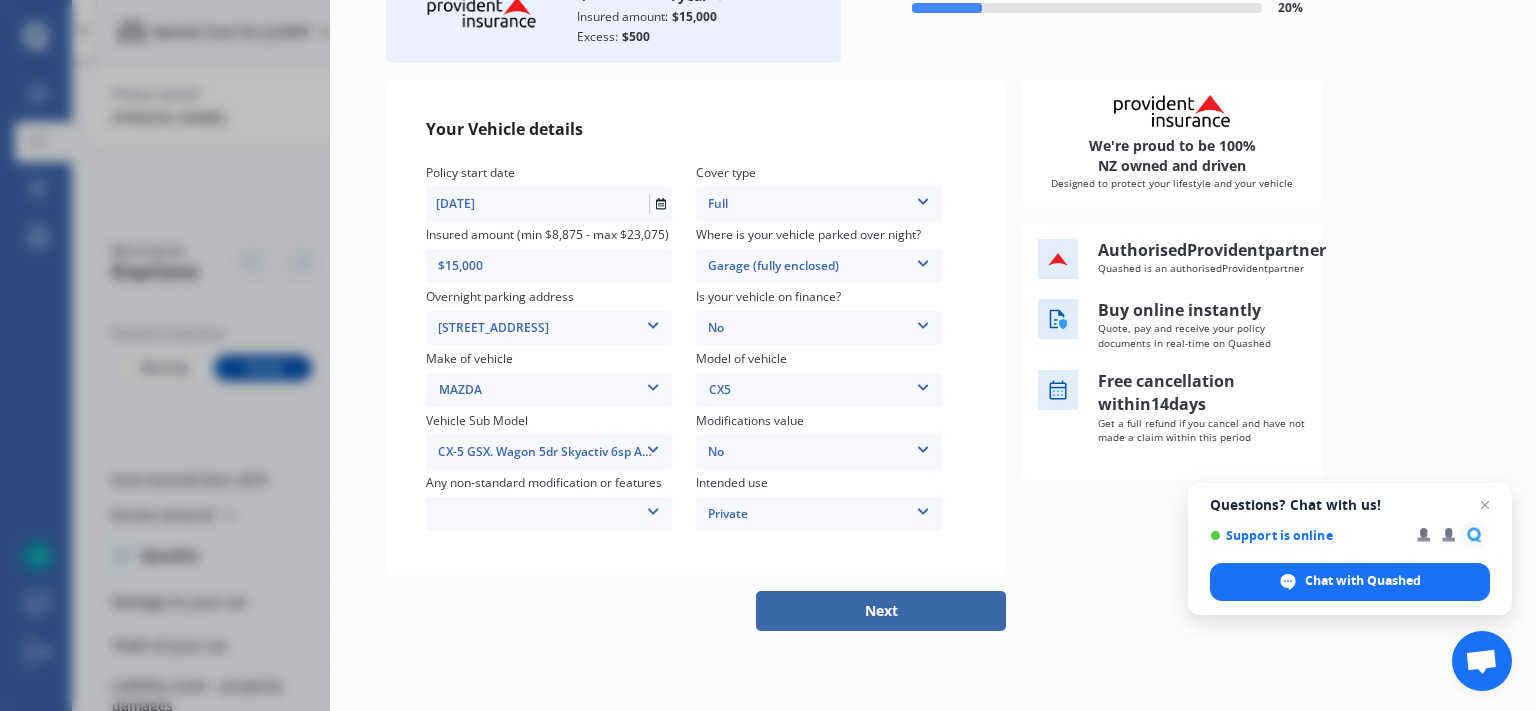 click on "Next" at bounding box center [881, 611] 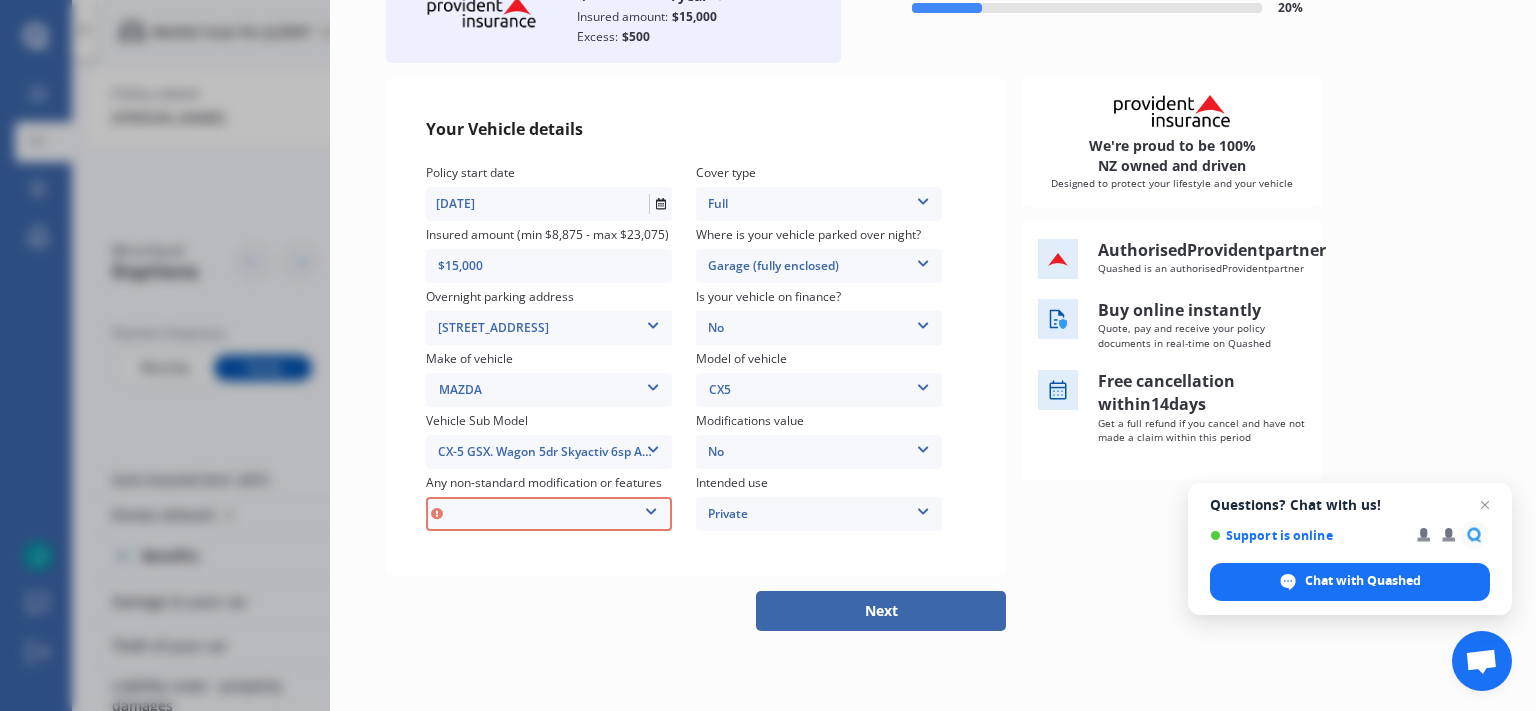 click at bounding box center (651, 508) 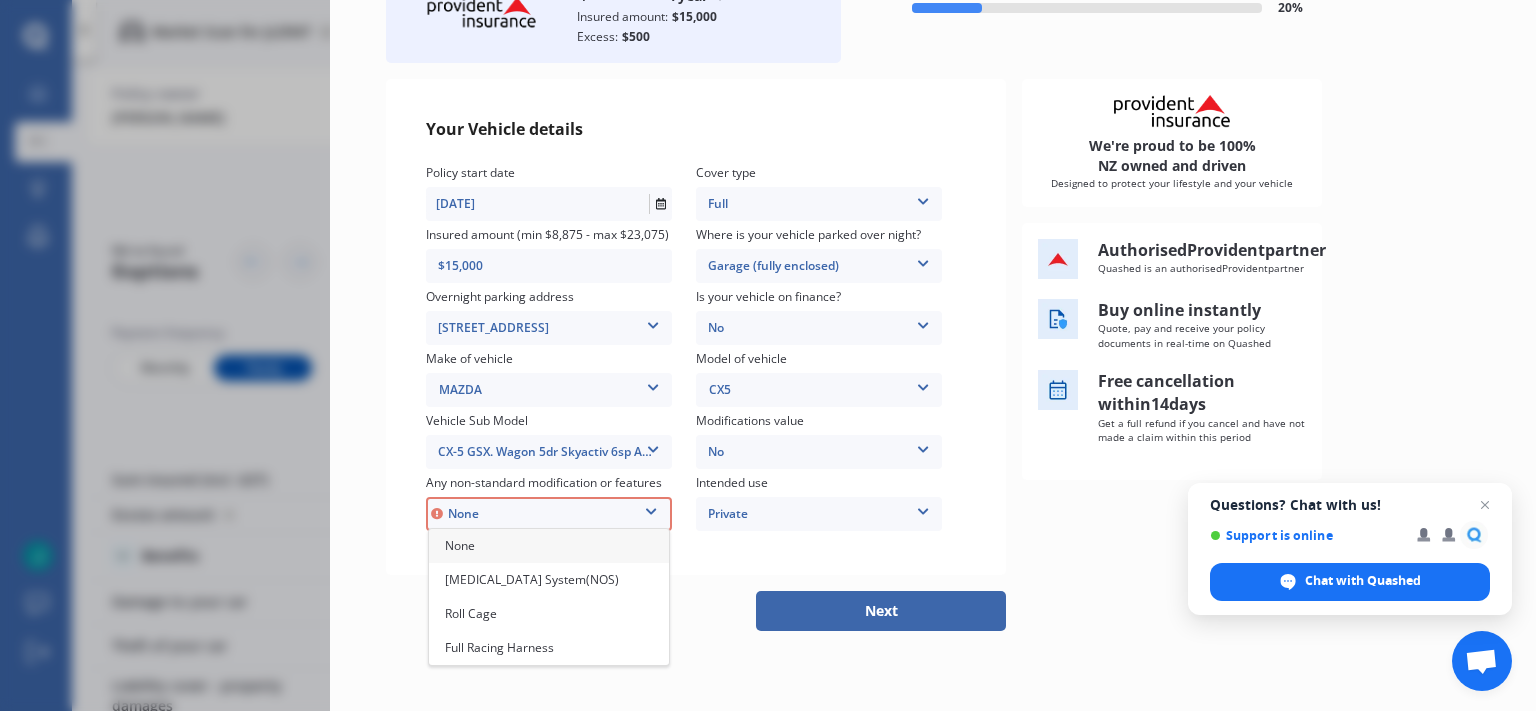 click on "None" at bounding box center (549, 546) 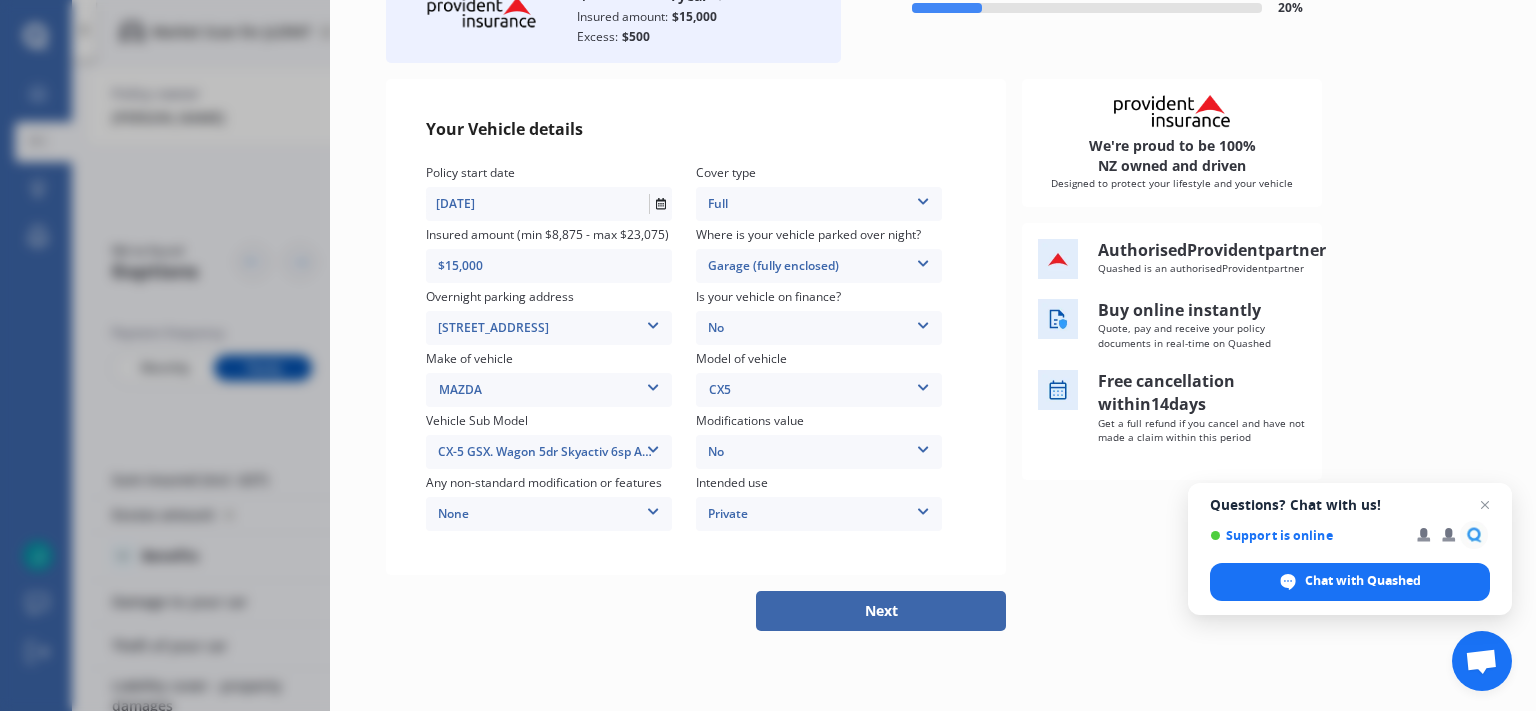 click on "Next" at bounding box center [881, 611] 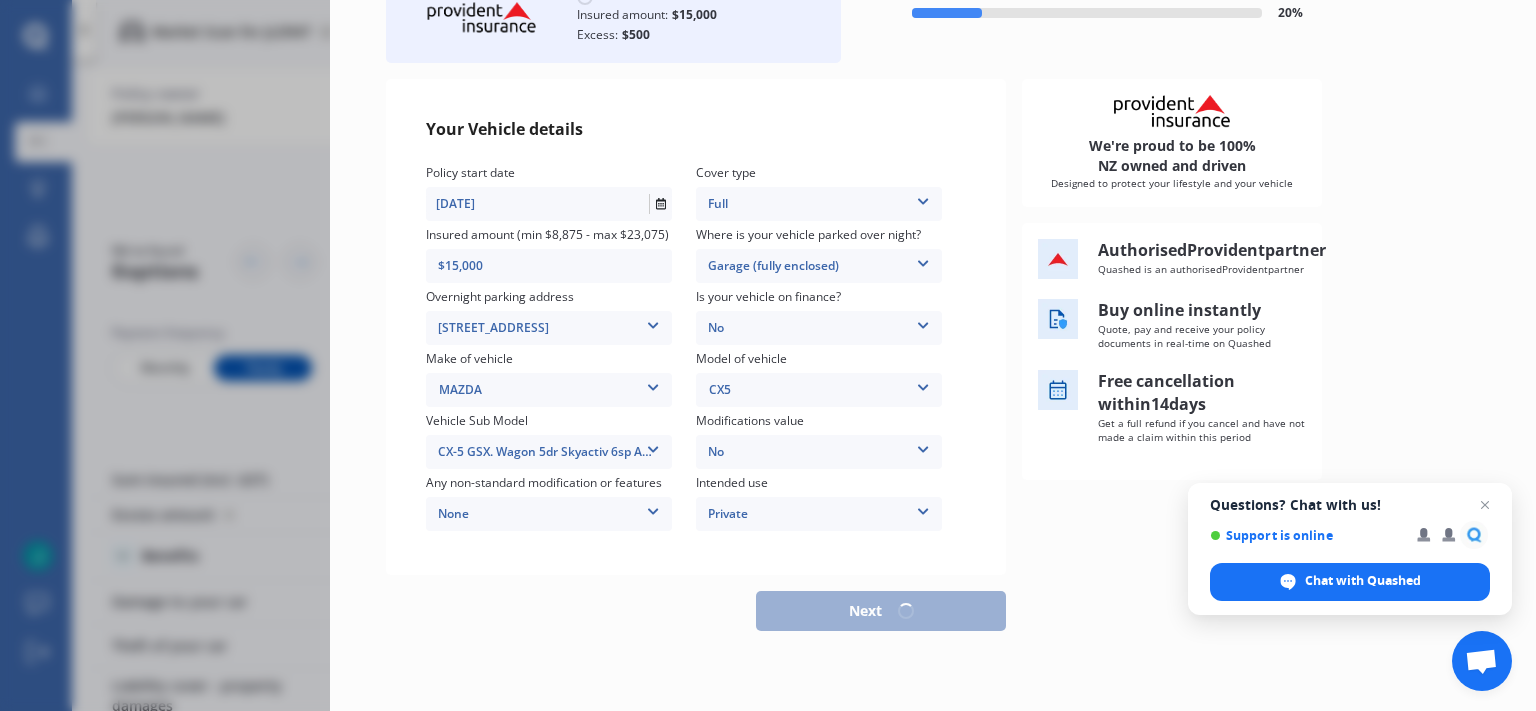 scroll, scrollTop: 148, scrollLeft: 0, axis: vertical 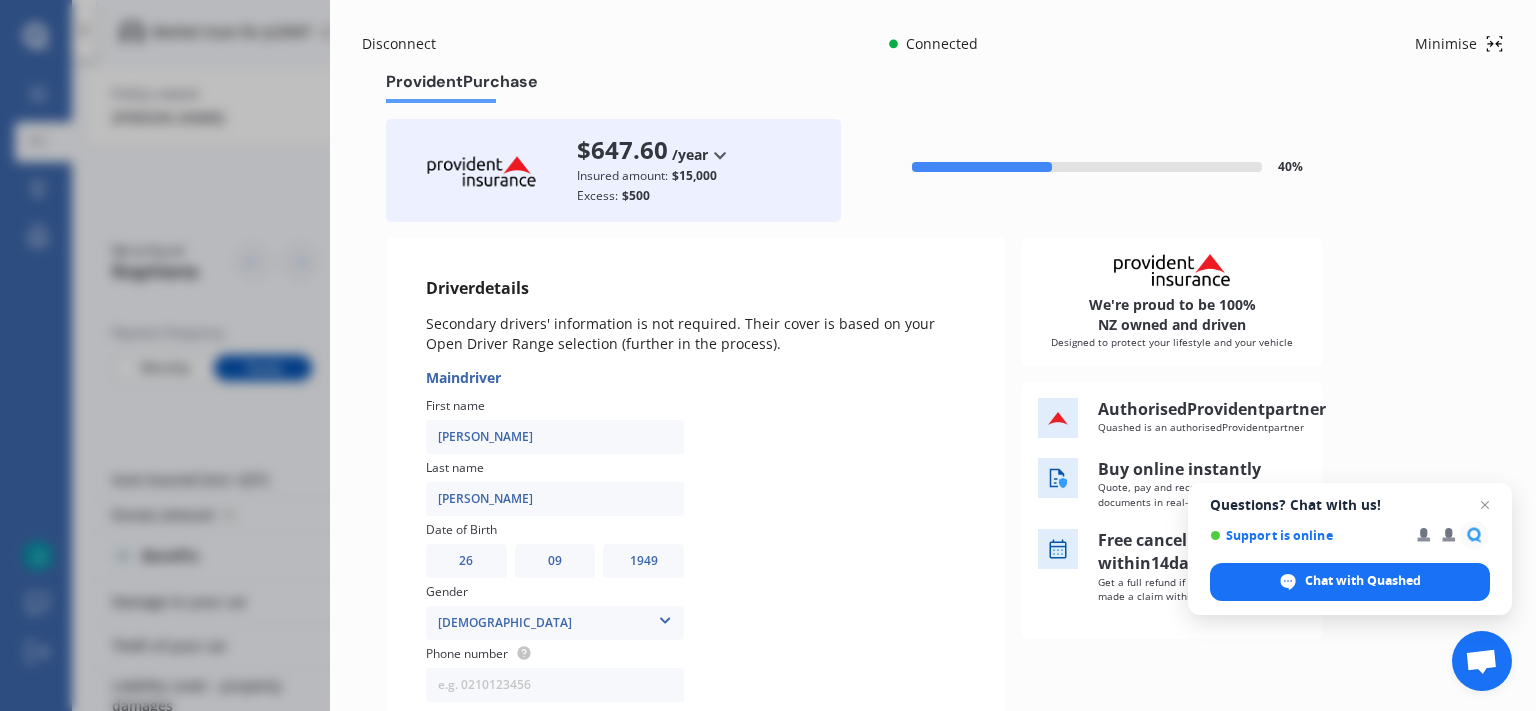 click on "[PERSON_NAME]" at bounding box center [555, 437] 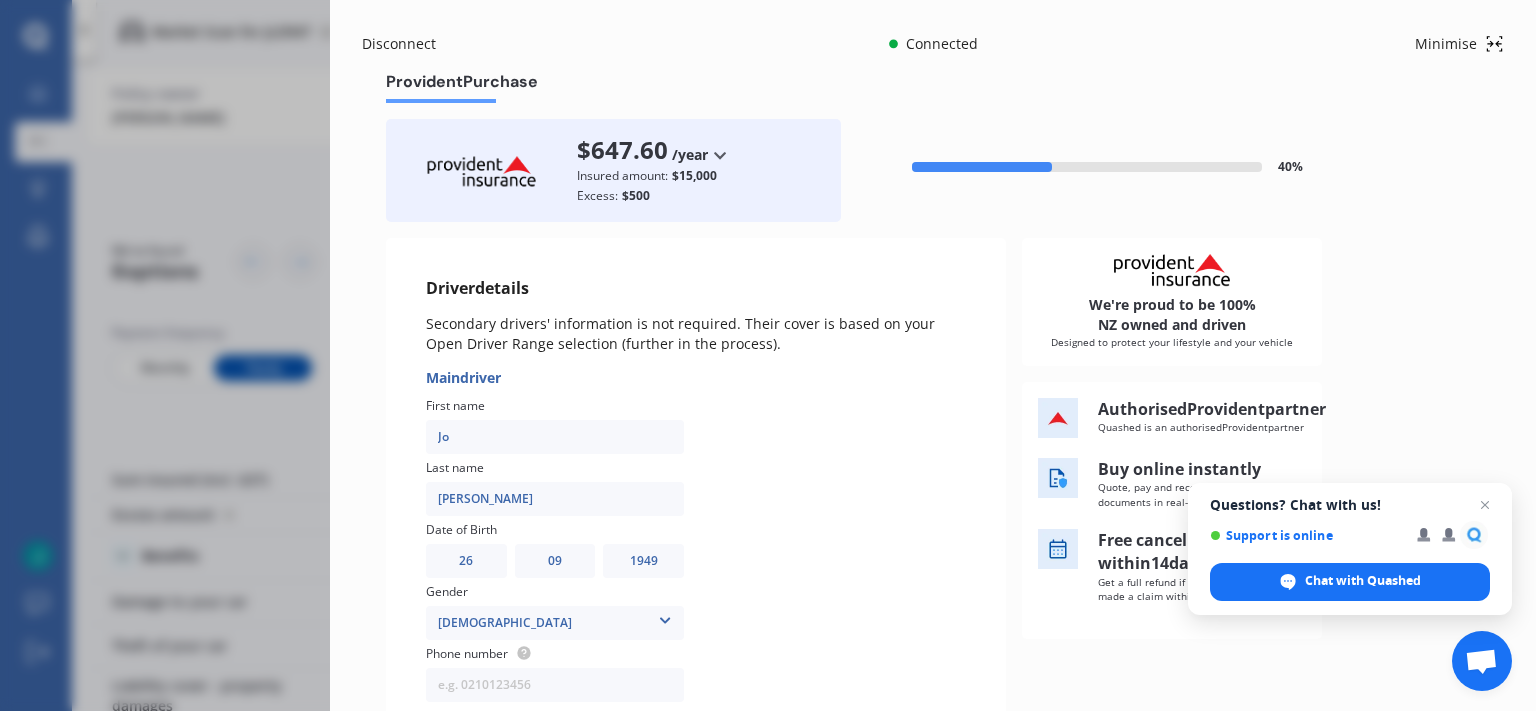 type on "J" 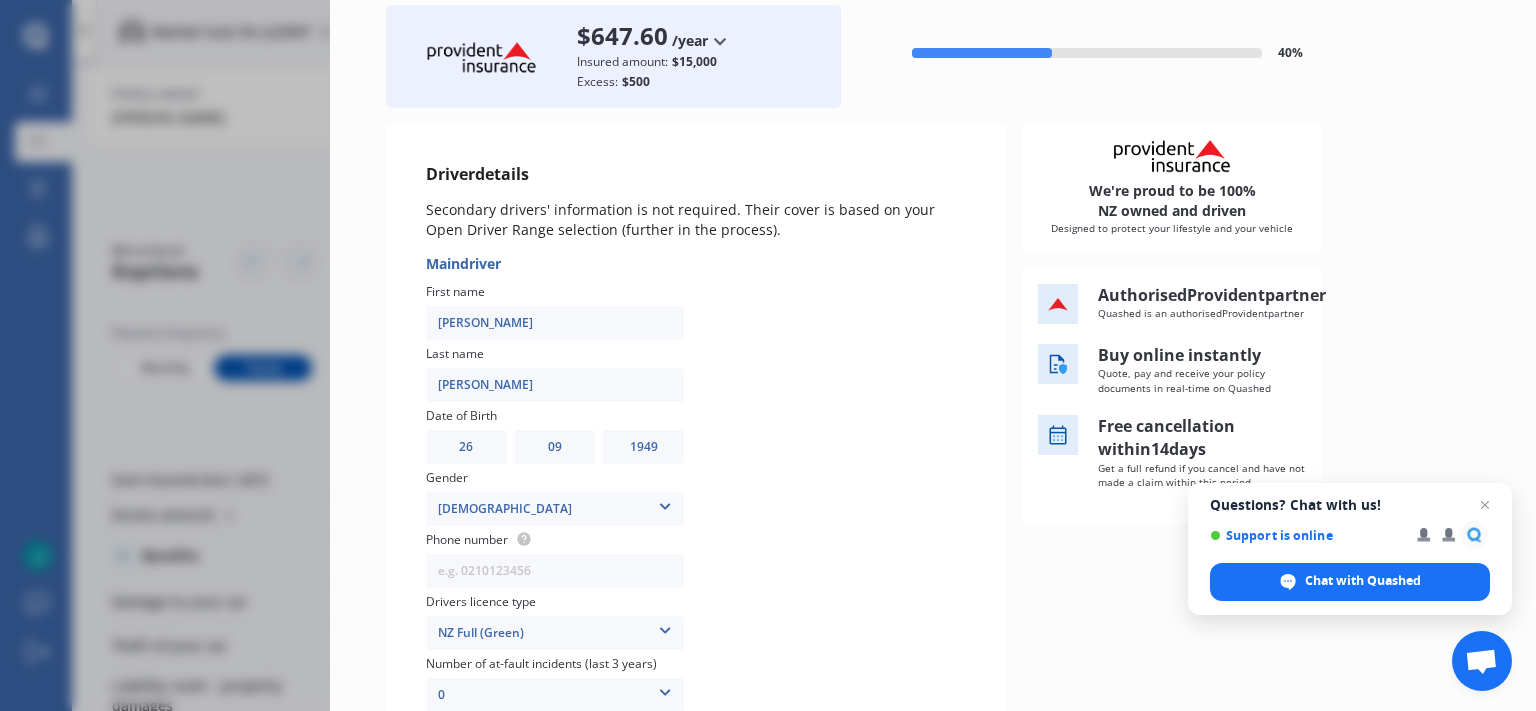 scroll, scrollTop: 295, scrollLeft: 0, axis: vertical 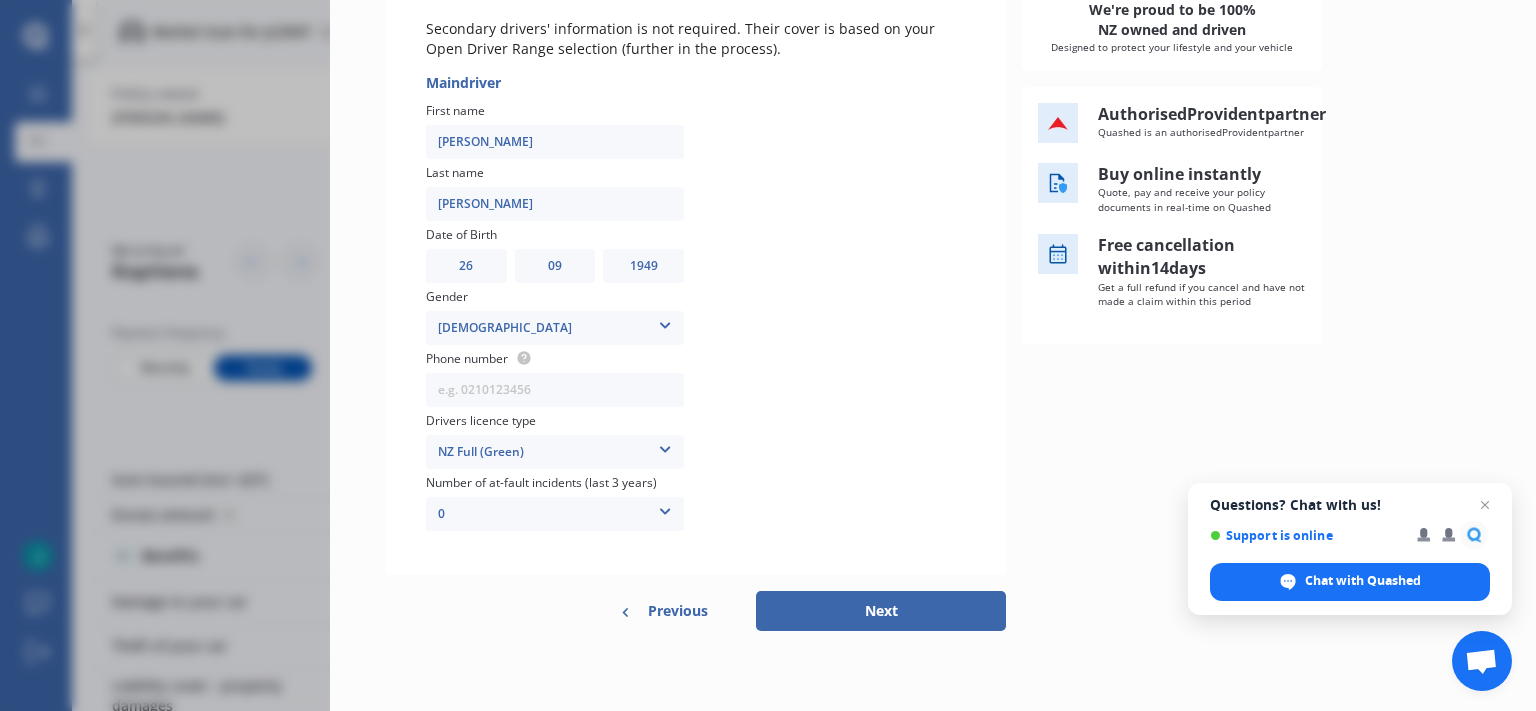 type on "[PERSON_NAME]" 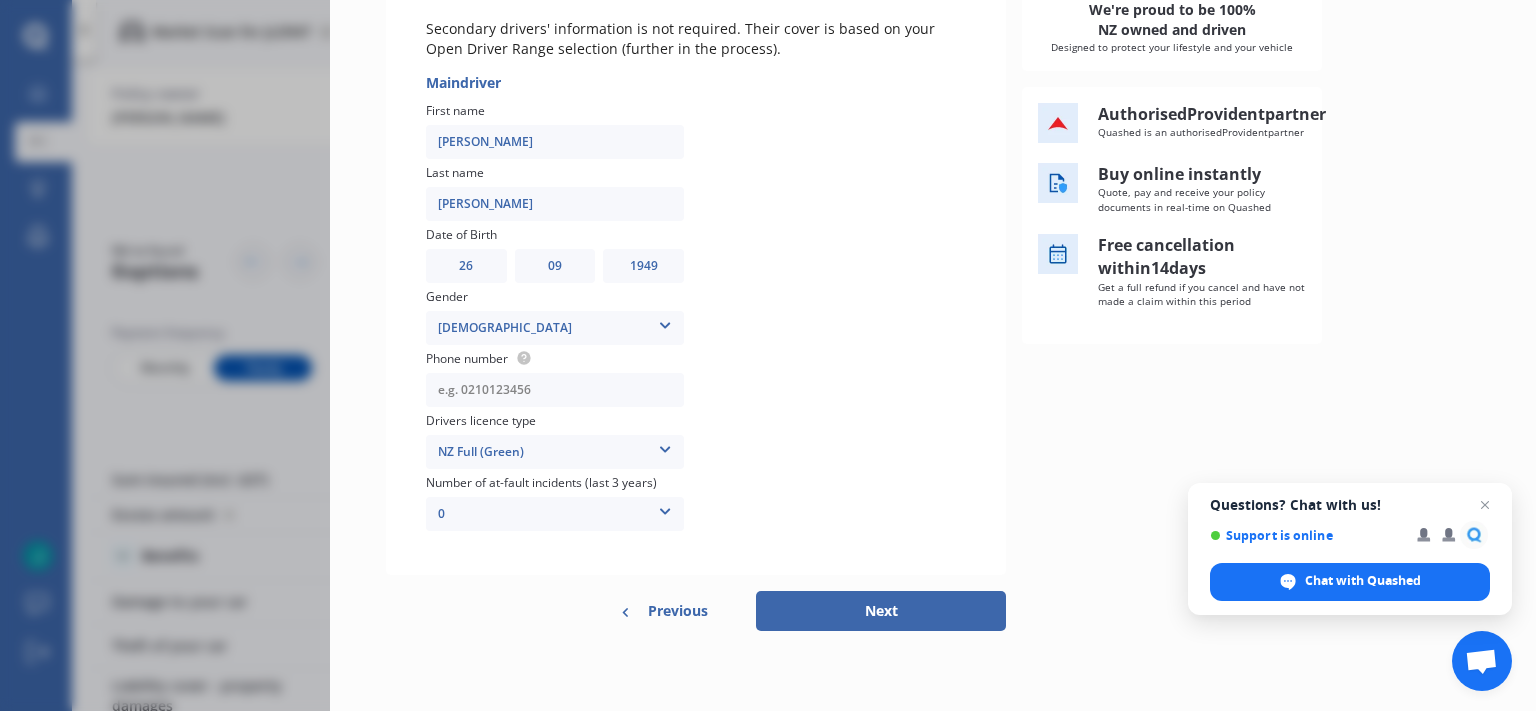 click at bounding box center [555, 390] 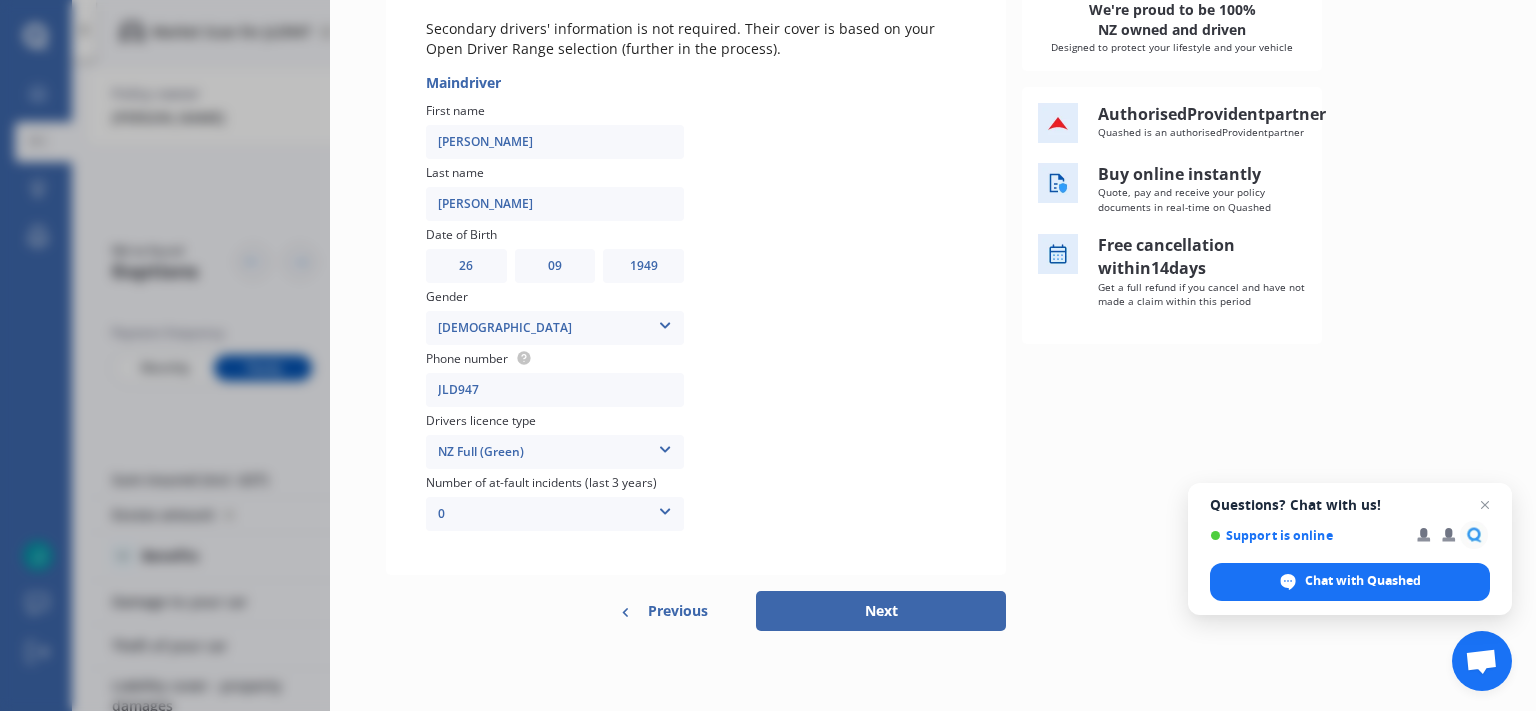 click at bounding box center [665, 508] 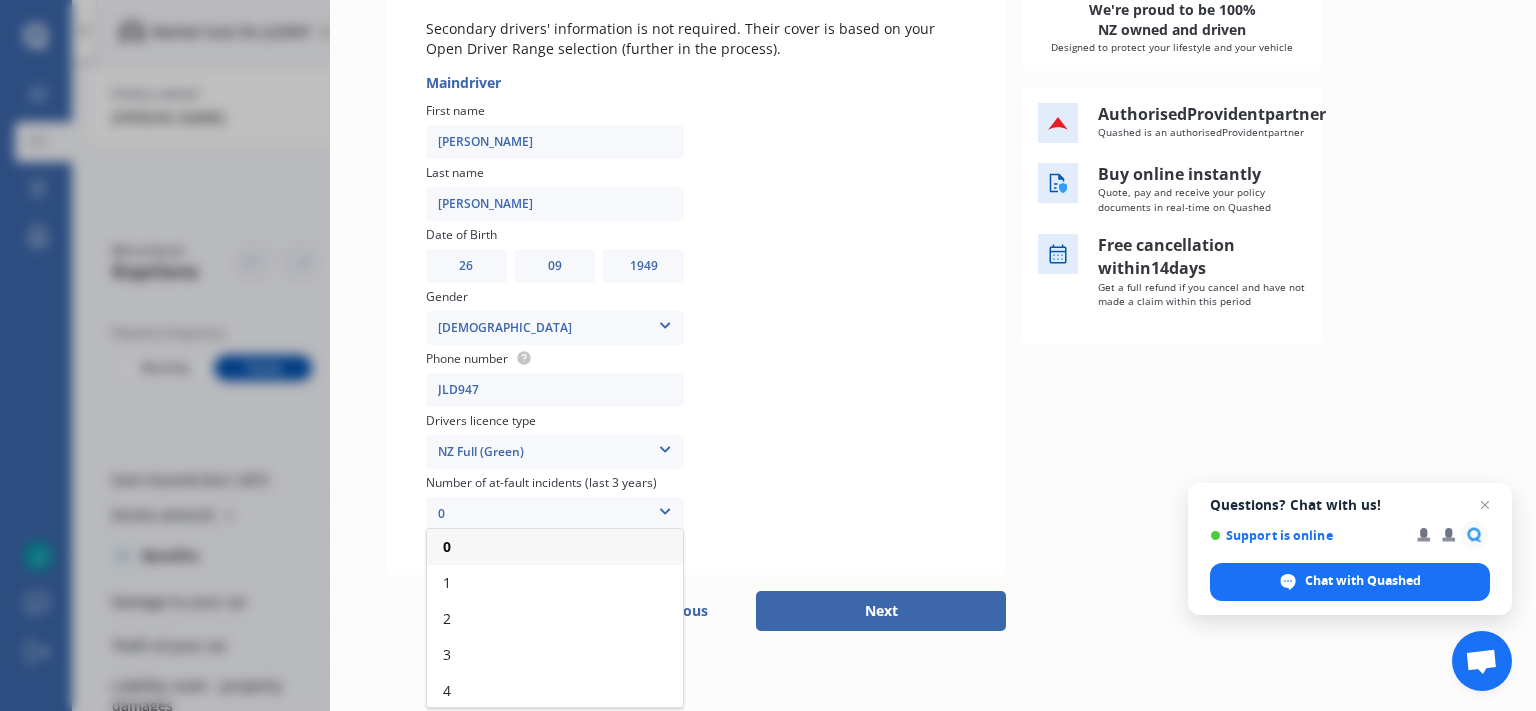 click on "0" at bounding box center [555, 547] 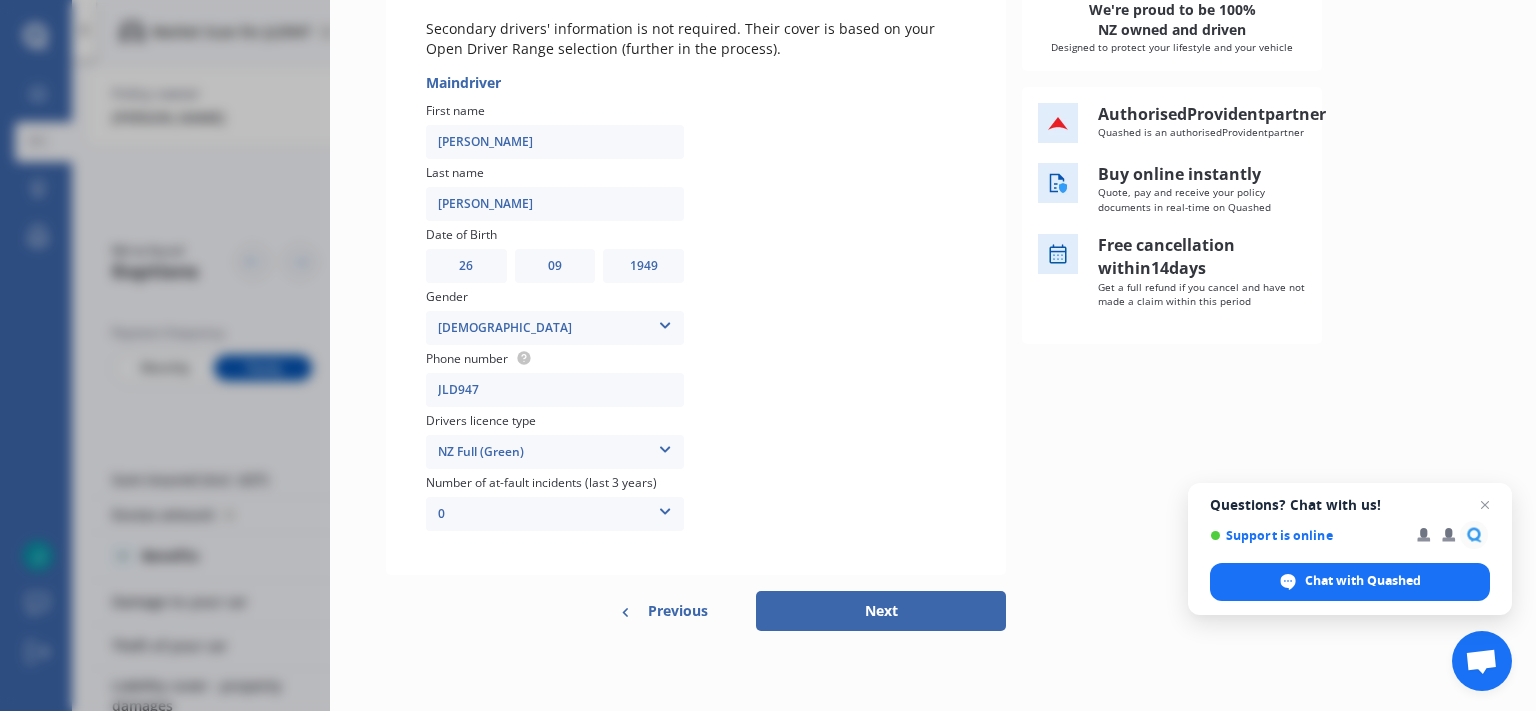 click on "Next" at bounding box center (881, 611) 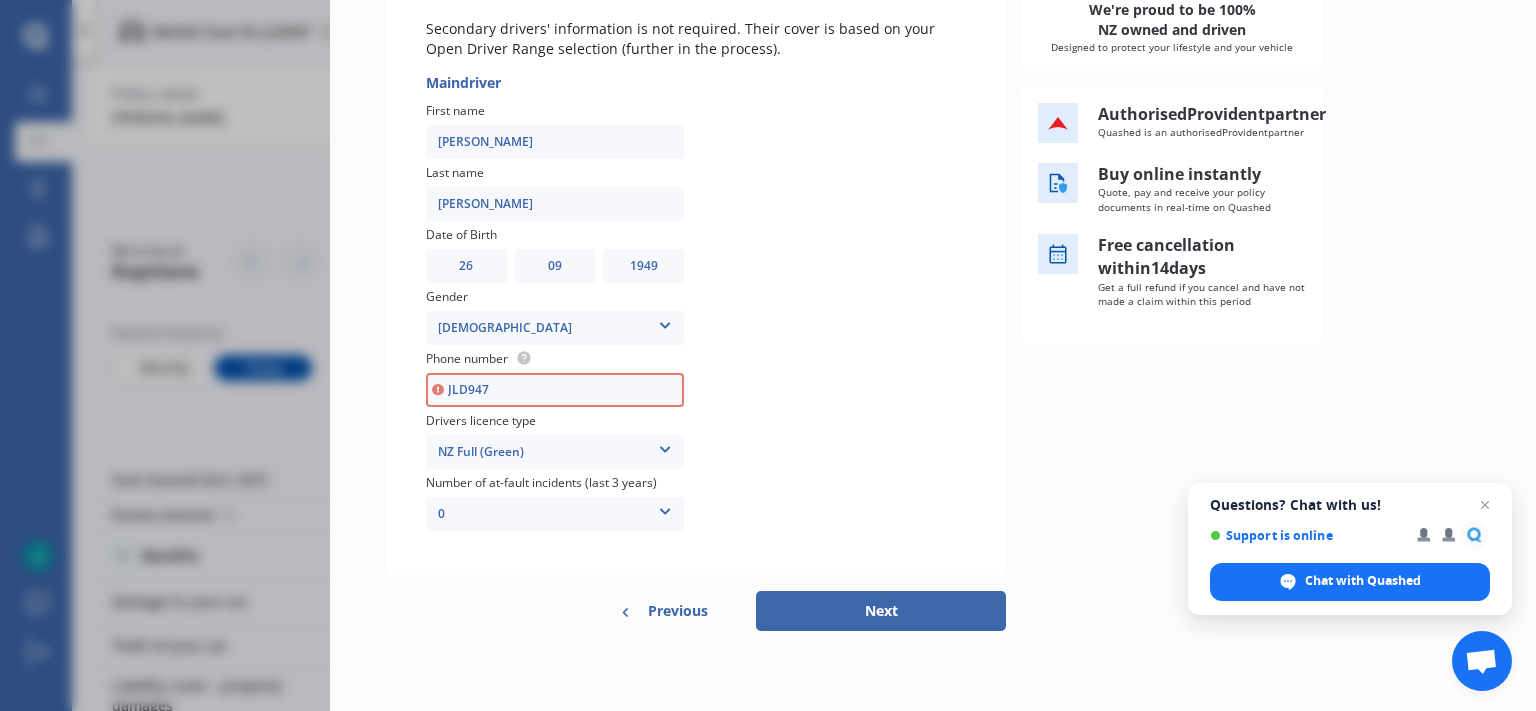 drag, startPoint x: 489, startPoint y: 390, endPoint x: 453, endPoint y: 394, distance: 36.221542 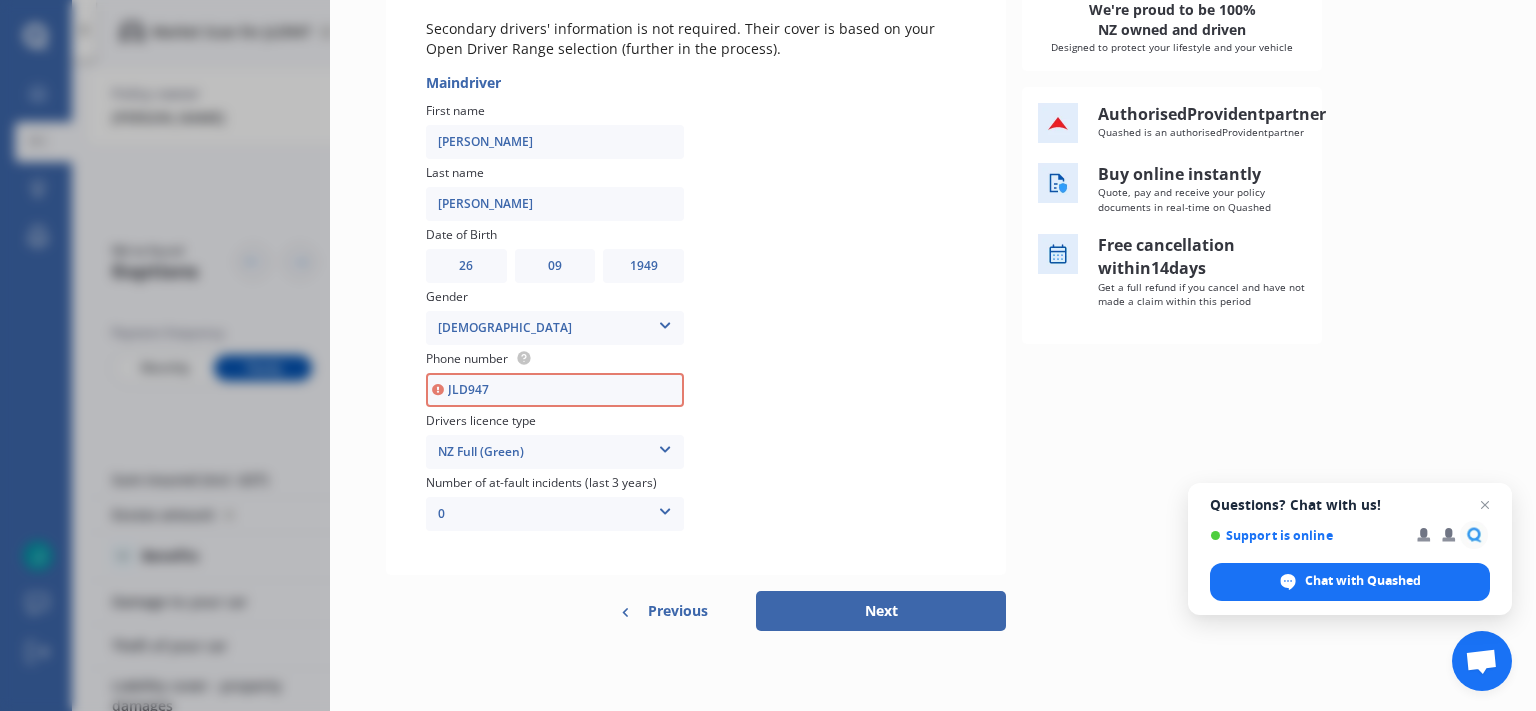 drag, startPoint x: 498, startPoint y: 393, endPoint x: 385, endPoint y: 388, distance: 113.110565 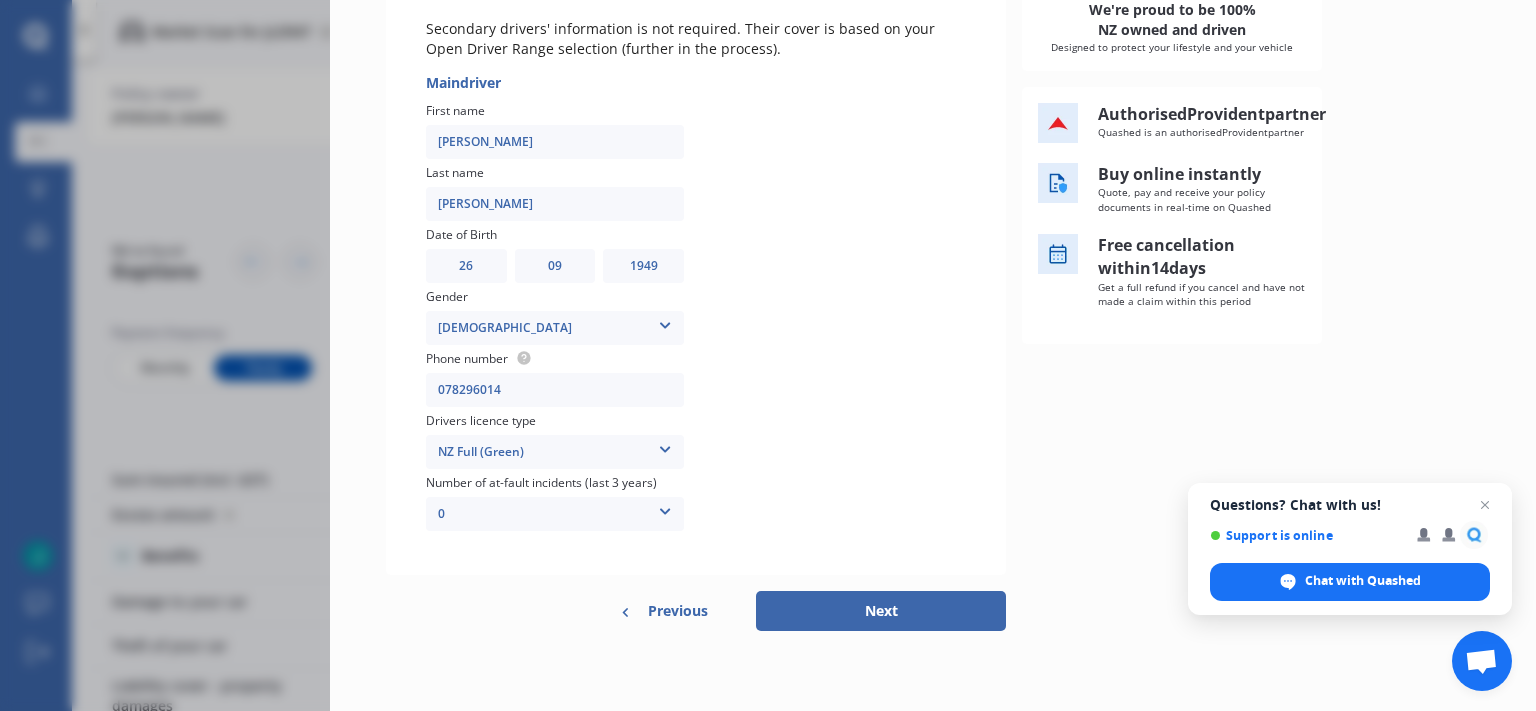 type on "078296014" 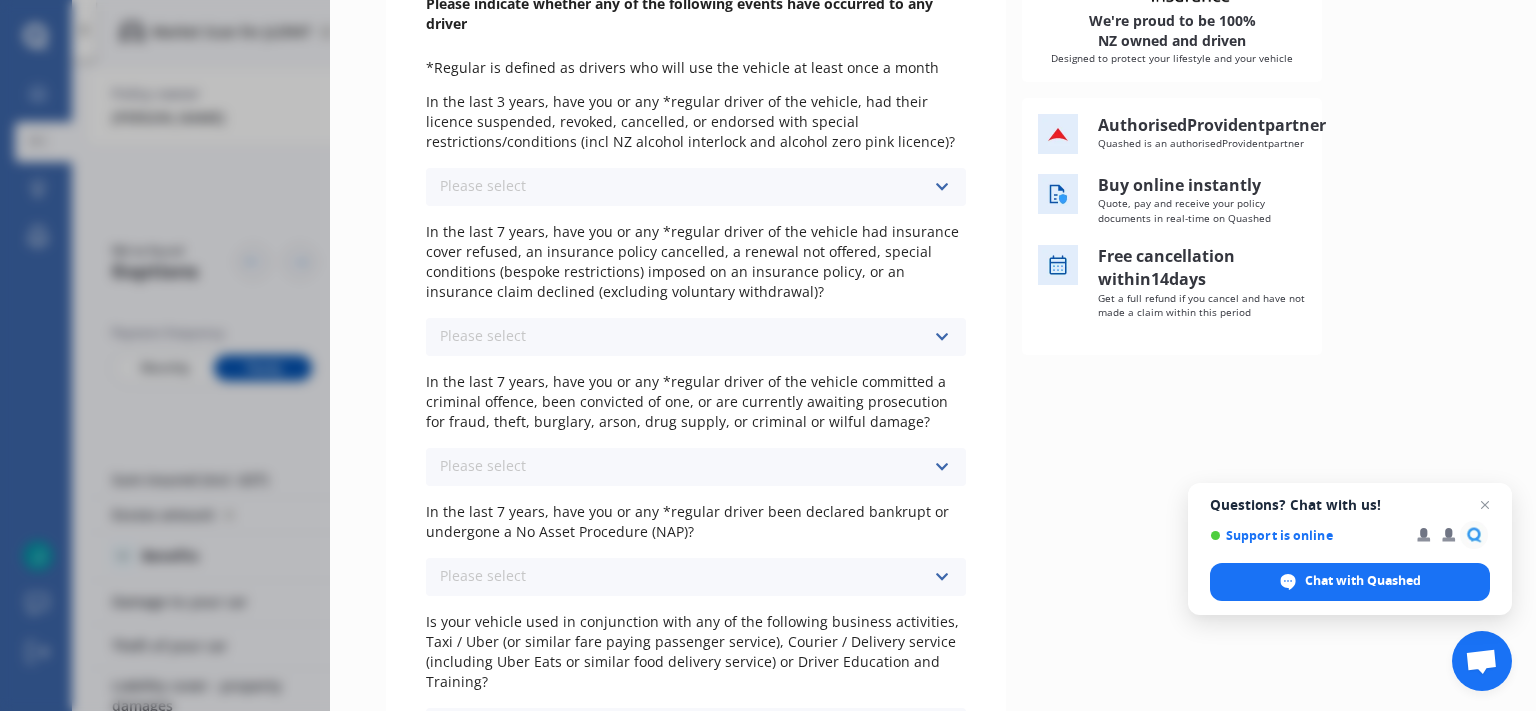 scroll, scrollTop: 0, scrollLeft: 0, axis: both 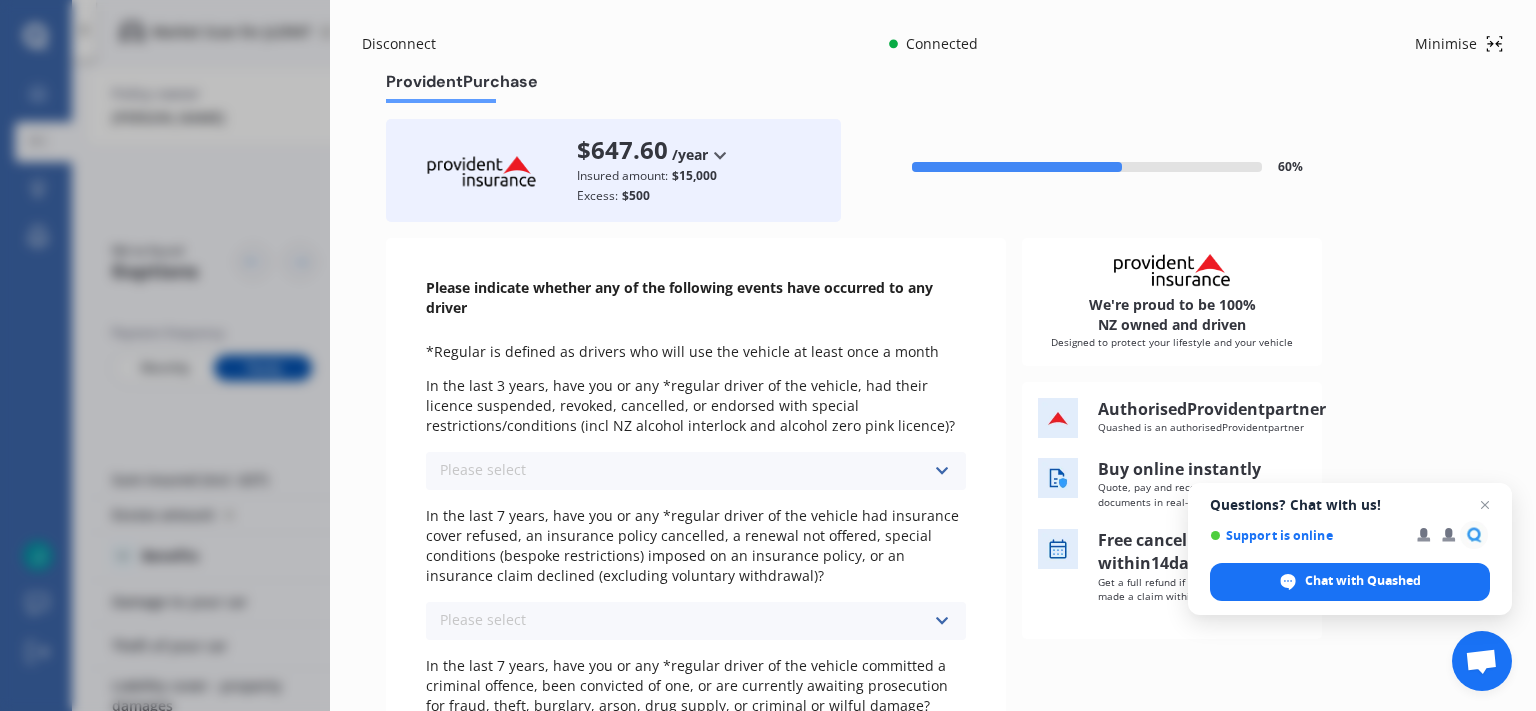 click at bounding box center (941, 471) 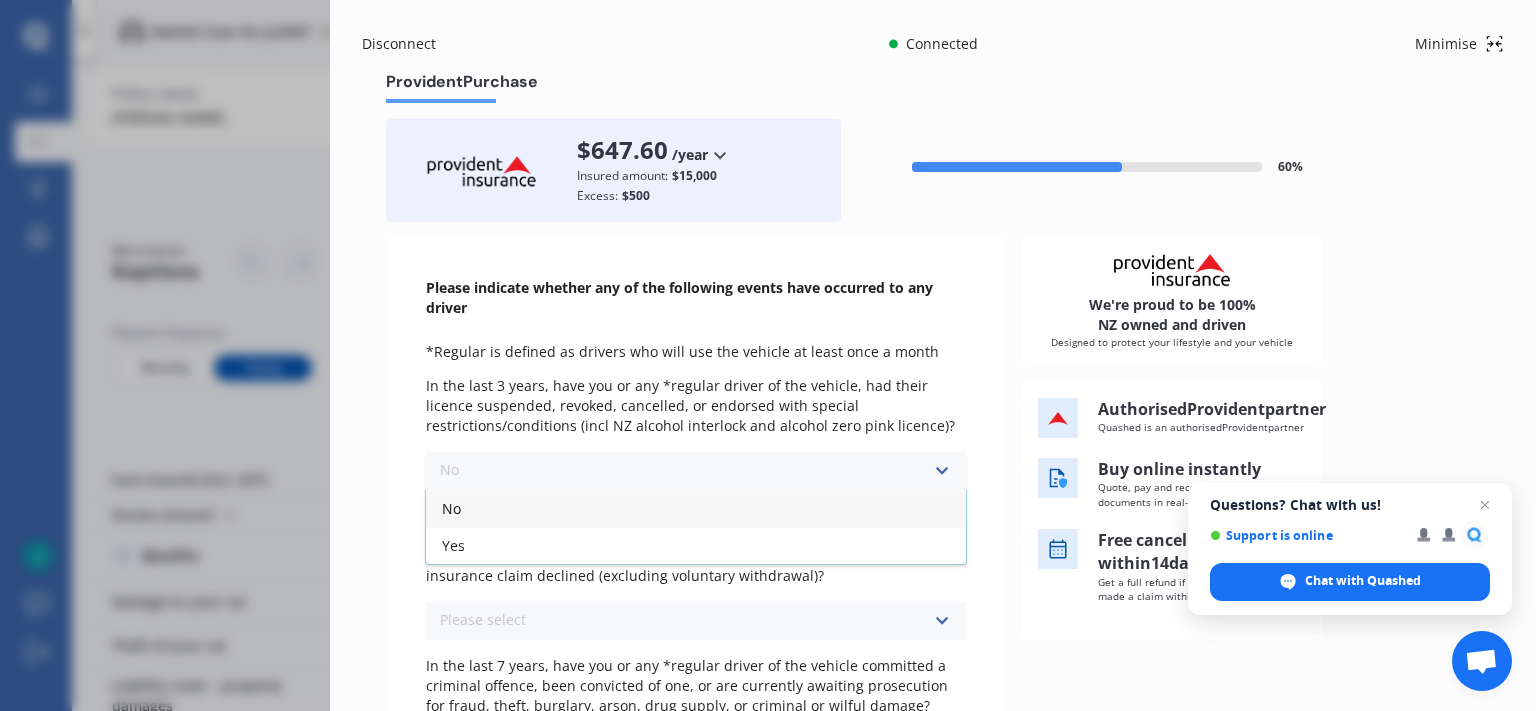 click on "No" at bounding box center (696, 508) 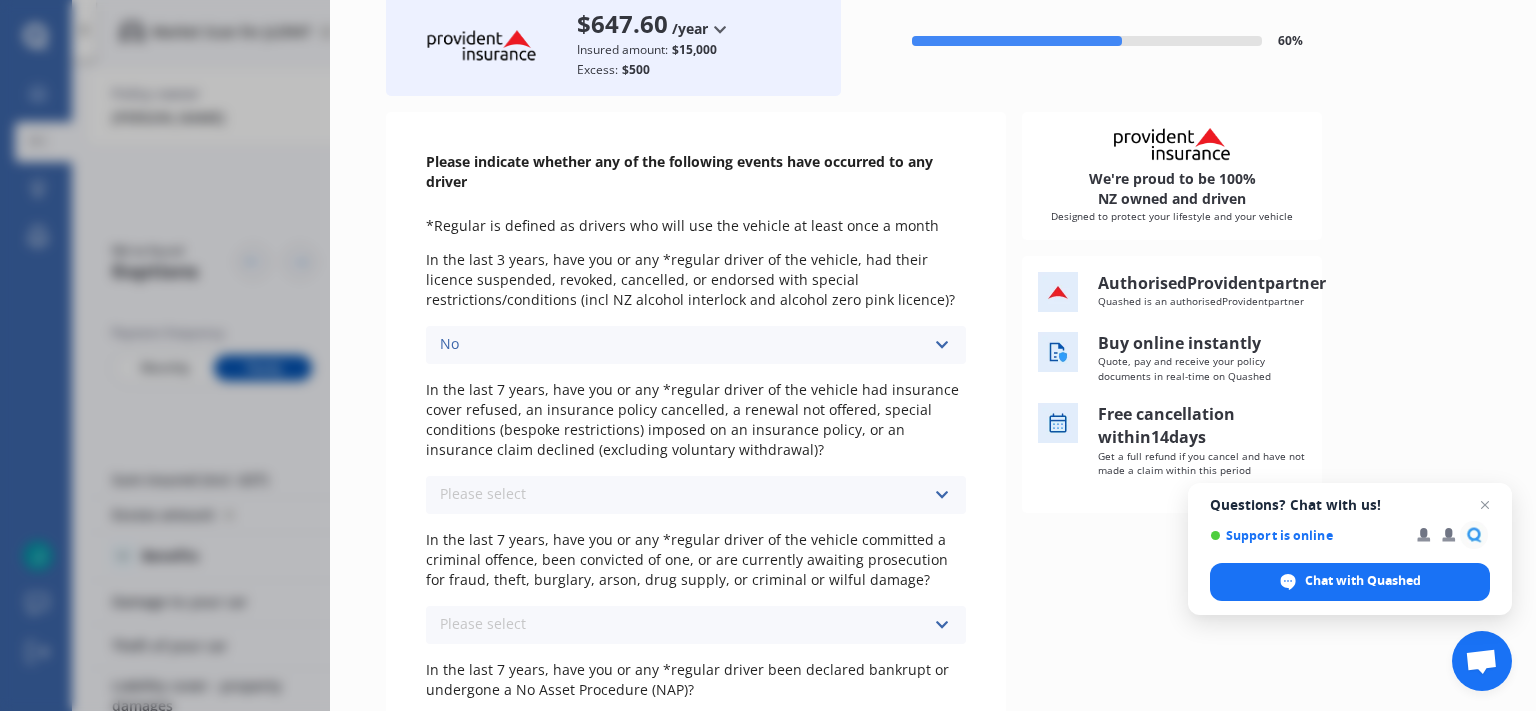 scroll, scrollTop: 154, scrollLeft: 0, axis: vertical 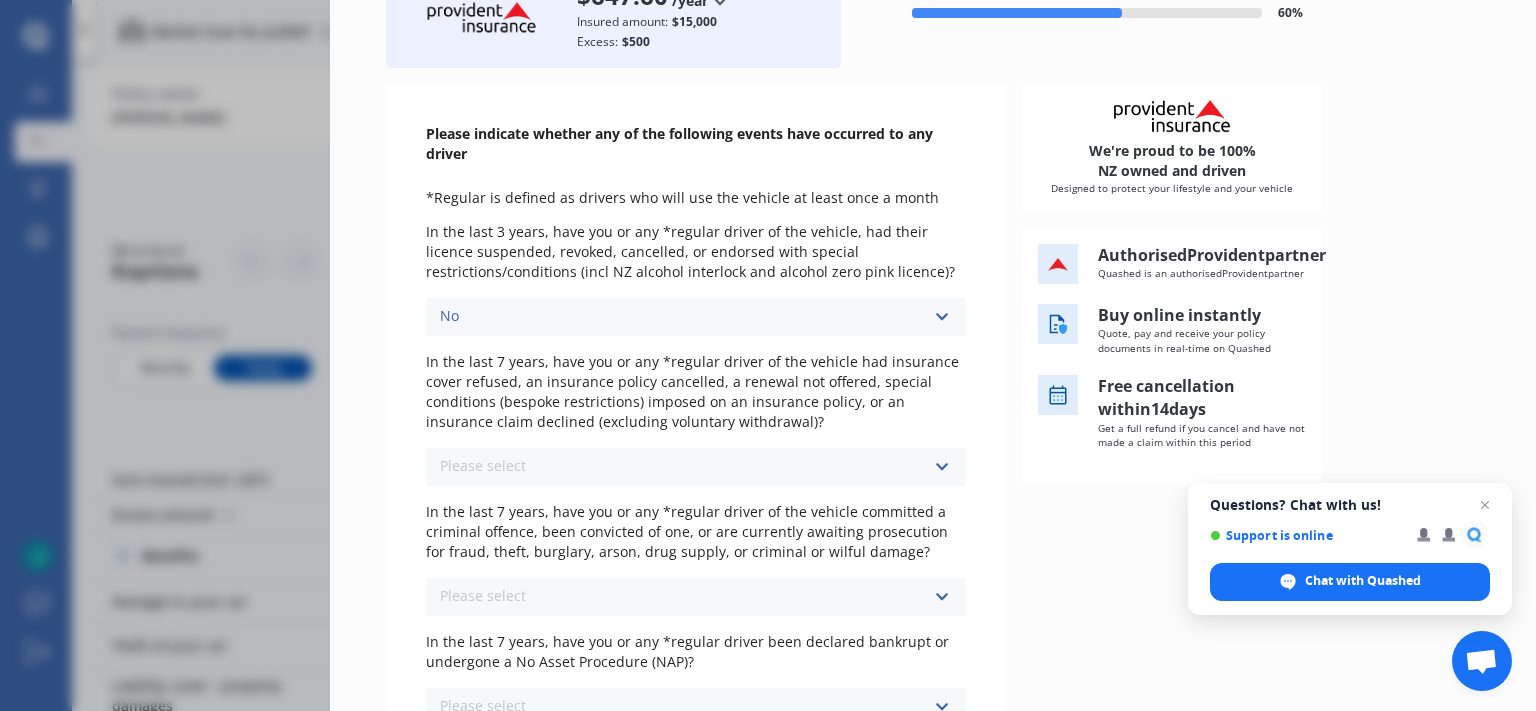 click at bounding box center [941, 467] 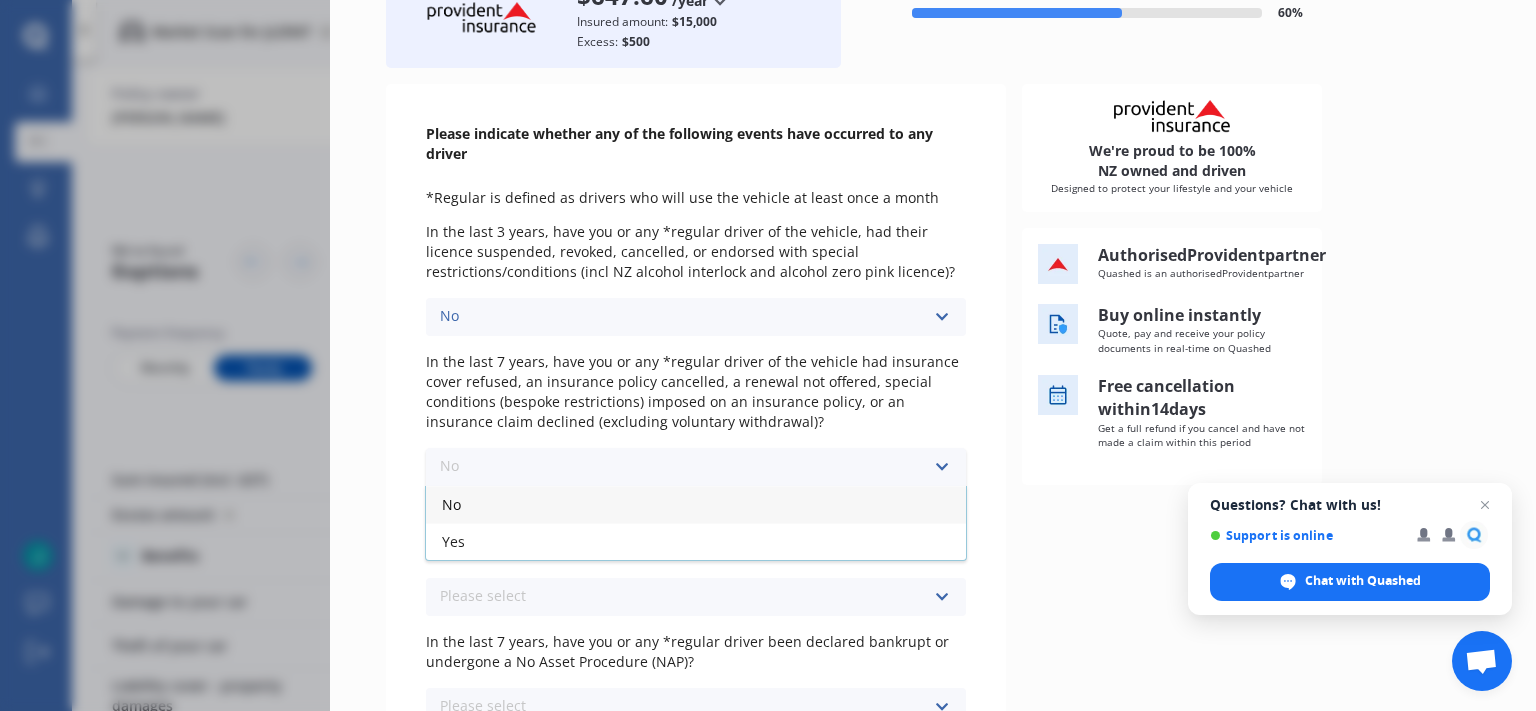 click on "No" at bounding box center (696, 504) 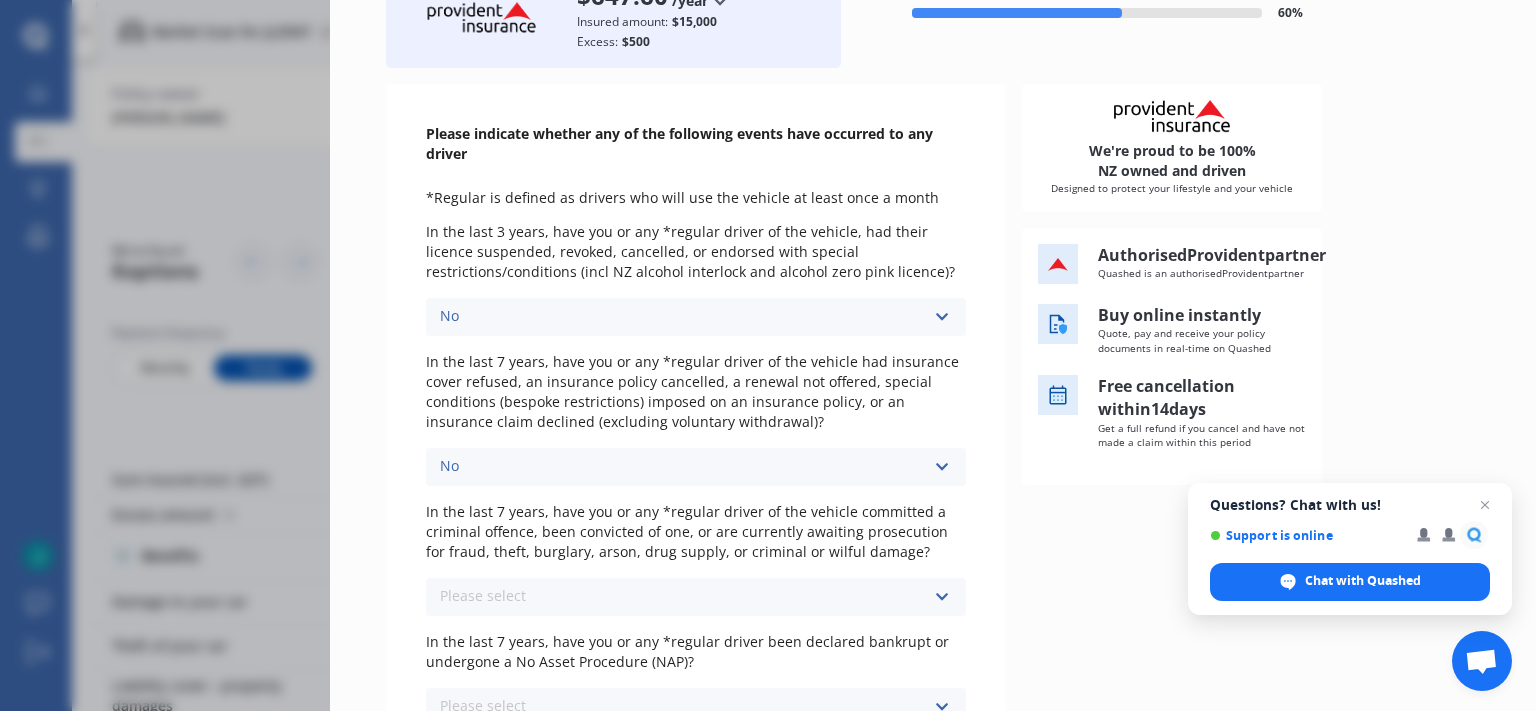scroll, scrollTop: 307, scrollLeft: 0, axis: vertical 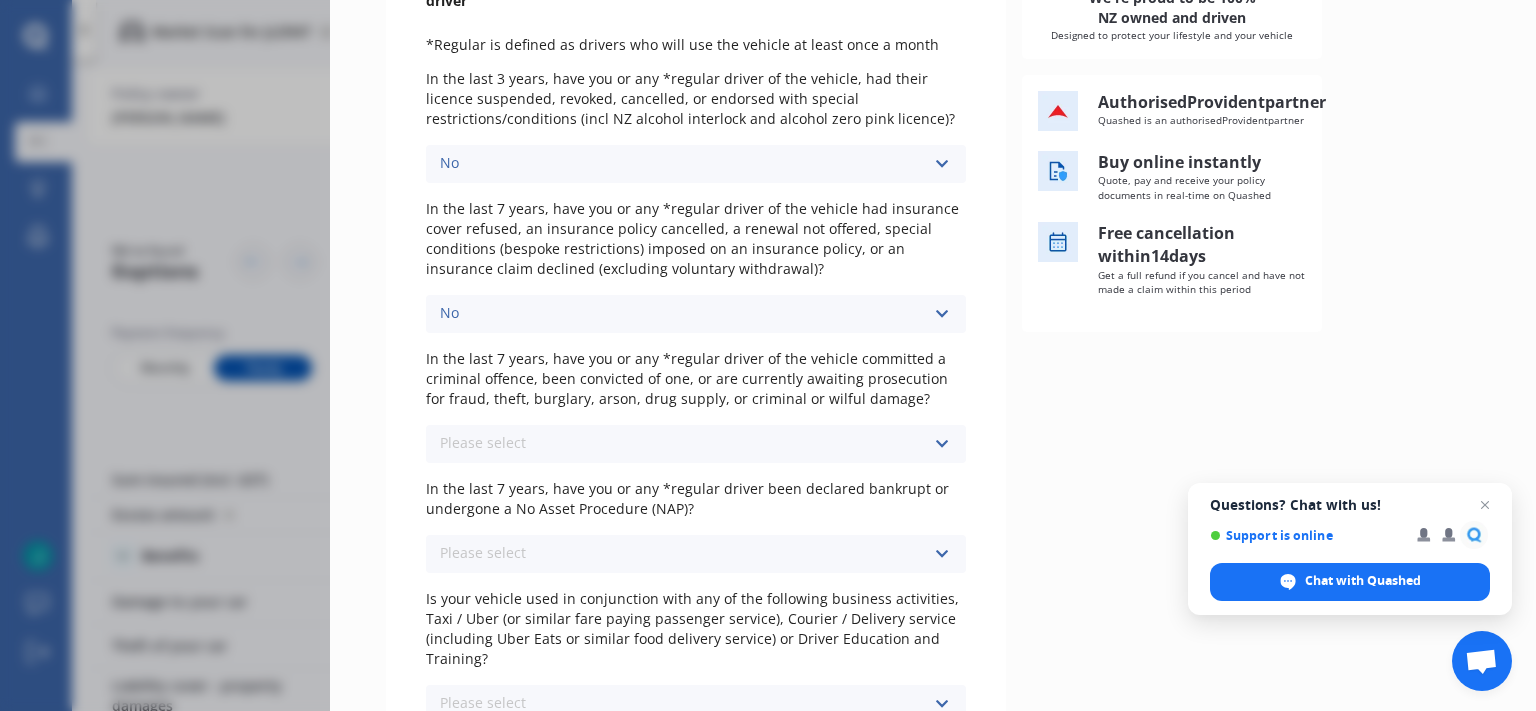 click at bounding box center [941, 554] 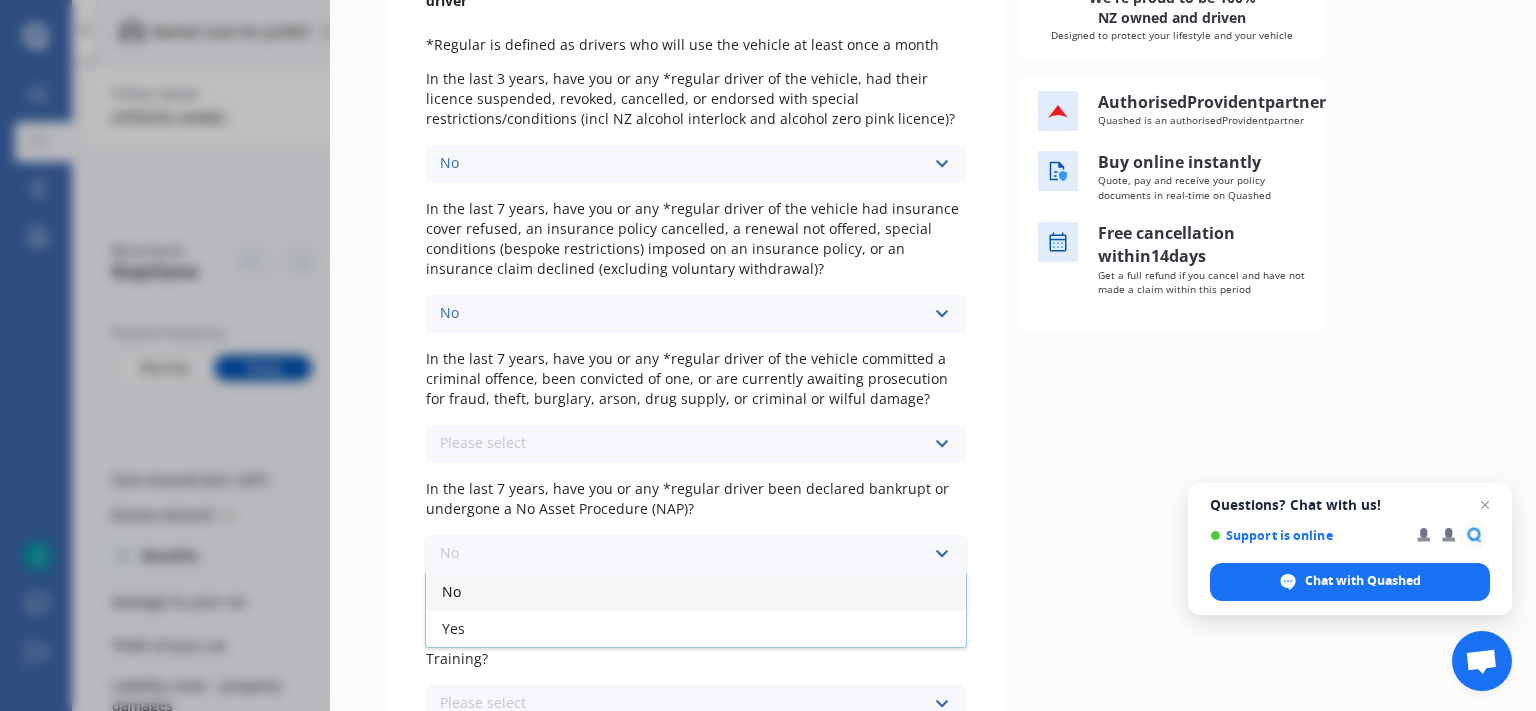 click on "No" at bounding box center (696, 591) 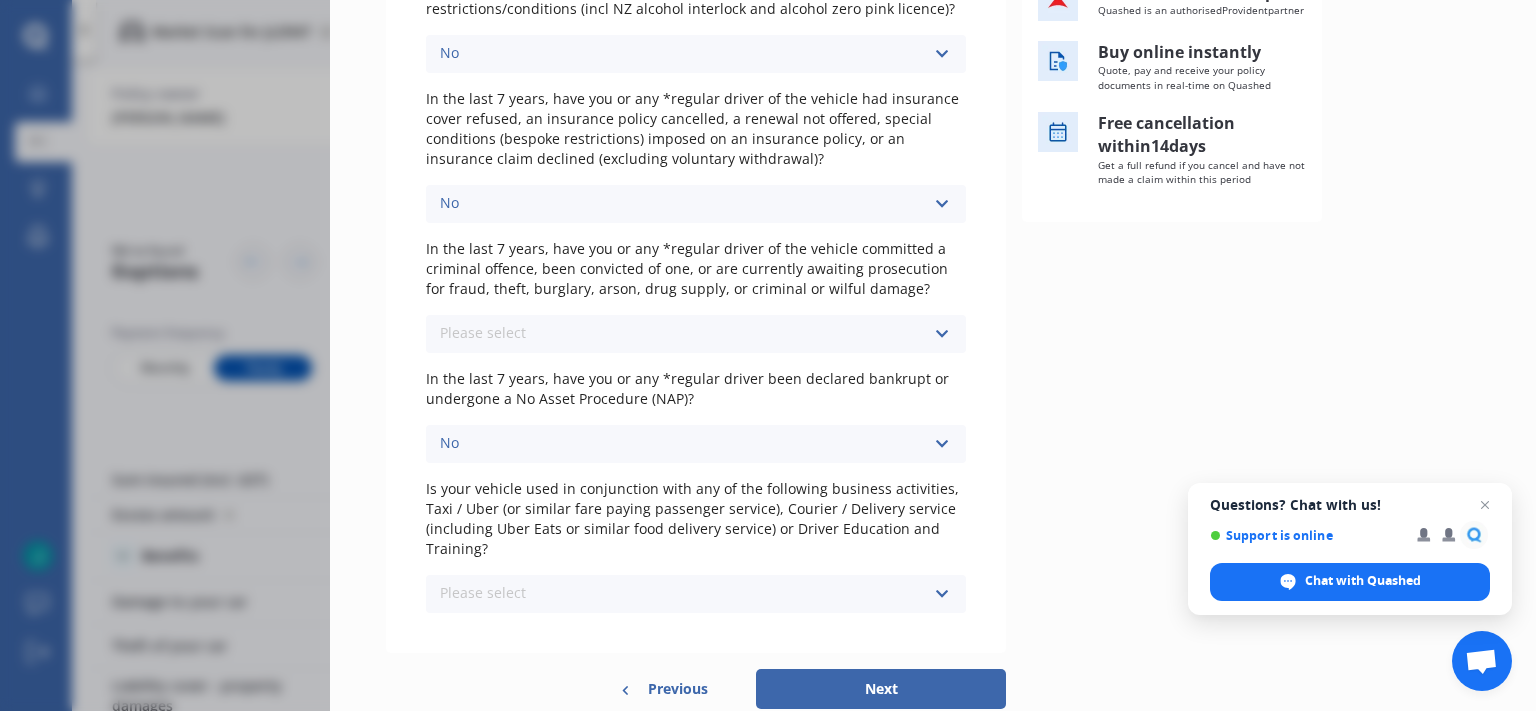 scroll, scrollTop: 495, scrollLeft: 0, axis: vertical 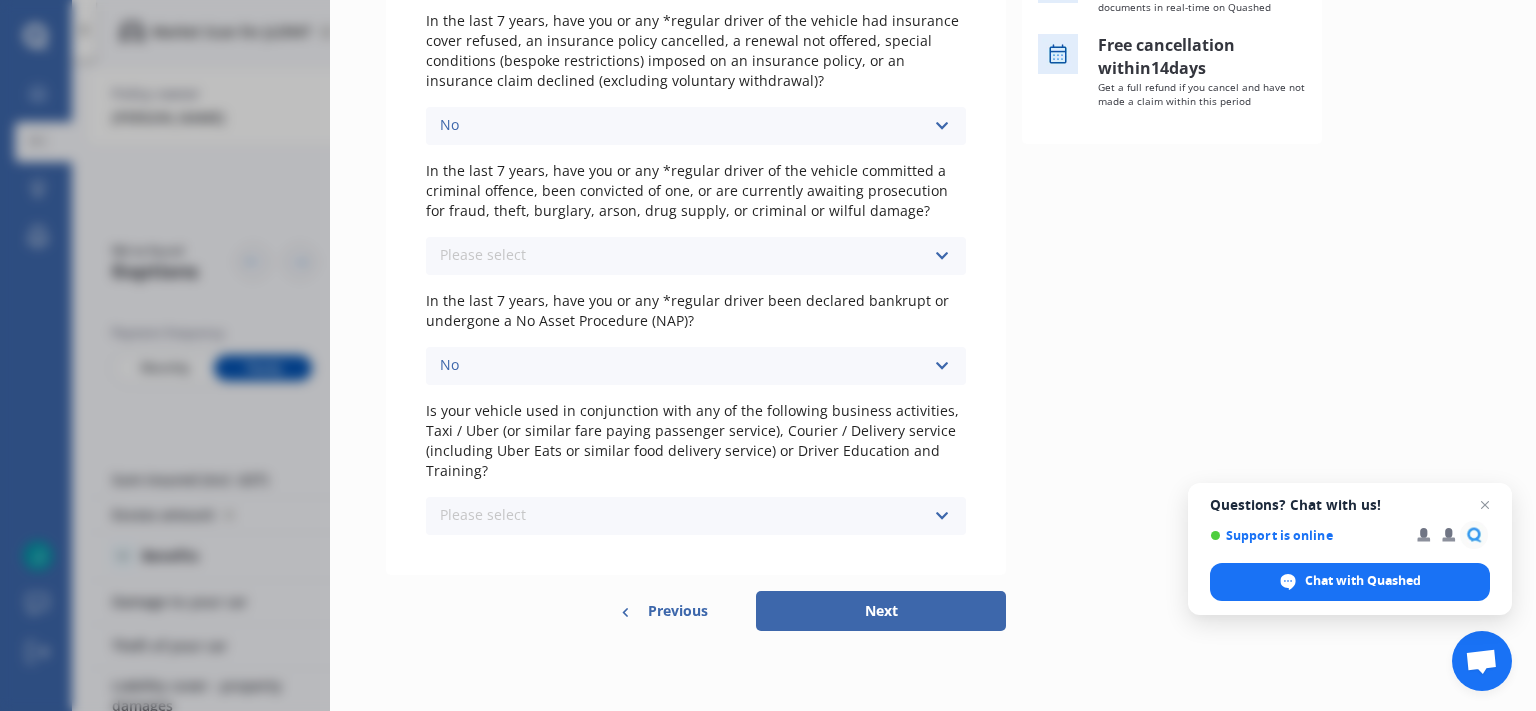 click at bounding box center (941, 516) 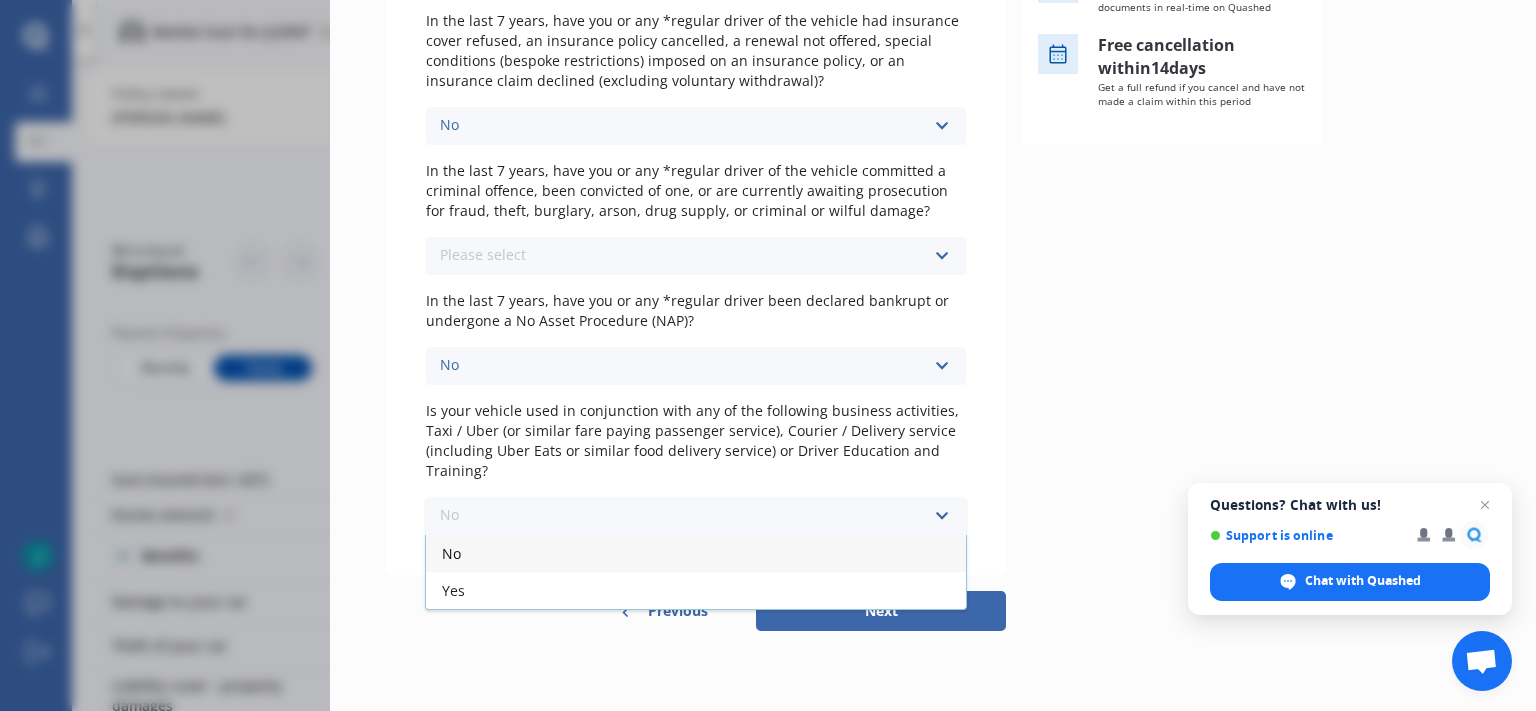 click on "No" at bounding box center [696, 553] 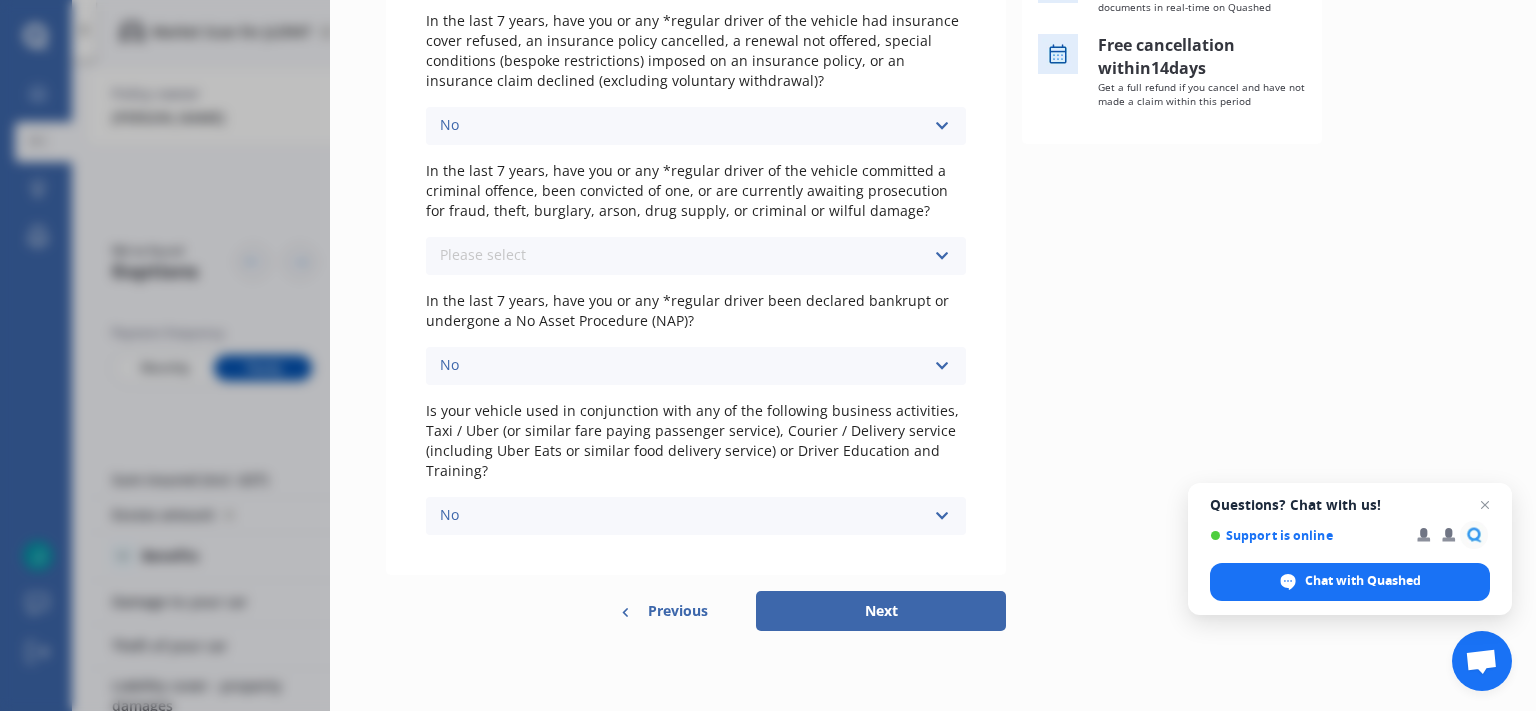click on "Next" at bounding box center (881, 611) 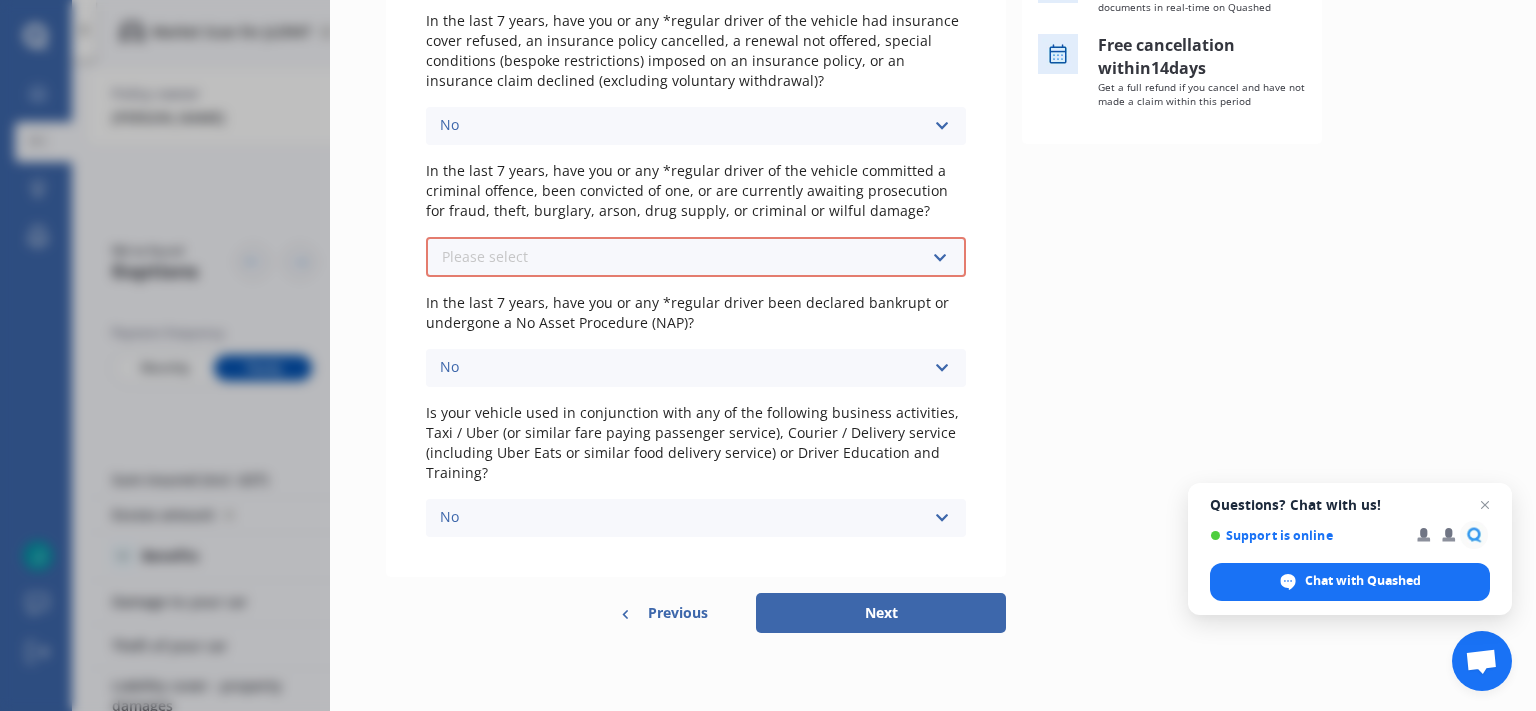 click at bounding box center [939, 258] 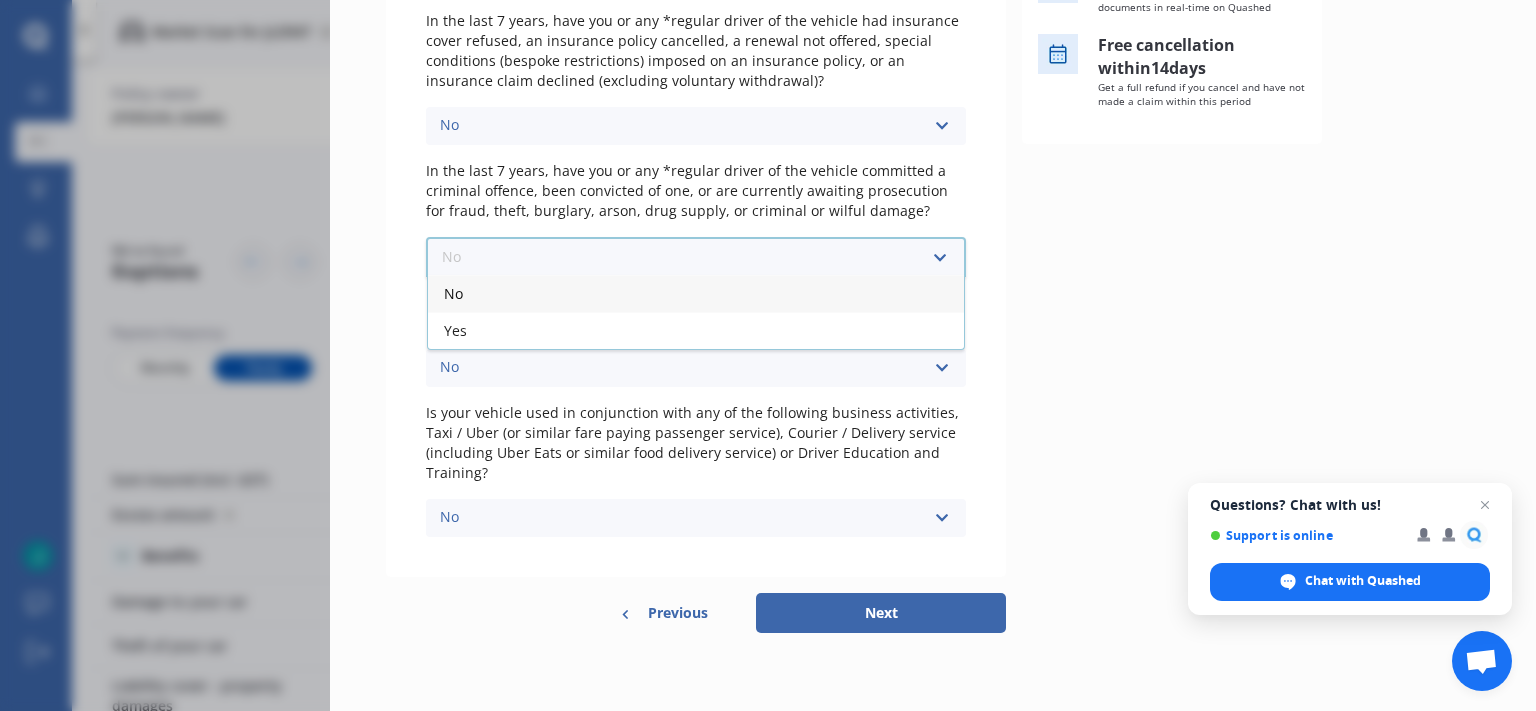 click on "No" at bounding box center [696, 293] 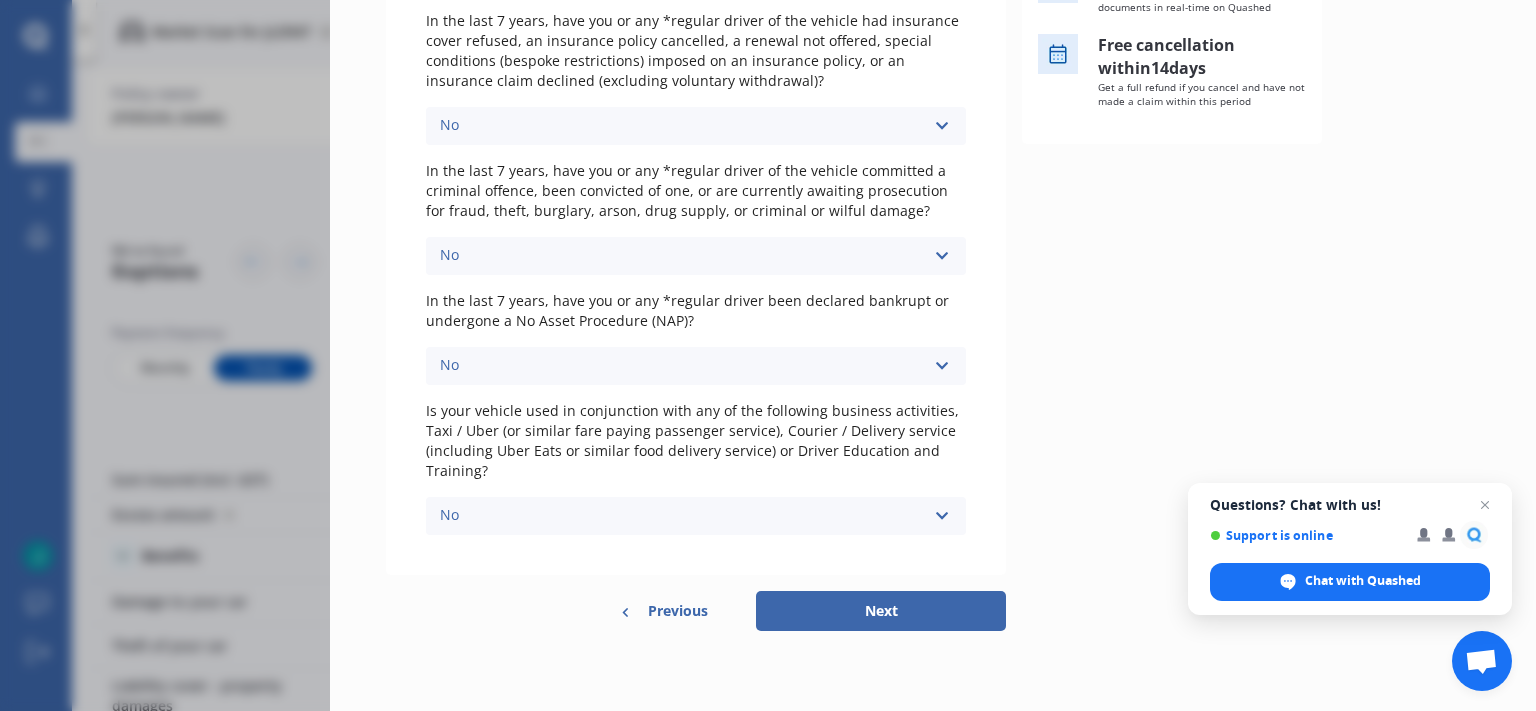click on "Next" at bounding box center (881, 611) 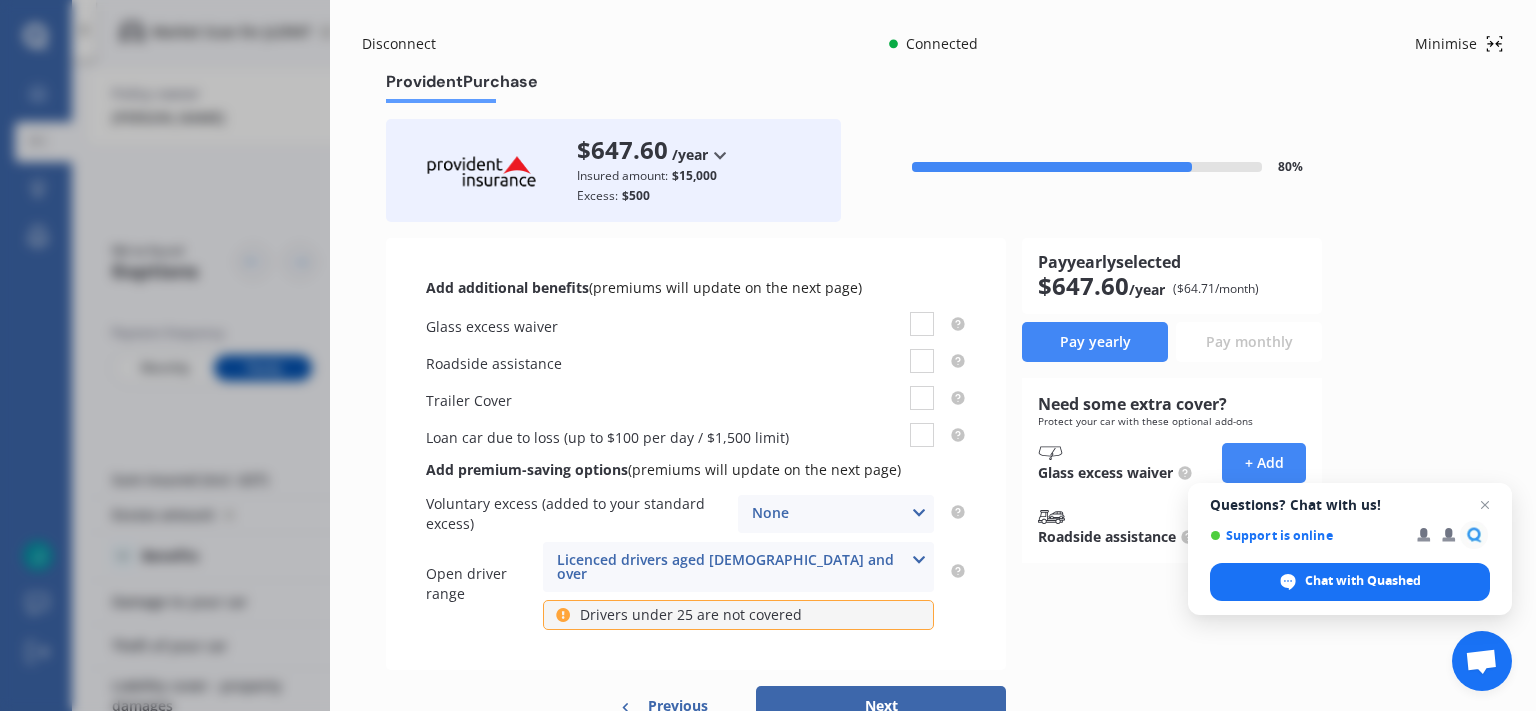 scroll, scrollTop: 80, scrollLeft: 0, axis: vertical 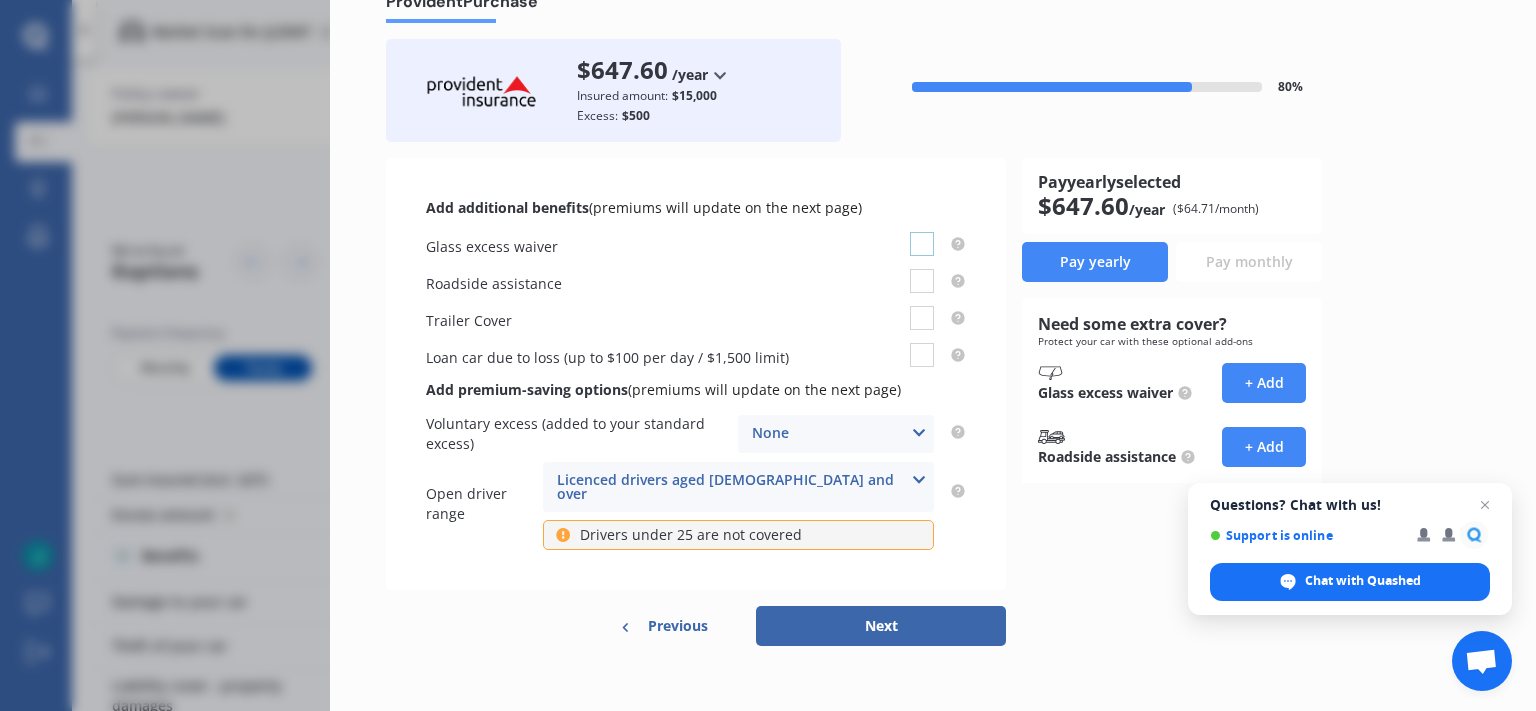 click at bounding box center (922, 232) 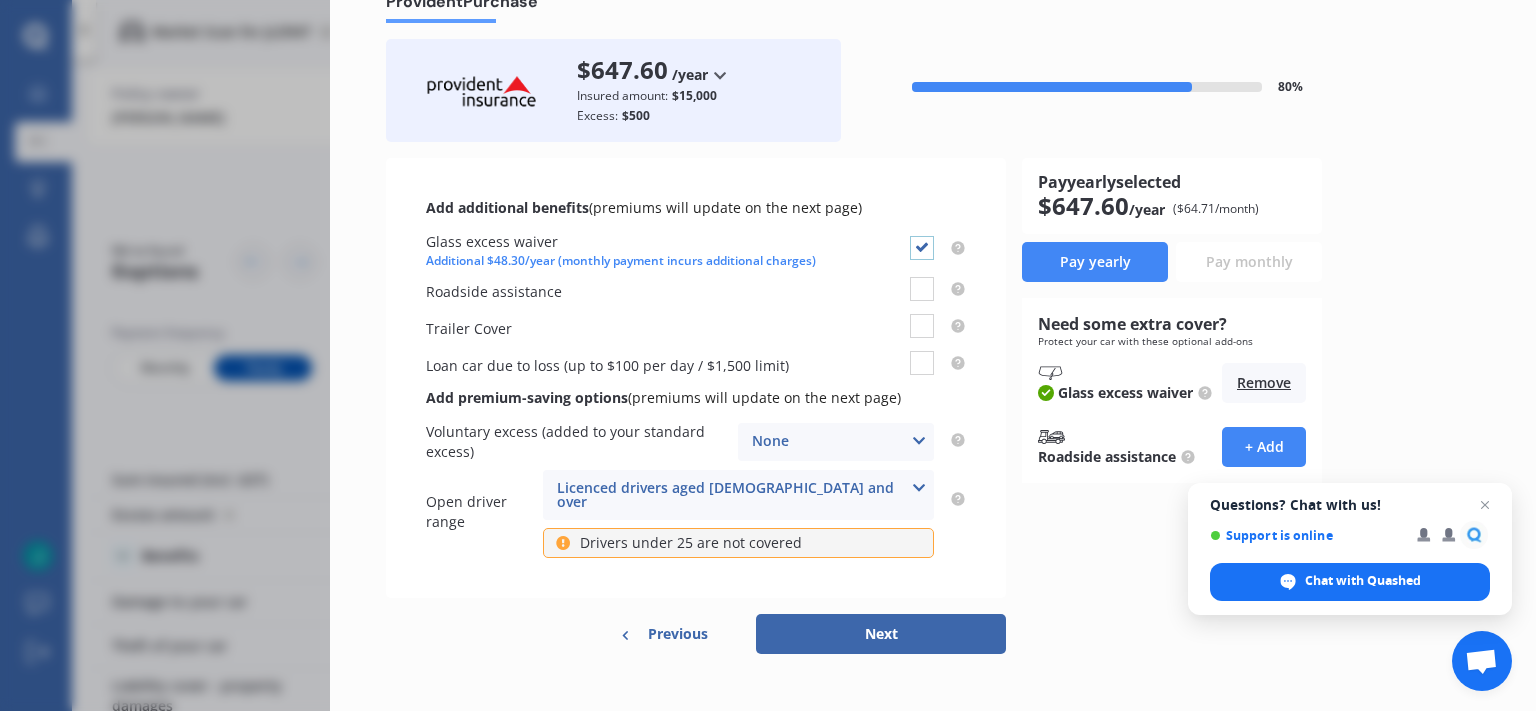 checkbox on "true" 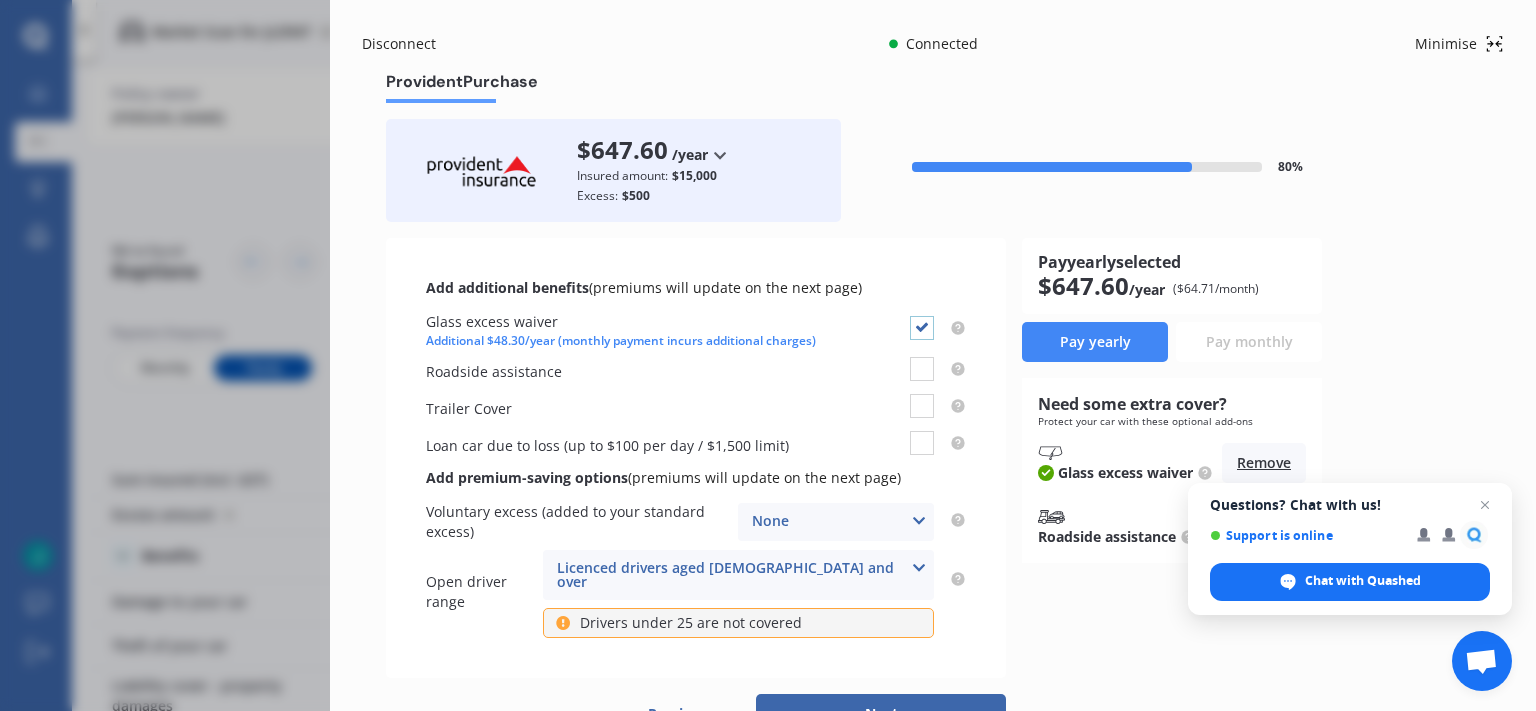 scroll, scrollTop: 89, scrollLeft: 0, axis: vertical 